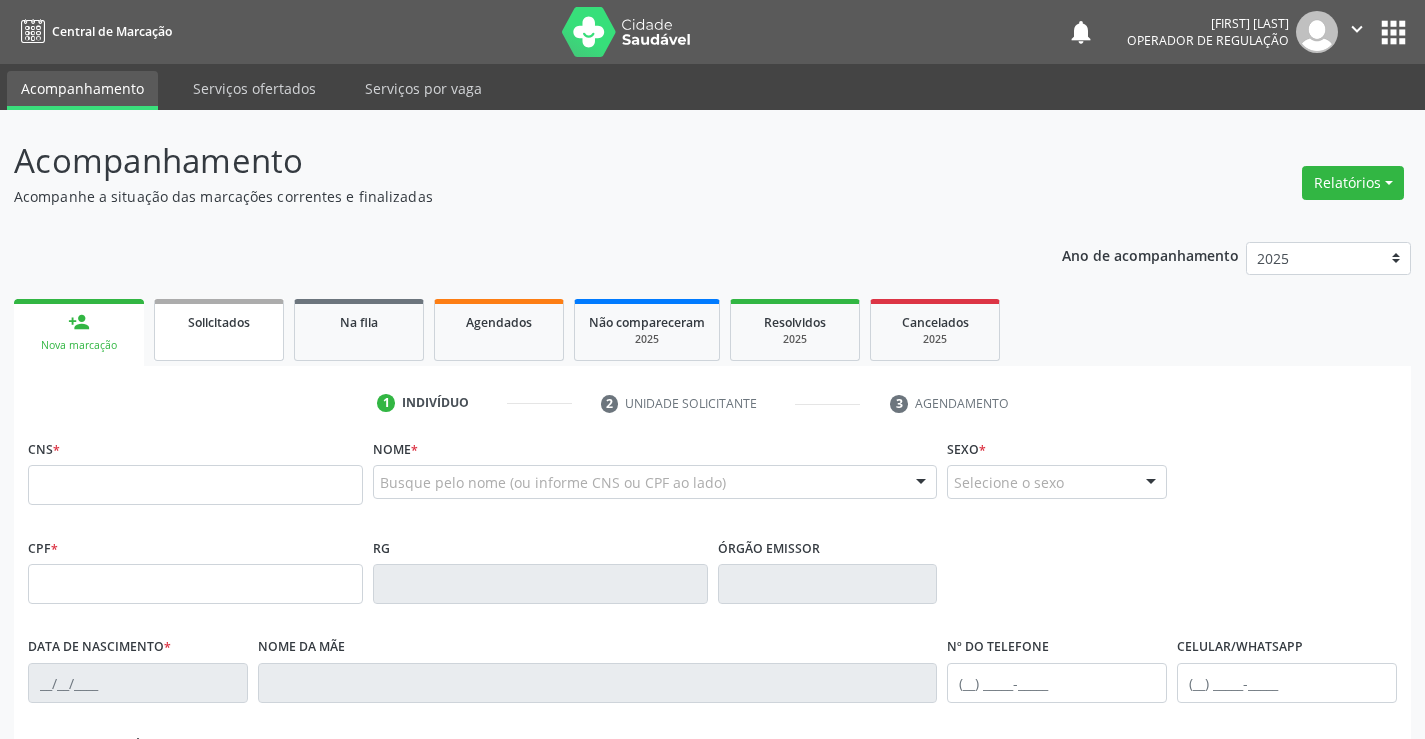 scroll, scrollTop: 0, scrollLeft: 0, axis: both 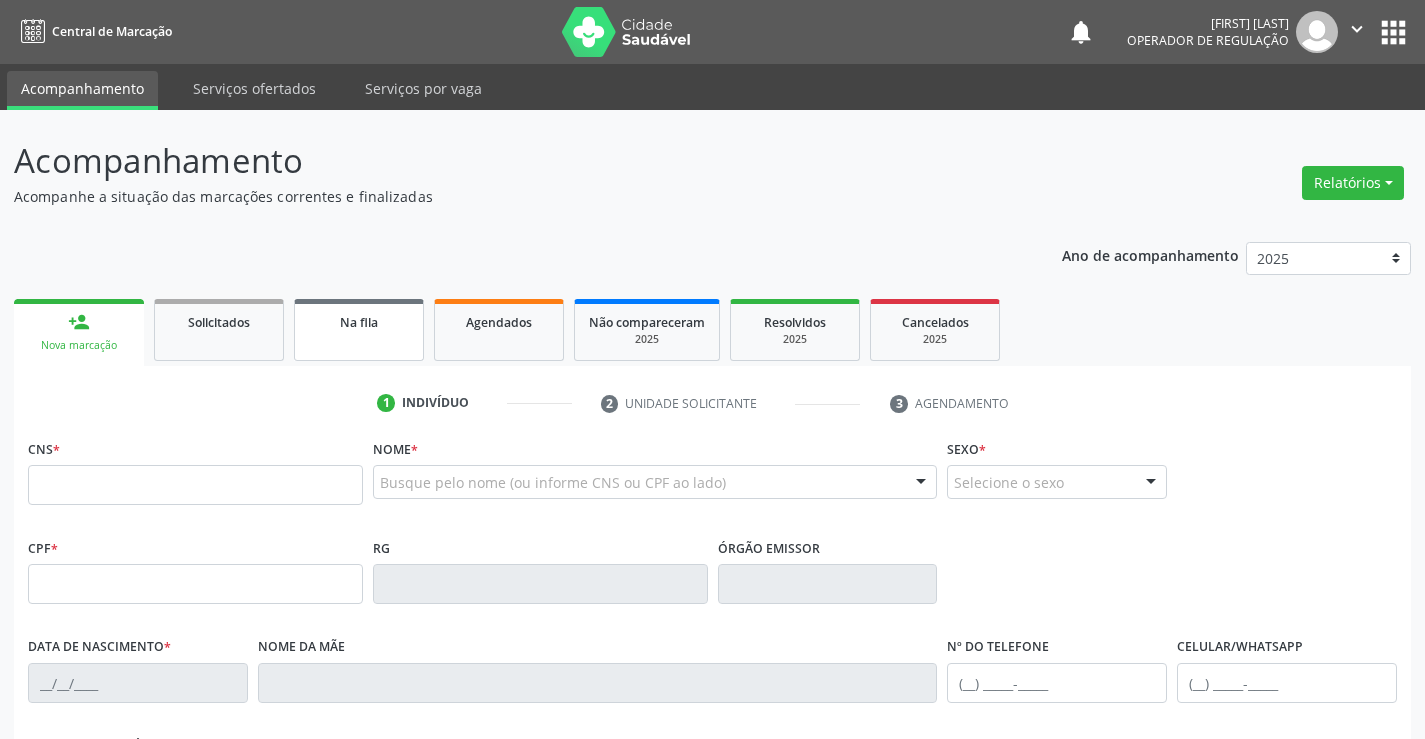 click on "Na fila" at bounding box center (359, 330) 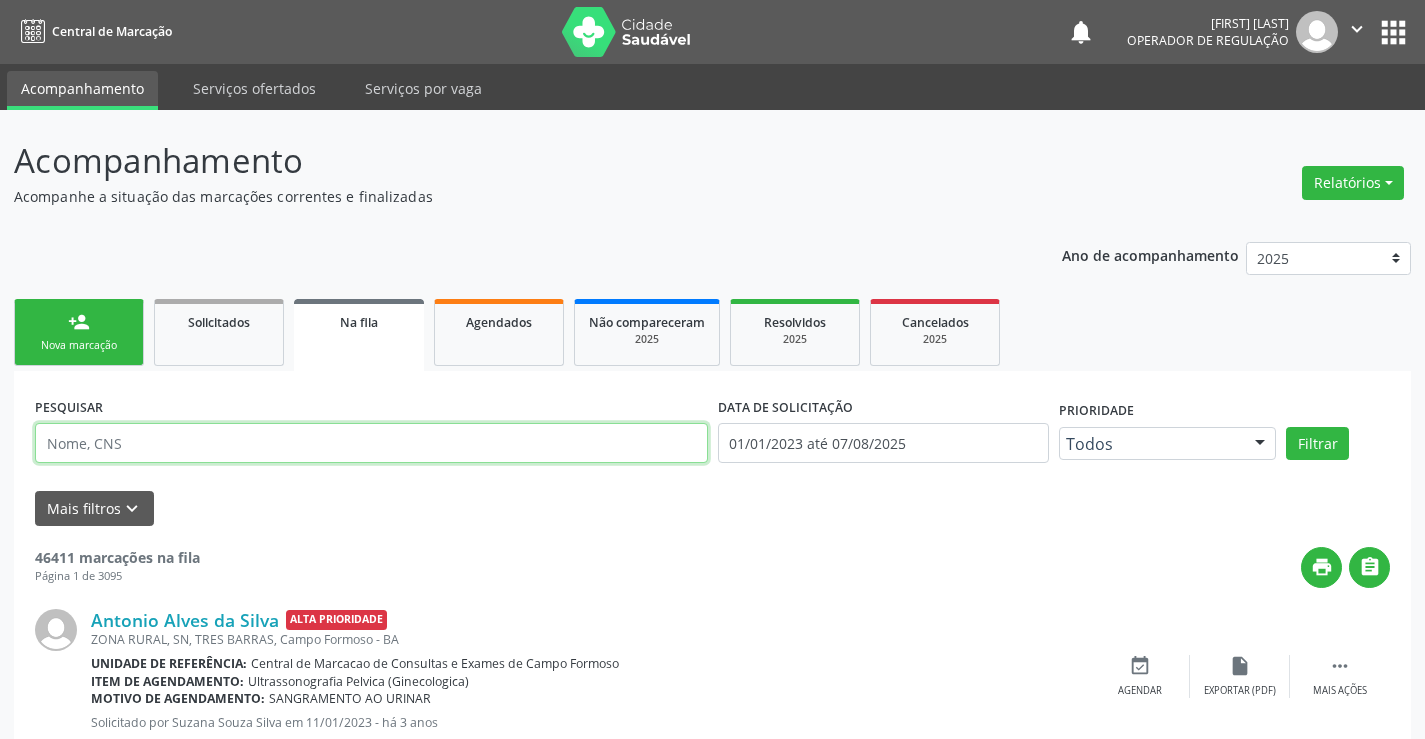 click at bounding box center (371, 443) 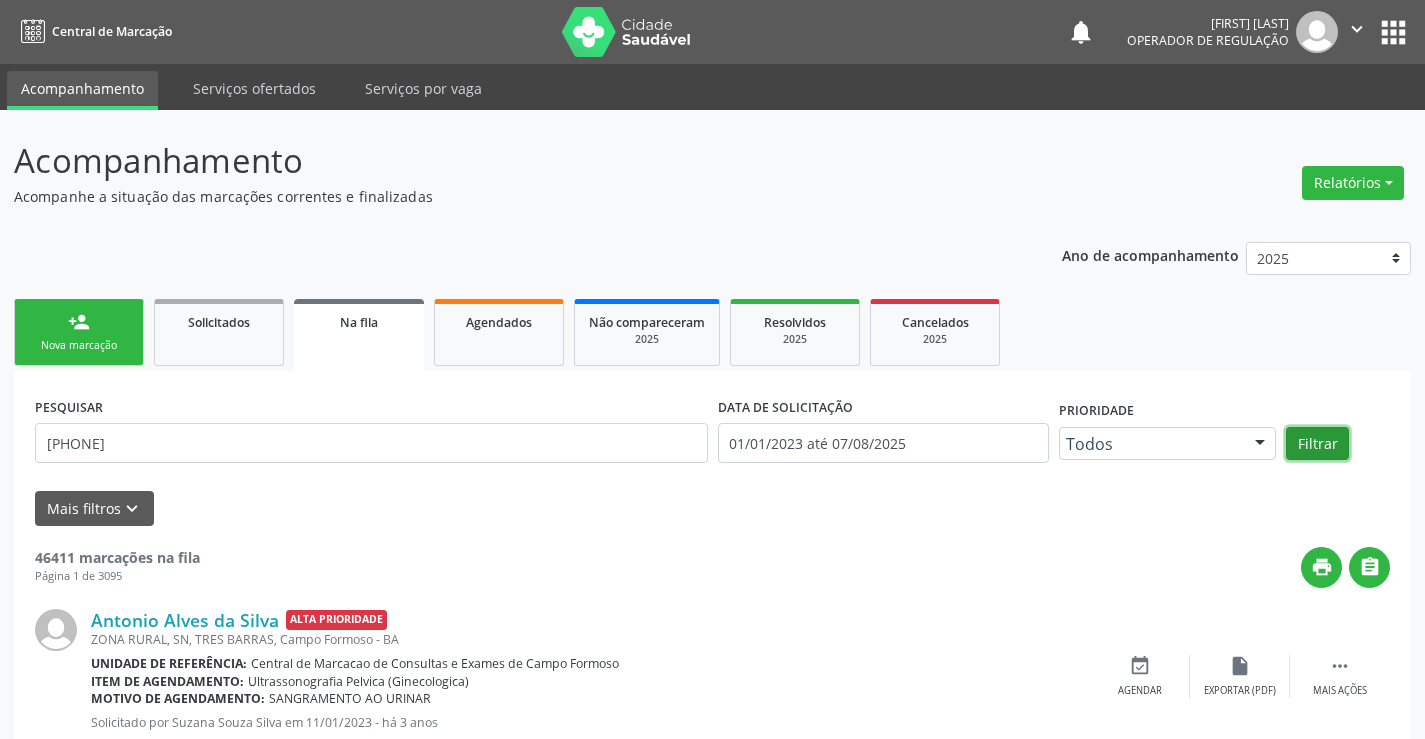 click on "Filtrar" at bounding box center (1317, 444) 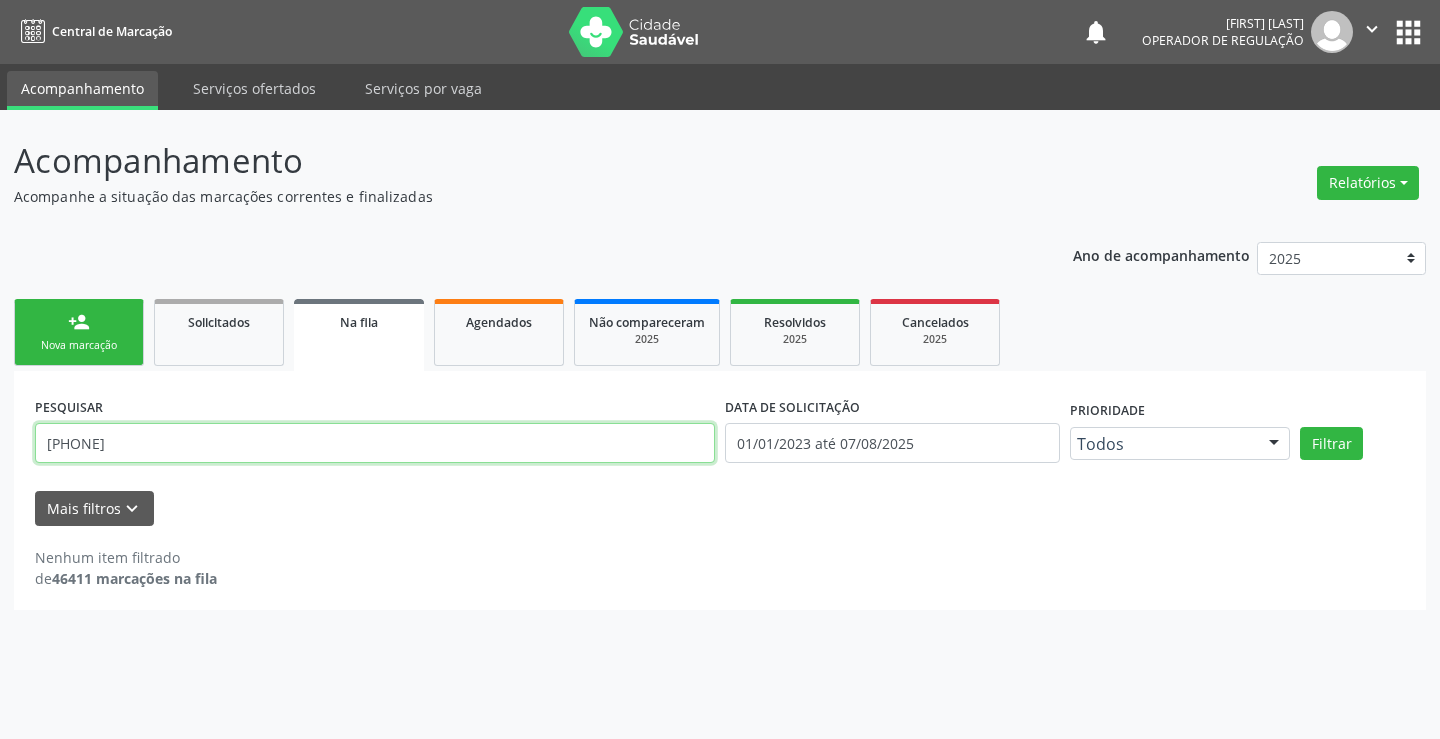 click on "[PHONE]" at bounding box center (375, 443) 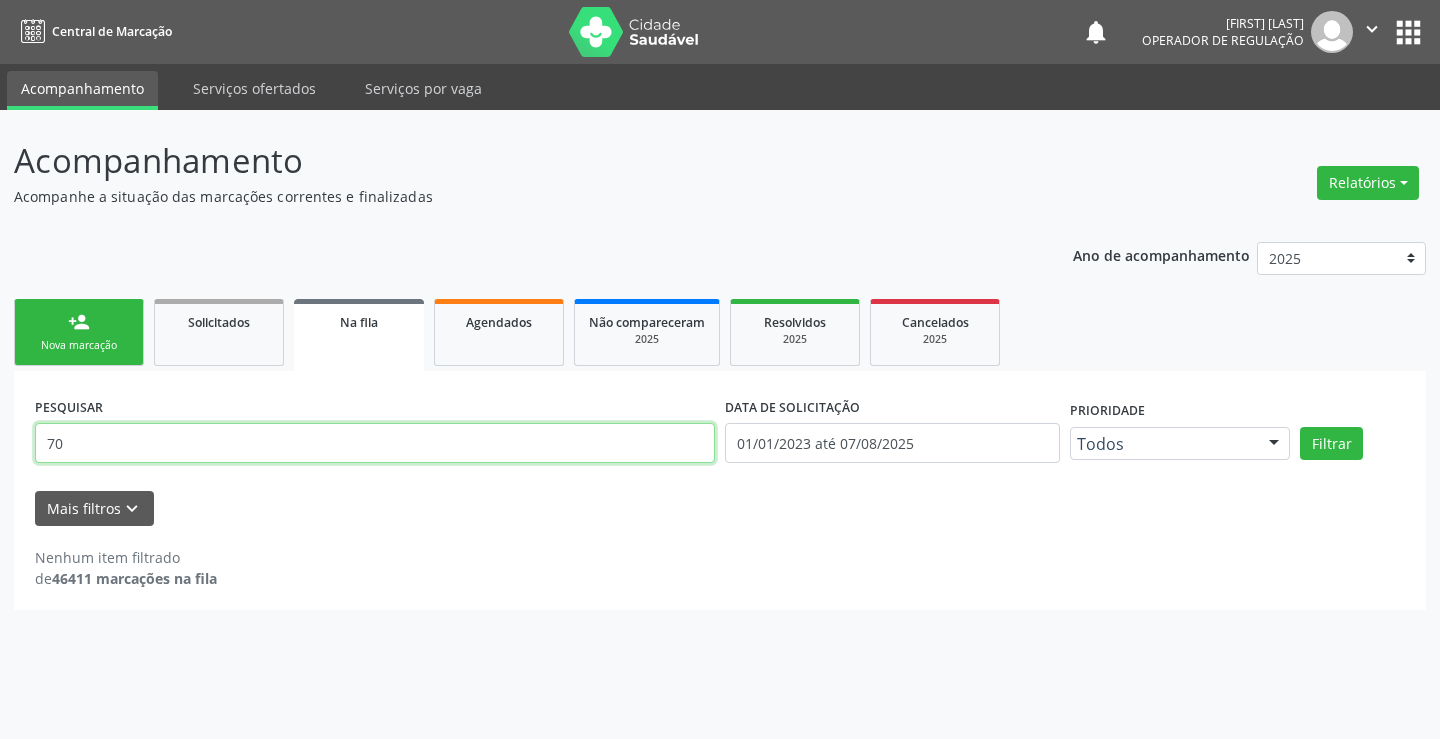 type on "7" 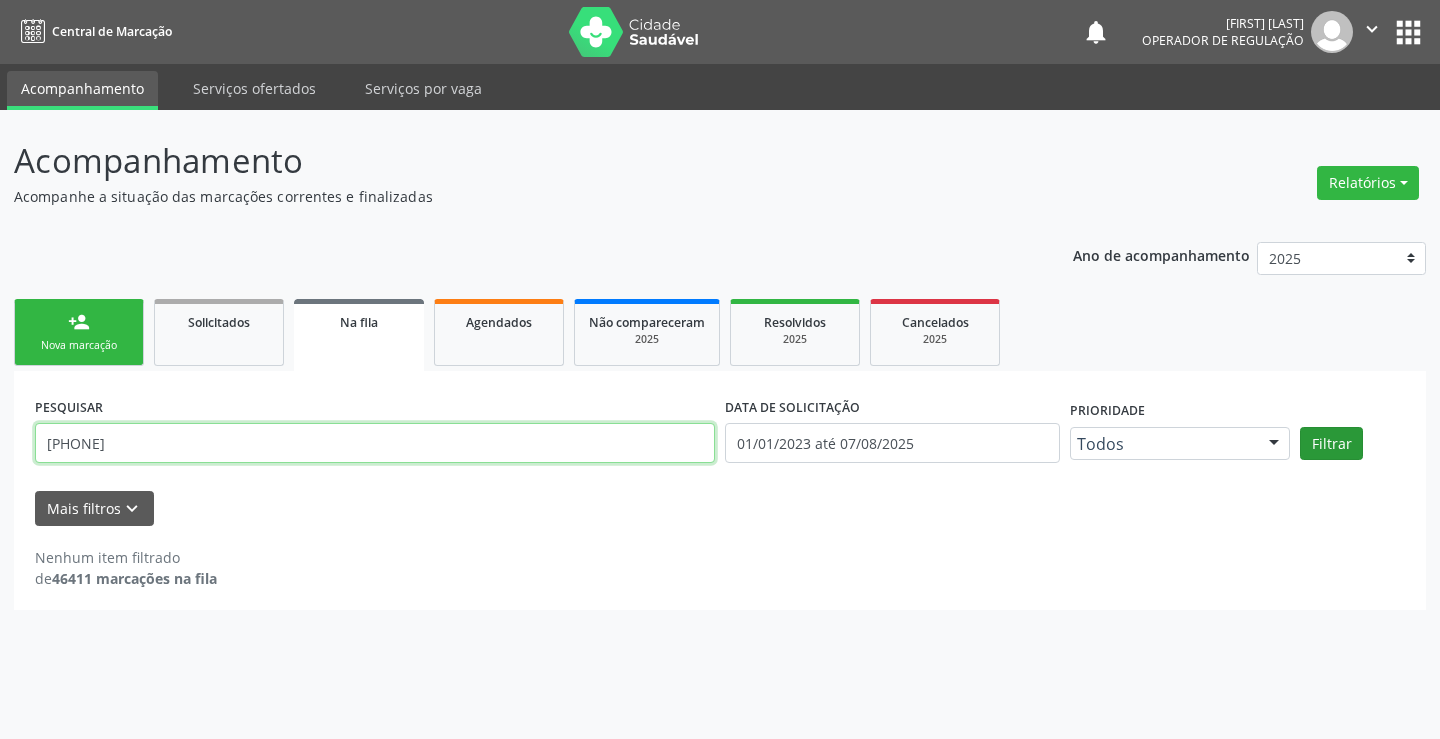 type on "[PHONE]" 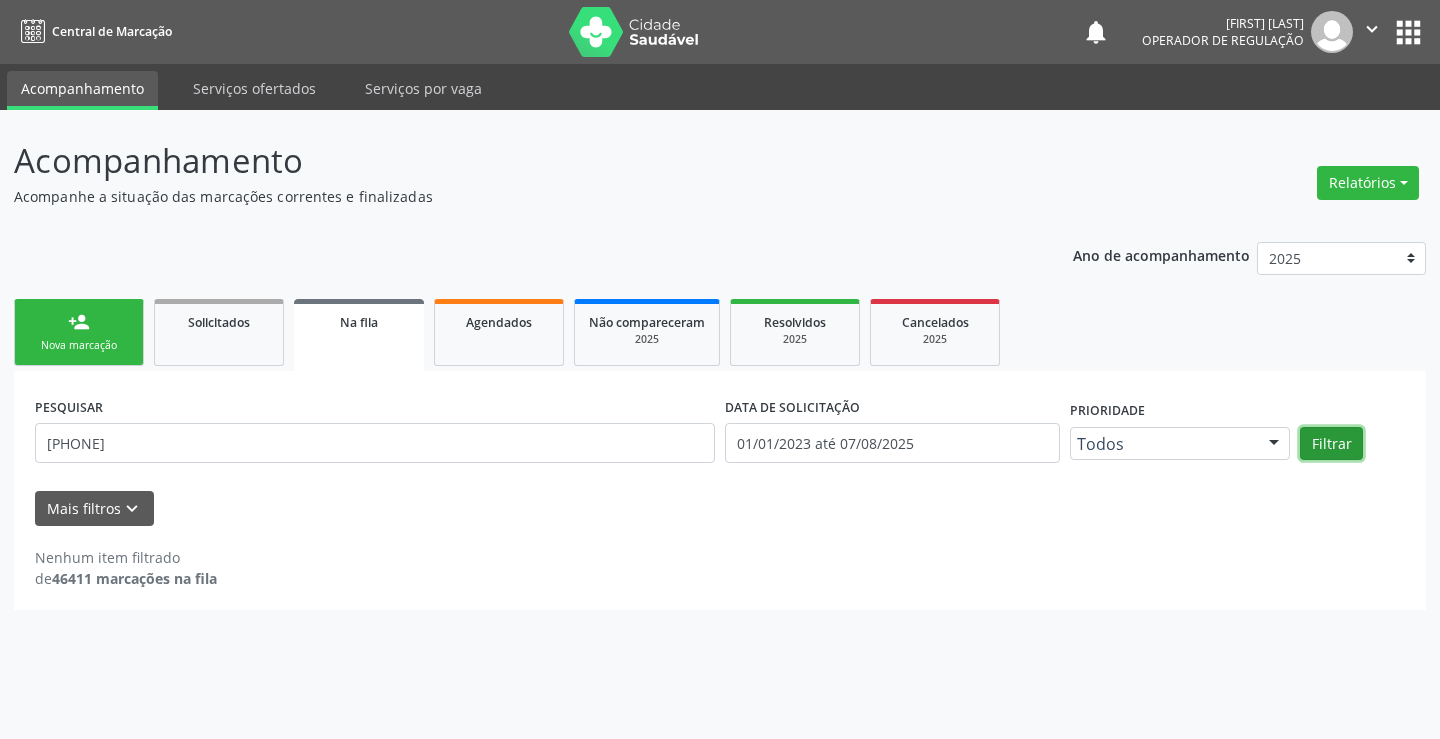 click on "Filtrar" at bounding box center [1331, 444] 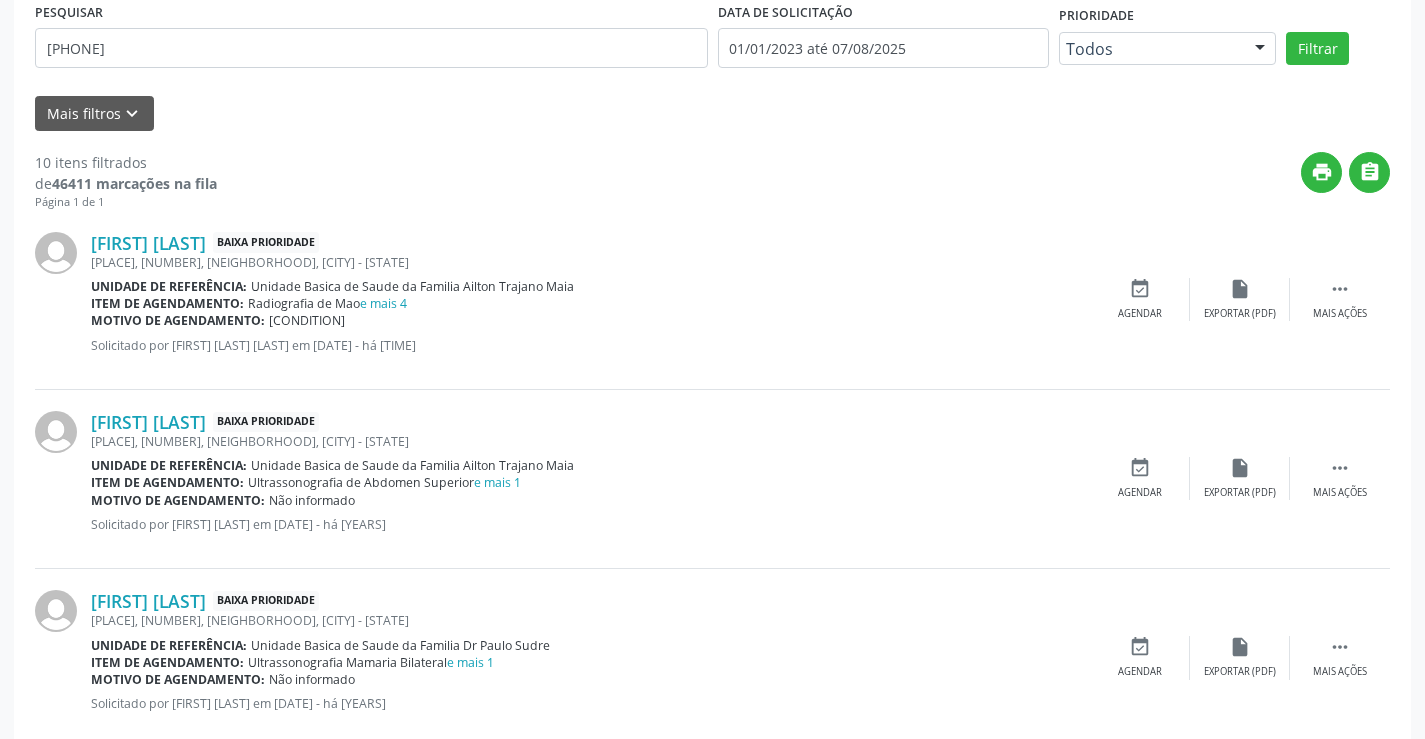 scroll, scrollTop: 400, scrollLeft: 0, axis: vertical 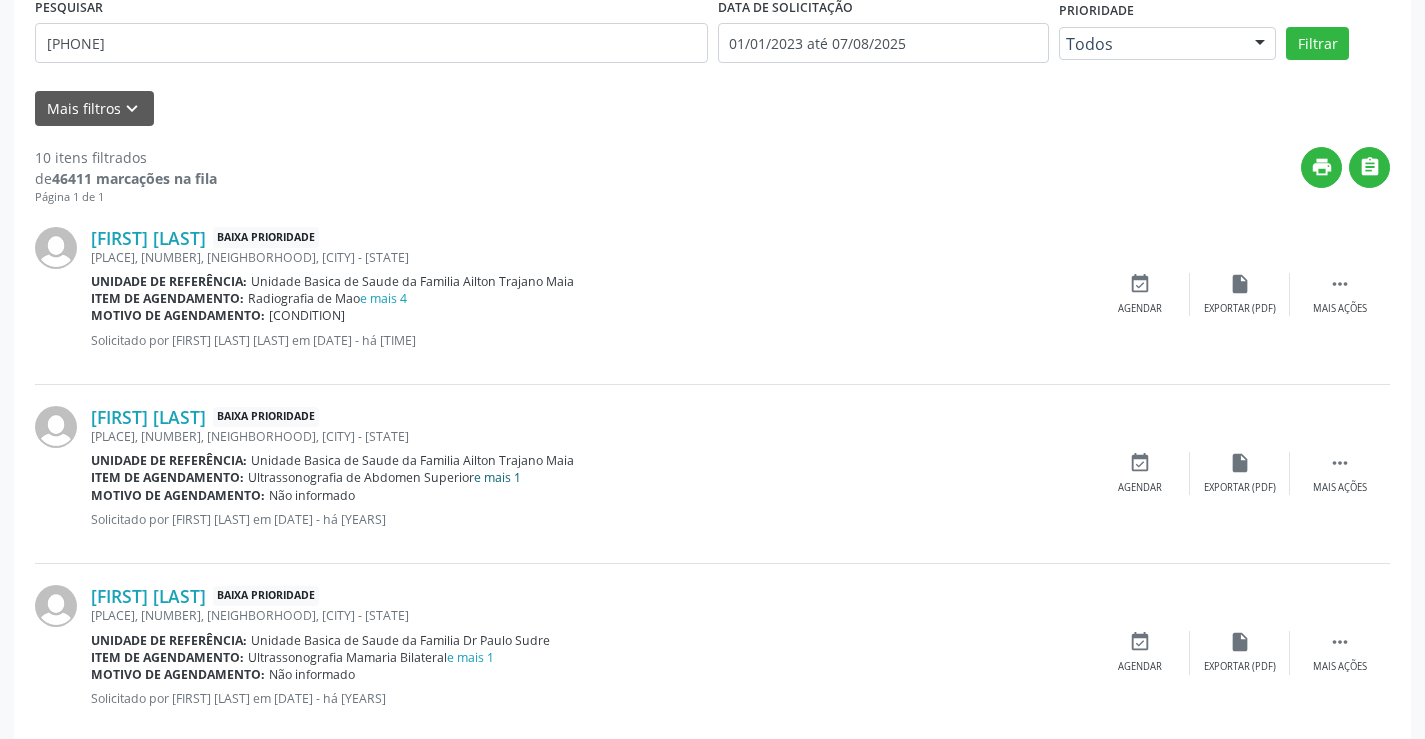 click on "e mais 1" at bounding box center (497, 477) 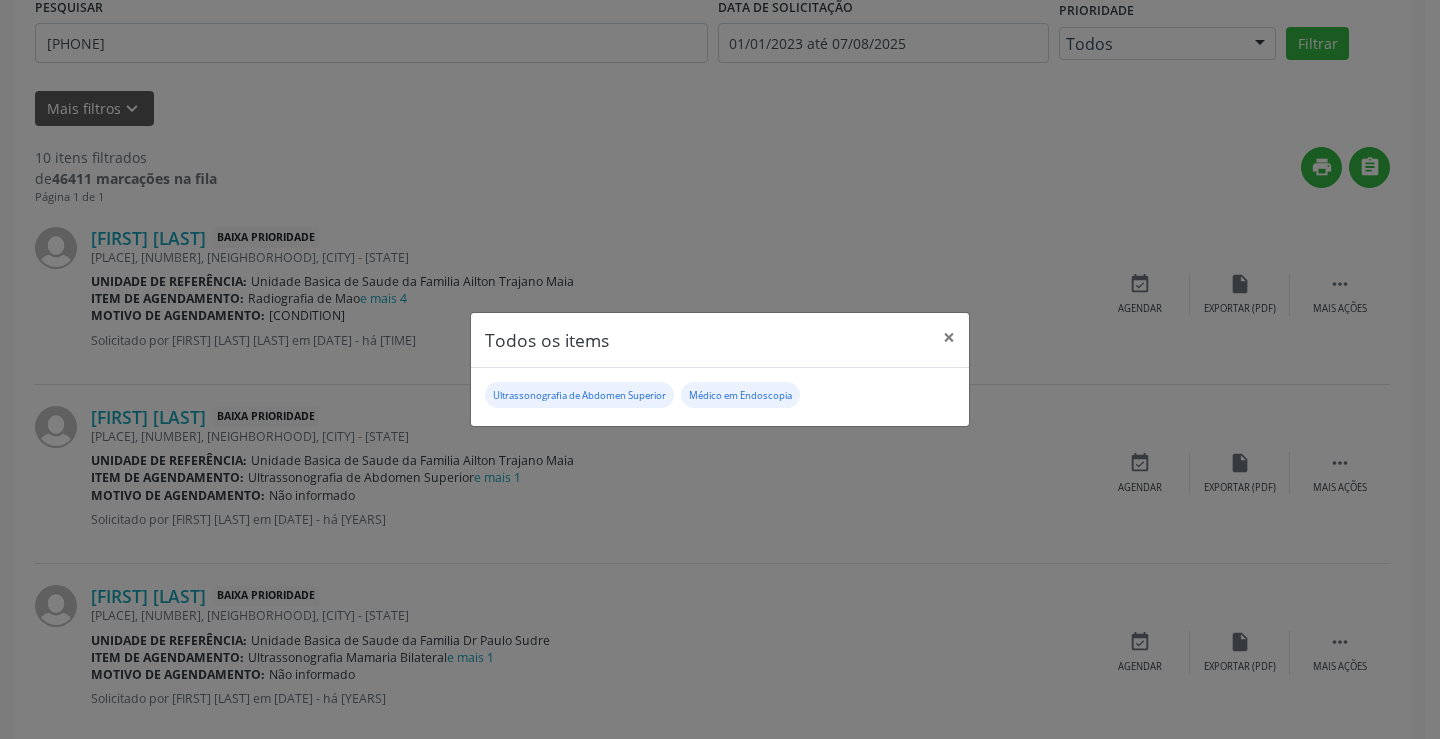 click on "Todos os items × Ultrassonografia de Abdomen Superior Médico em Endoscopia" at bounding box center [720, 369] 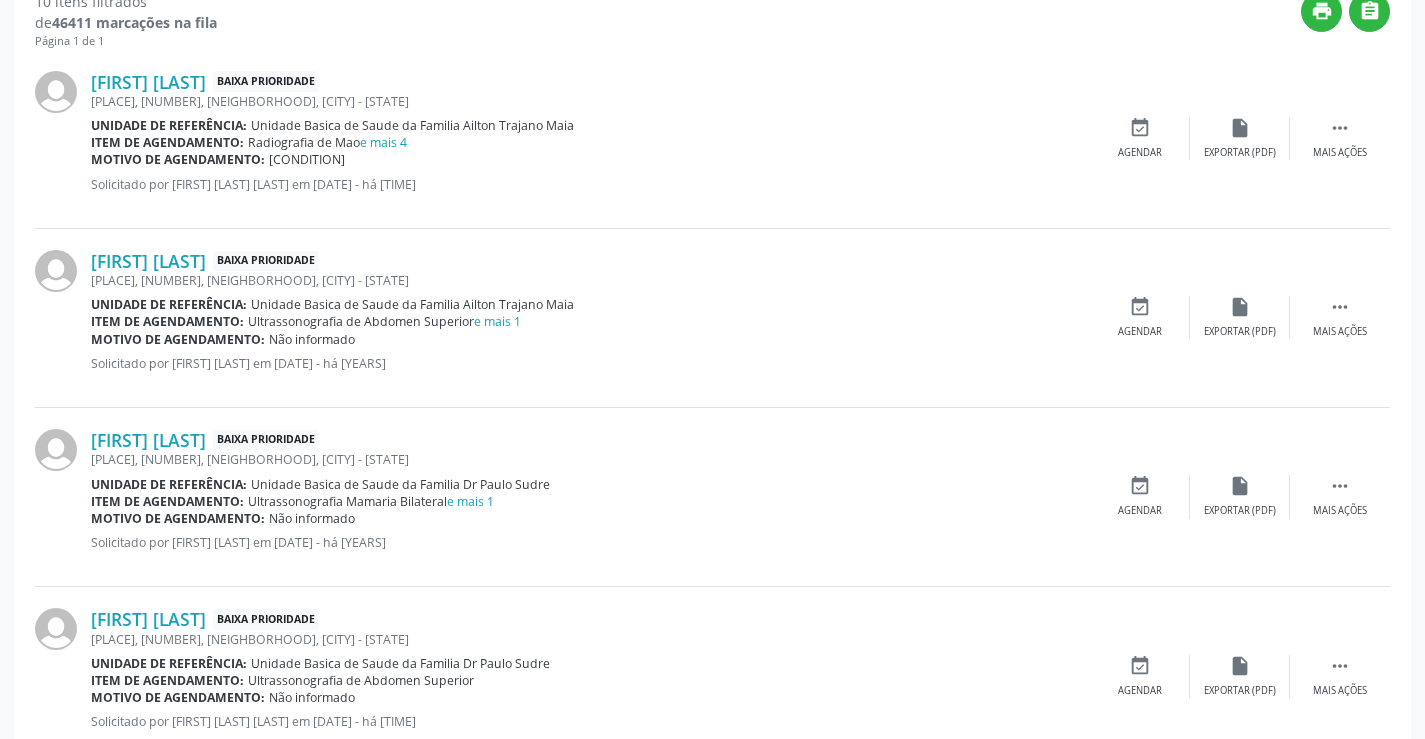 scroll, scrollTop: 600, scrollLeft: 0, axis: vertical 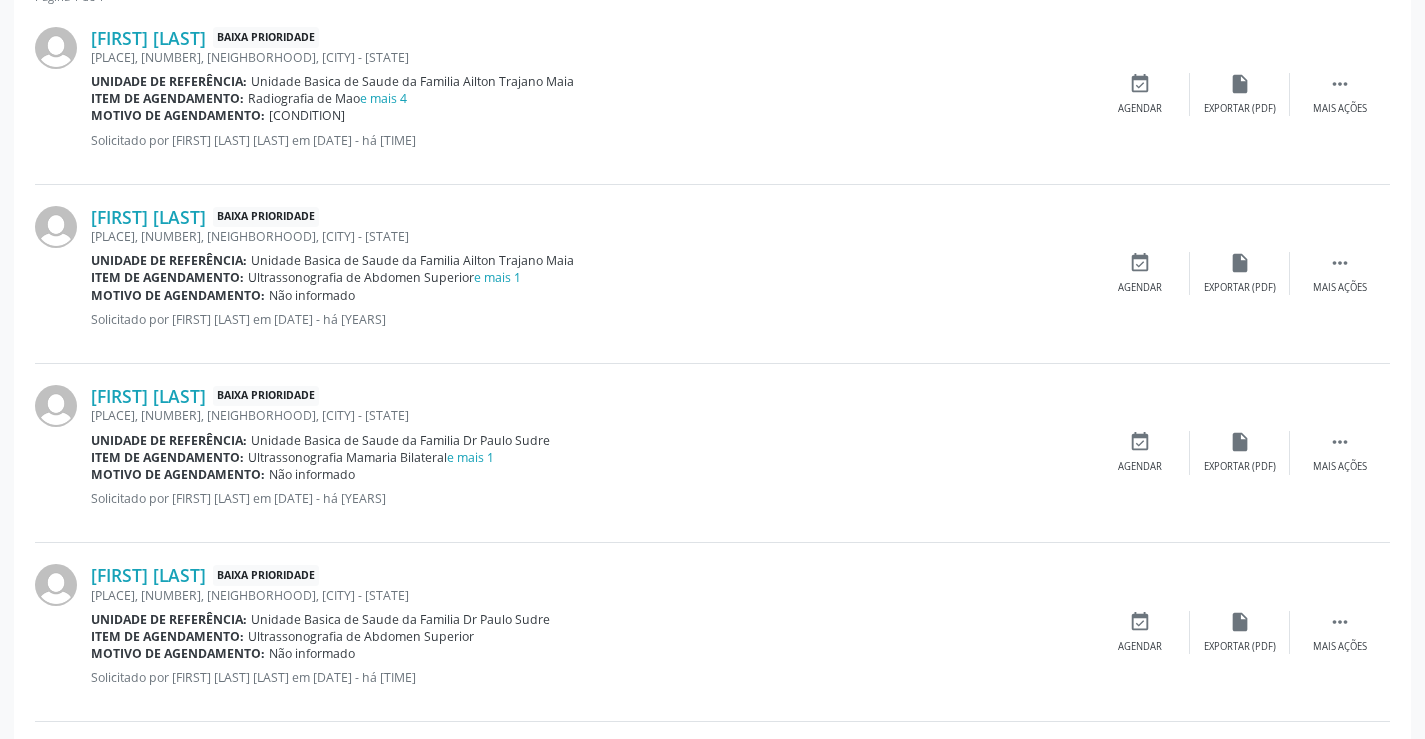 click on "Item de agendamento:
Radiografia de Mao
e mais 4" at bounding box center [590, 98] 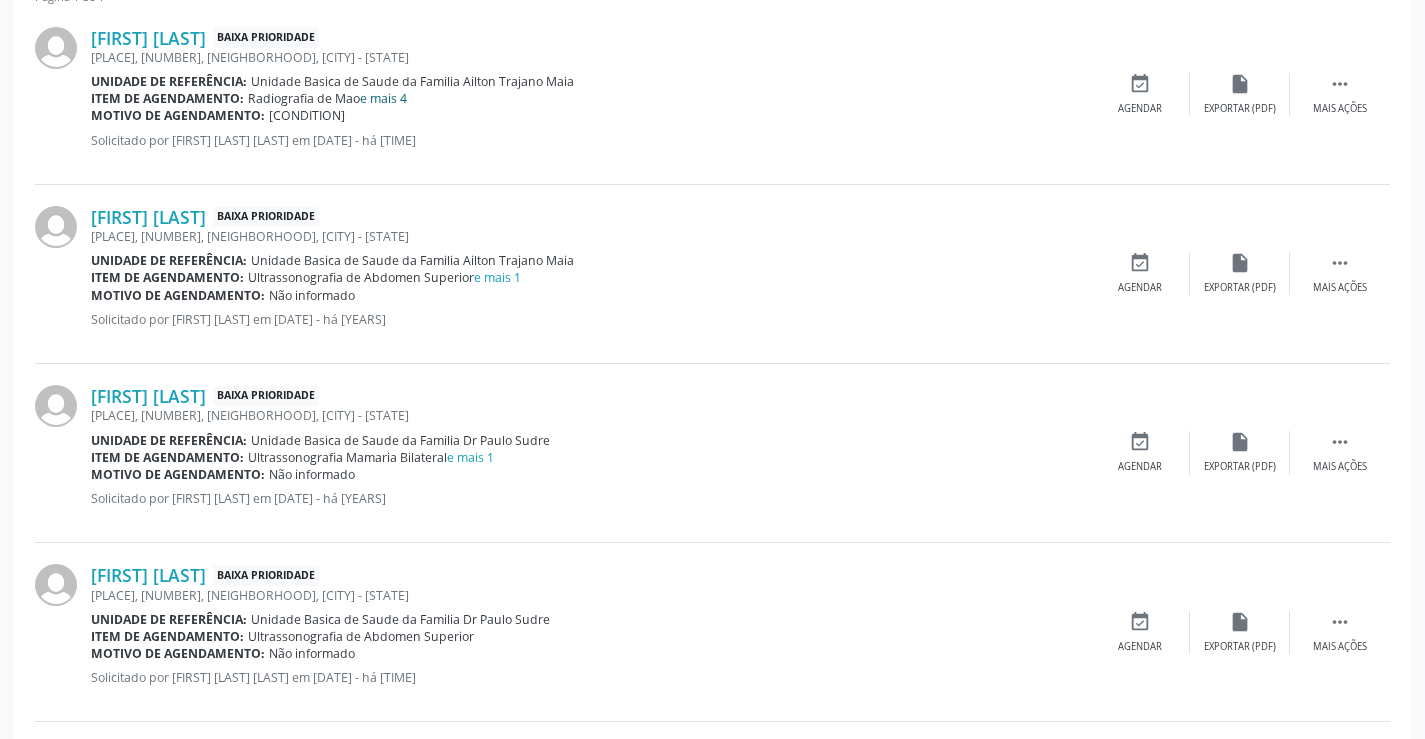 click on "e mais 4" at bounding box center [383, 98] 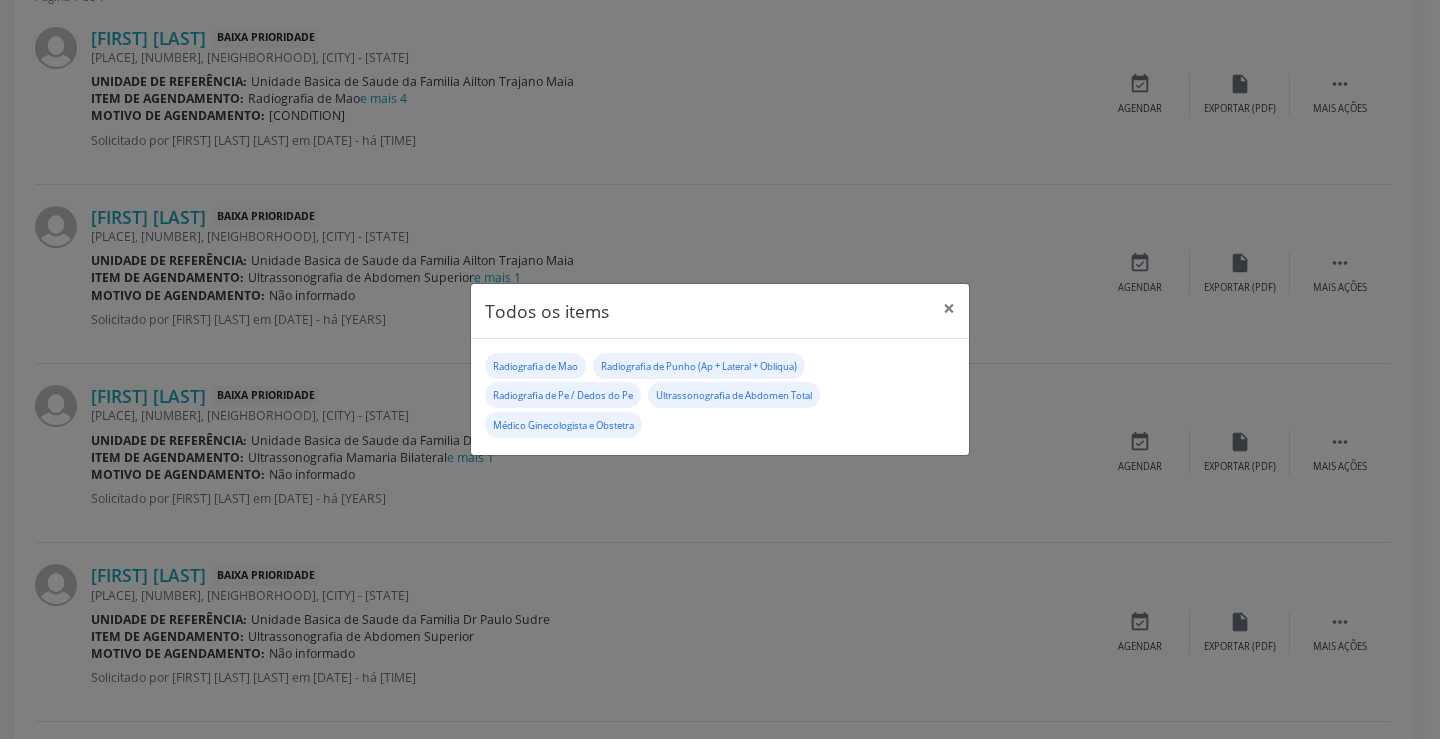 click on "Todos os items × Radiografia de Mao Radiografia de Punho (Ap + Lateral + Obliqua) Radiografia de Pe / Dedos do Pe Ultrassonografia de Abdomen Total Médico Ginecologista e Obstetra" at bounding box center (720, 369) 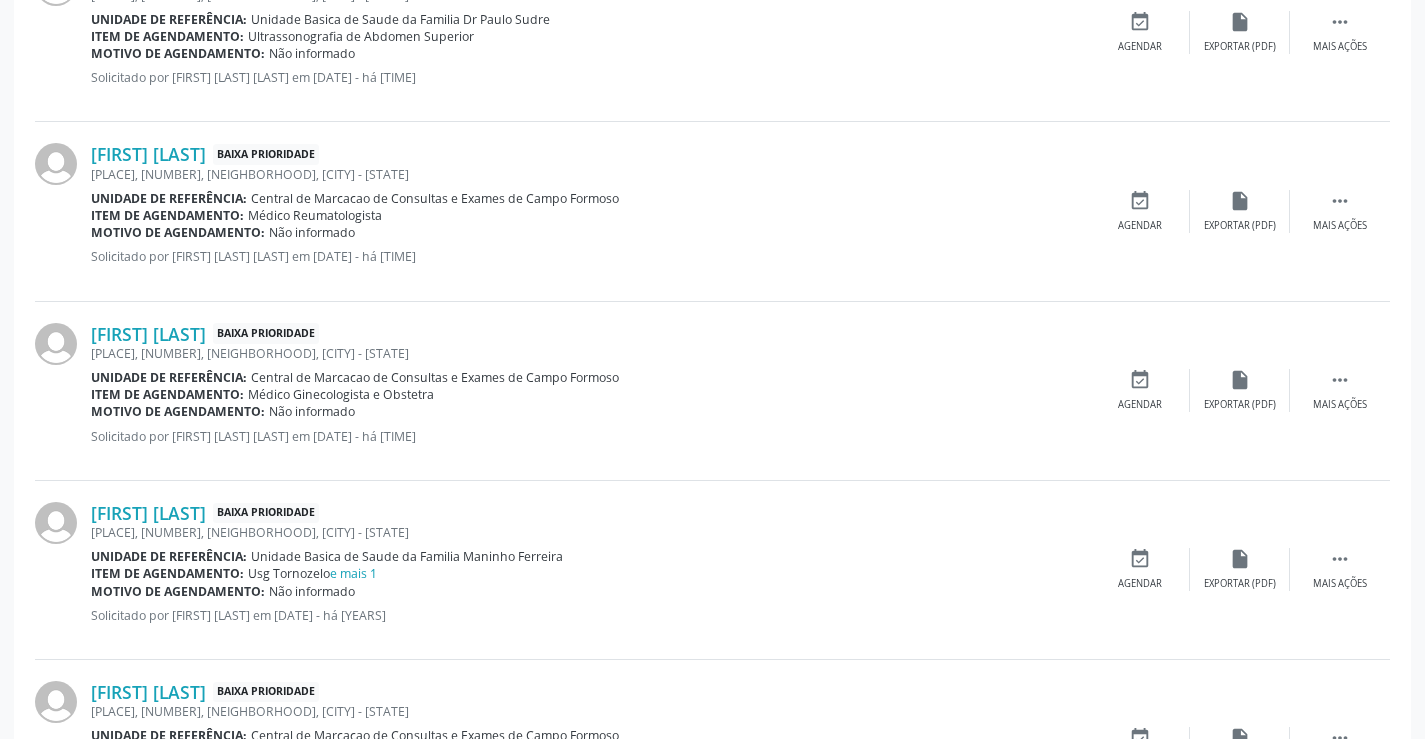 scroll, scrollTop: 1692, scrollLeft: 0, axis: vertical 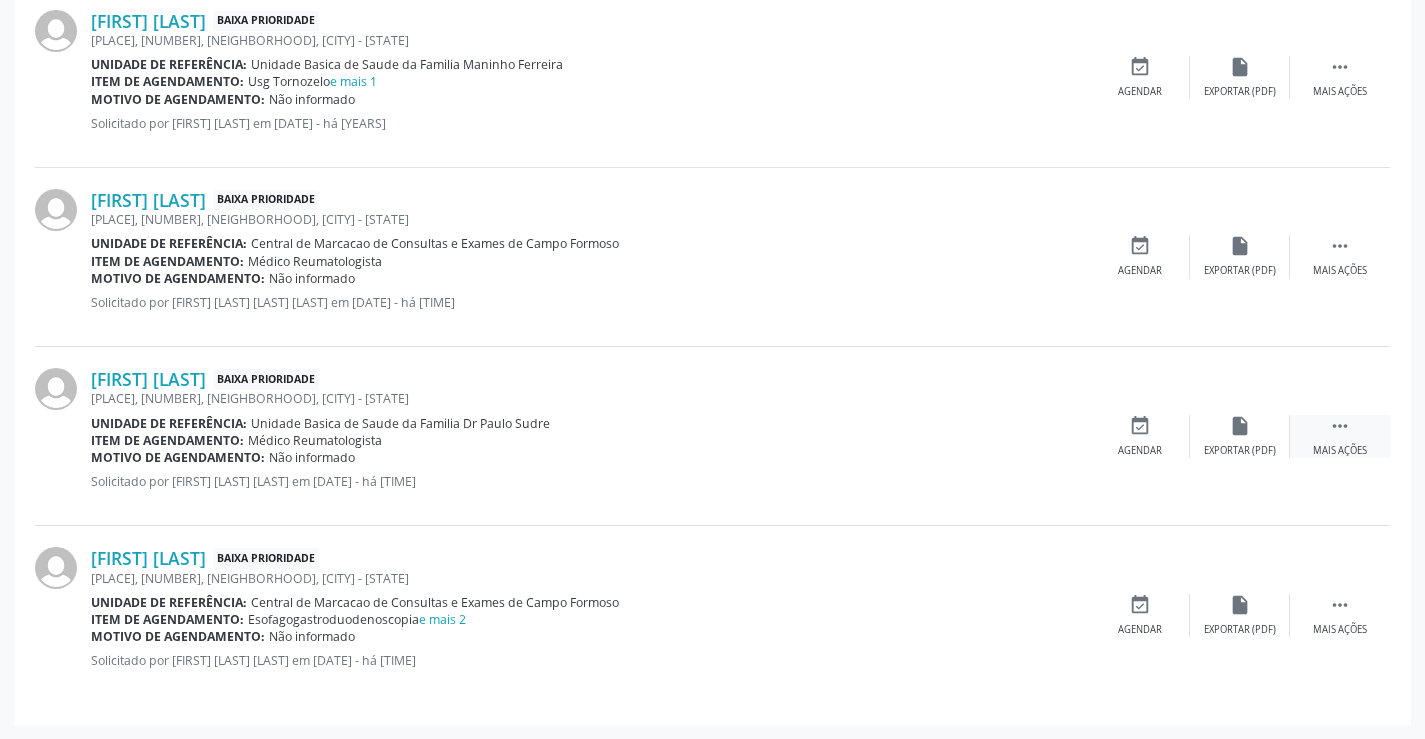 click on "" at bounding box center (1340, 426) 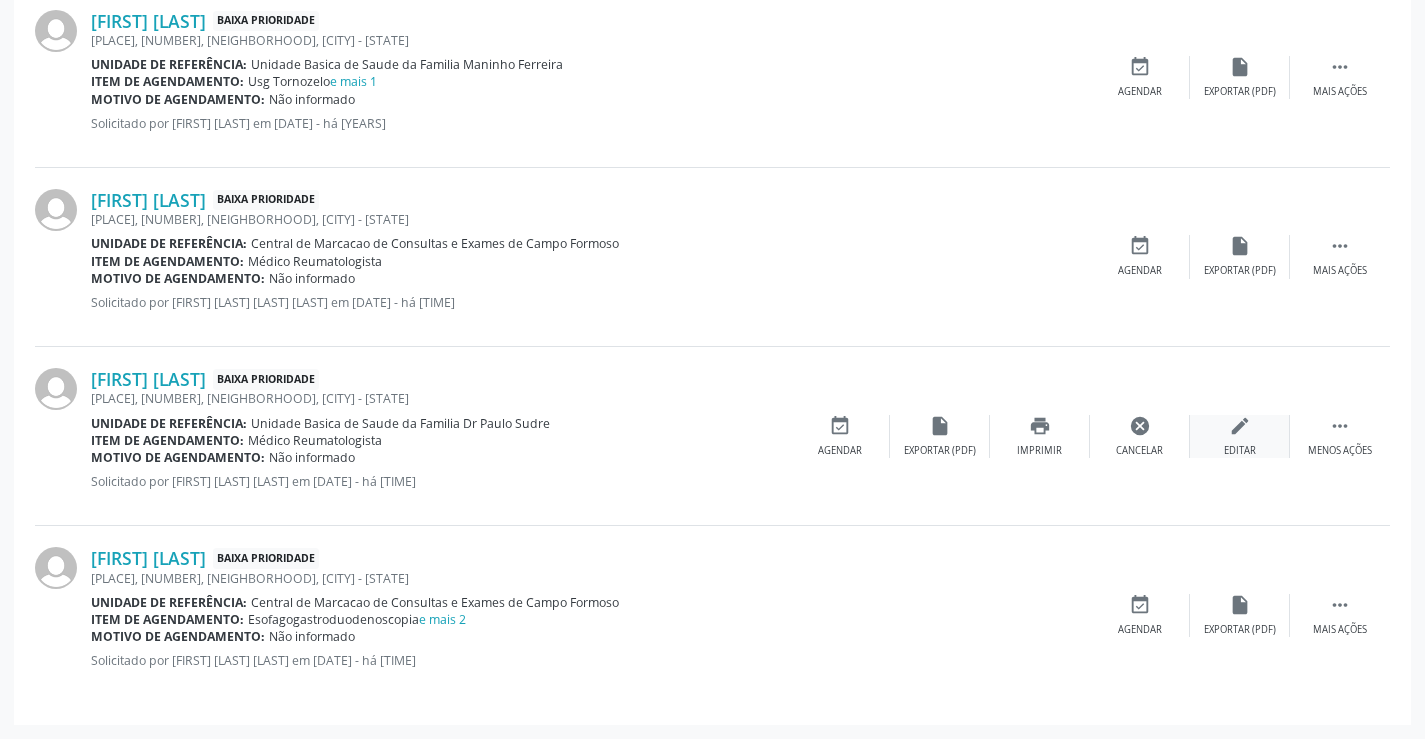 click on "edit" at bounding box center [1240, 426] 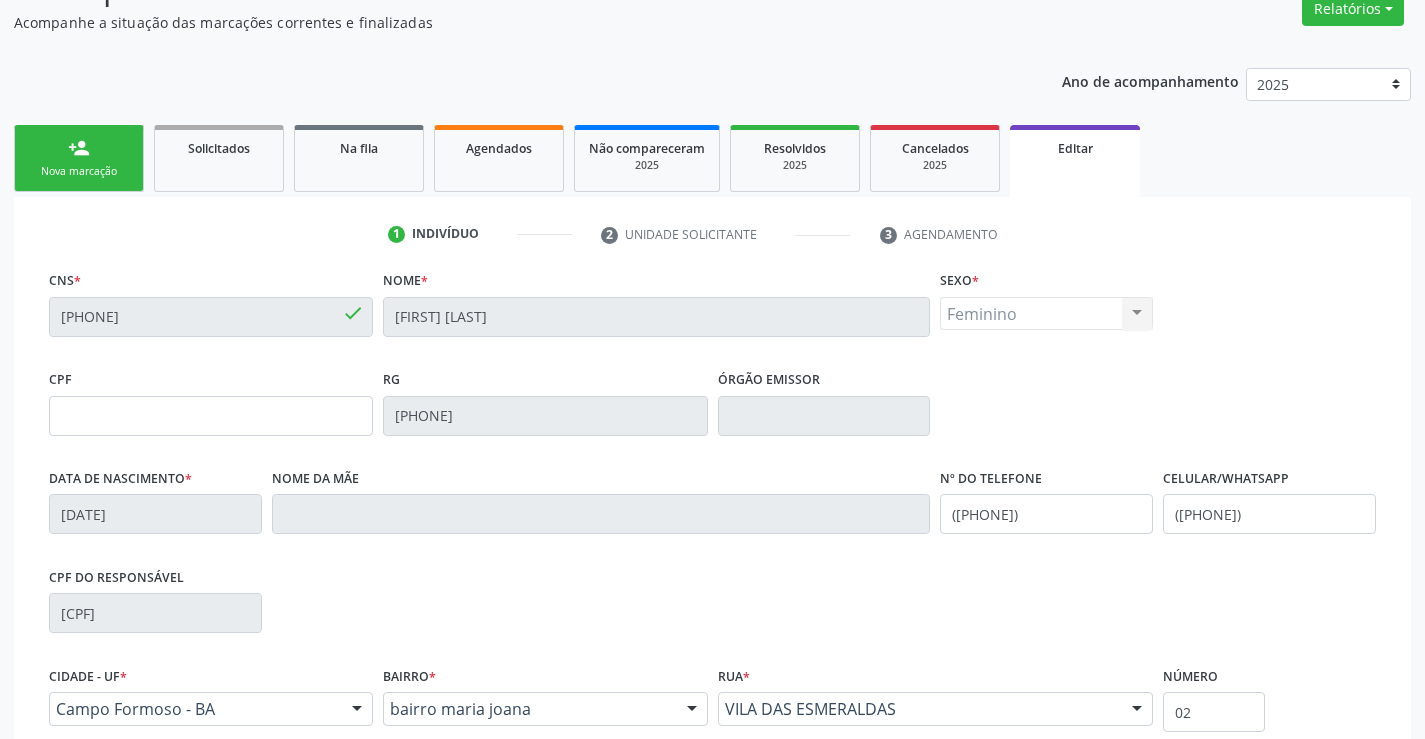 scroll, scrollTop: 0, scrollLeft: 0, axis: both 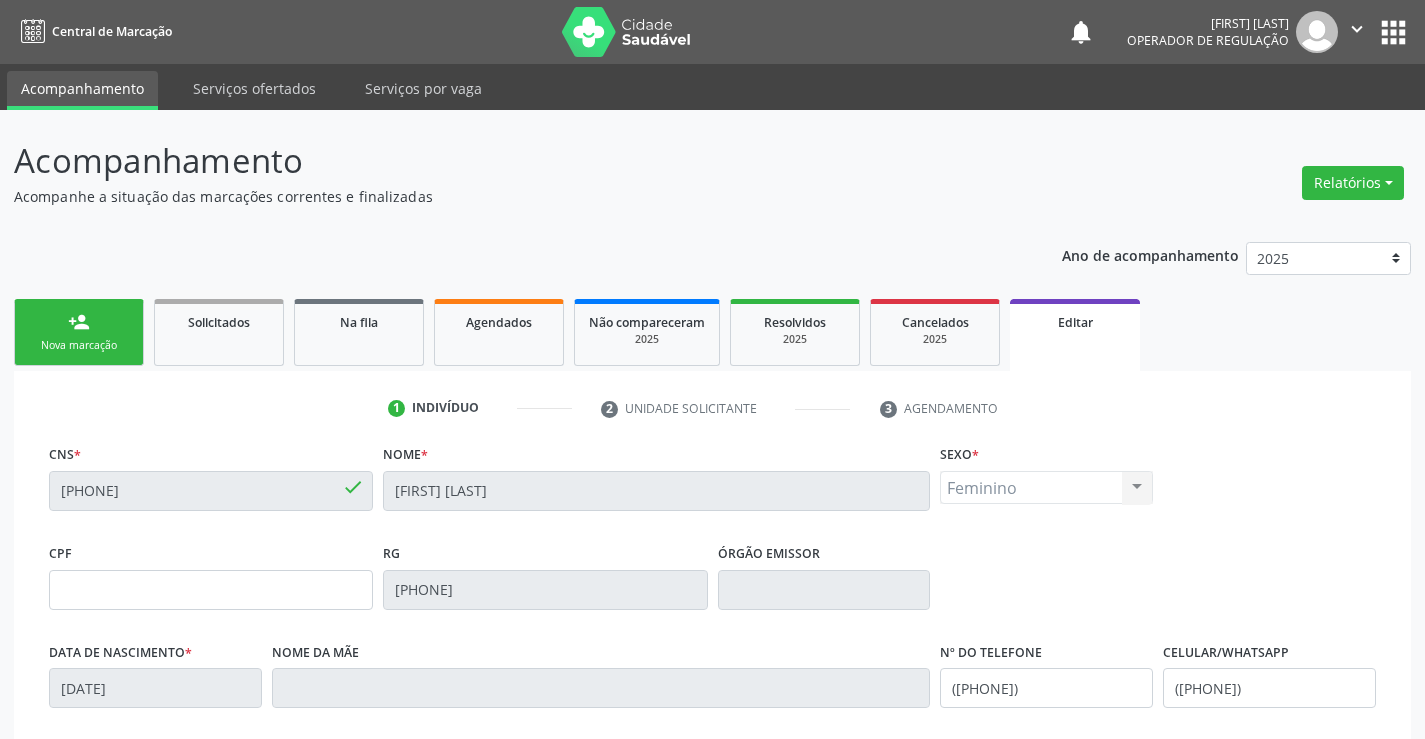 click on "person_add
Nova marcação" at bounding box center [79, 332] 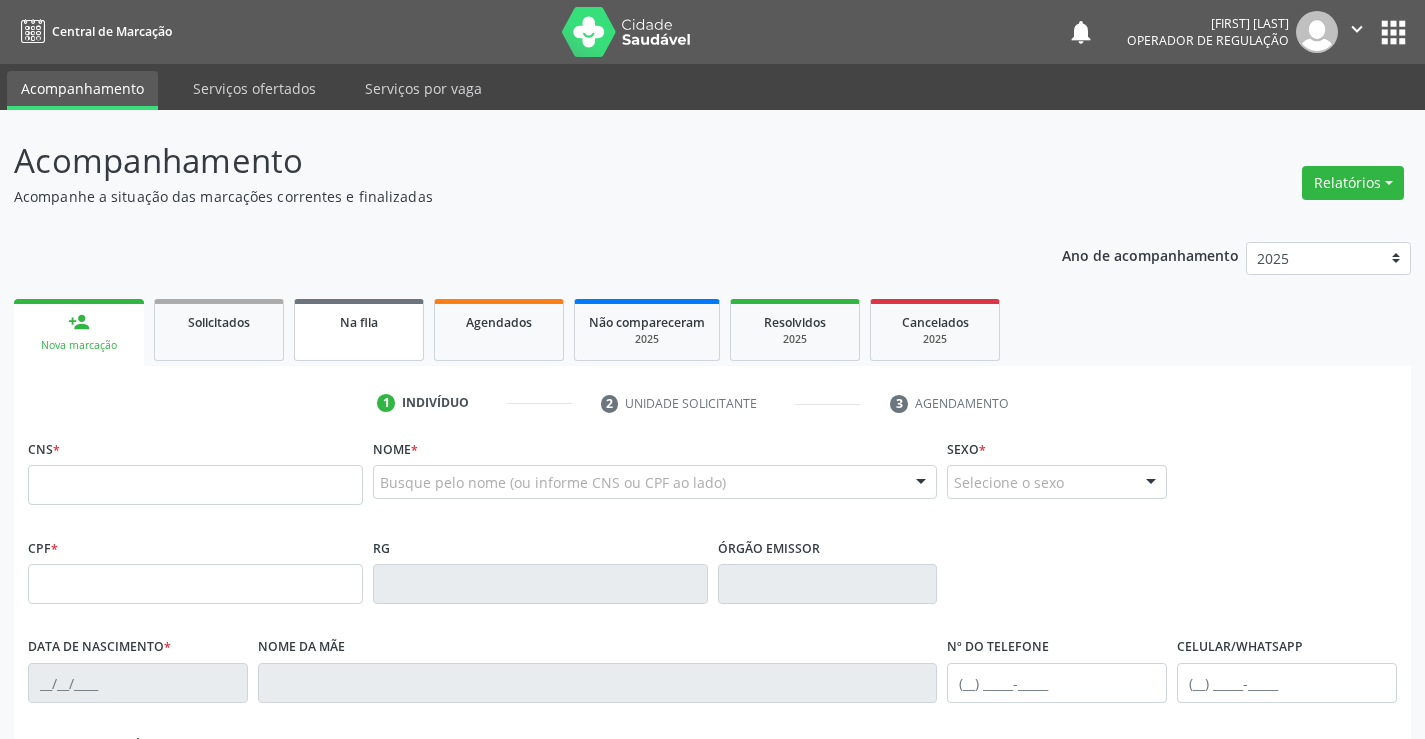 click on "Na fila" at bounding box center [359, 330] 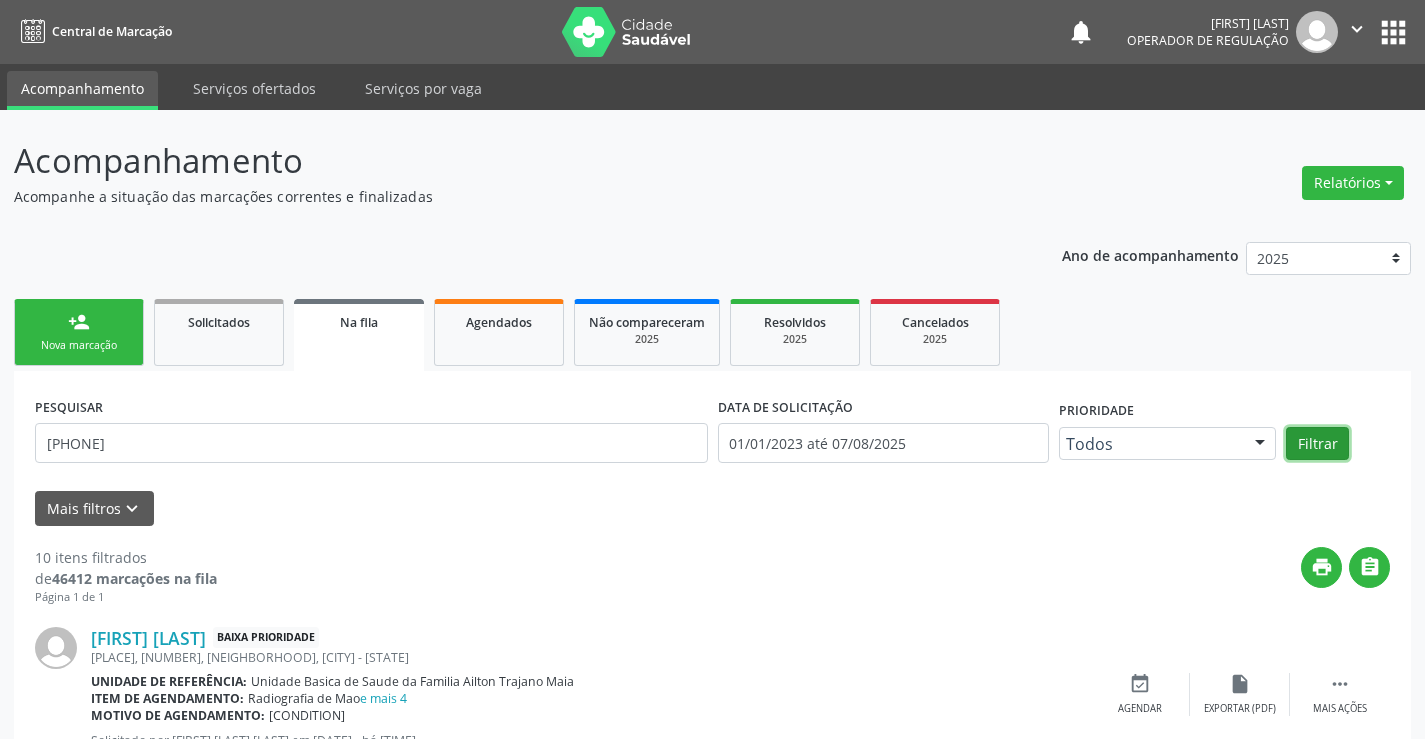 click on "Filtrar" at bounding box center (1317, 444) 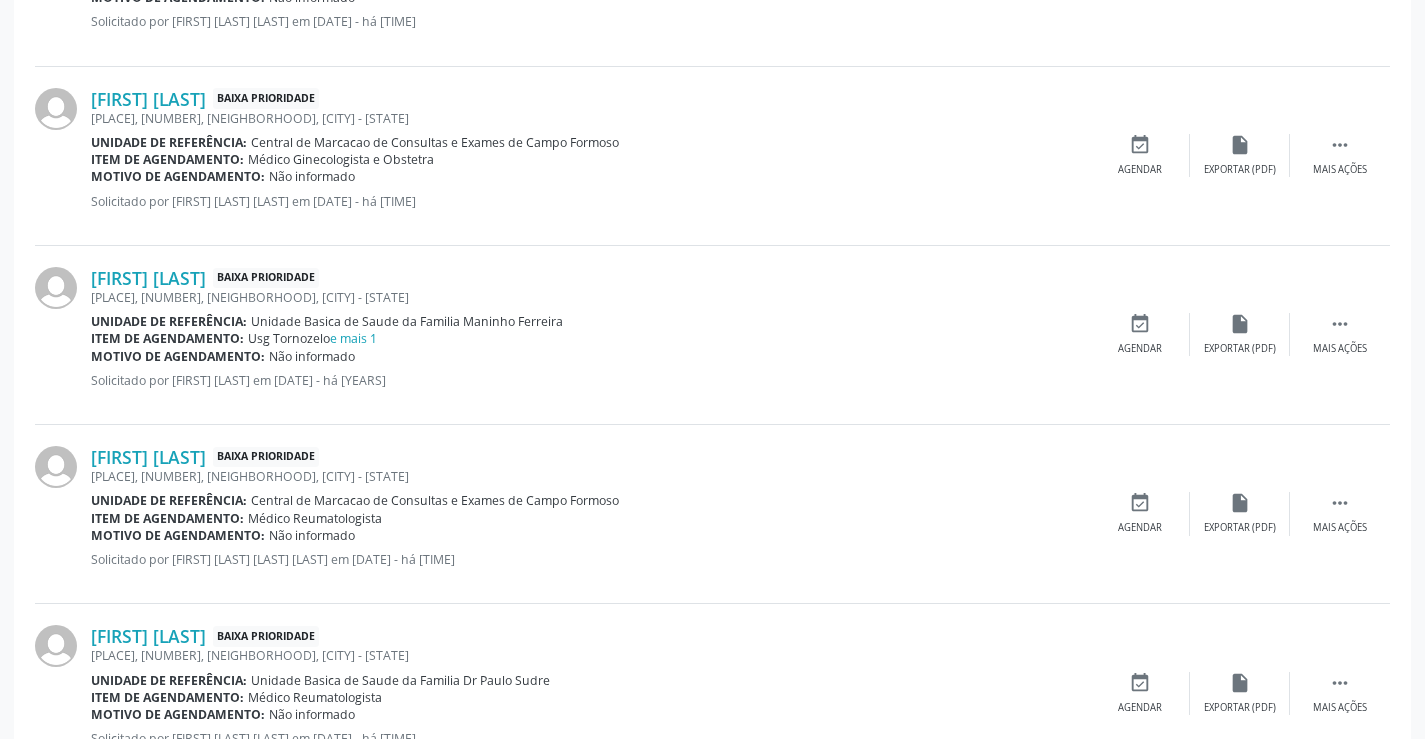 scroll, scrollTop: 1692, scrollLeft: 0, axis: vertical 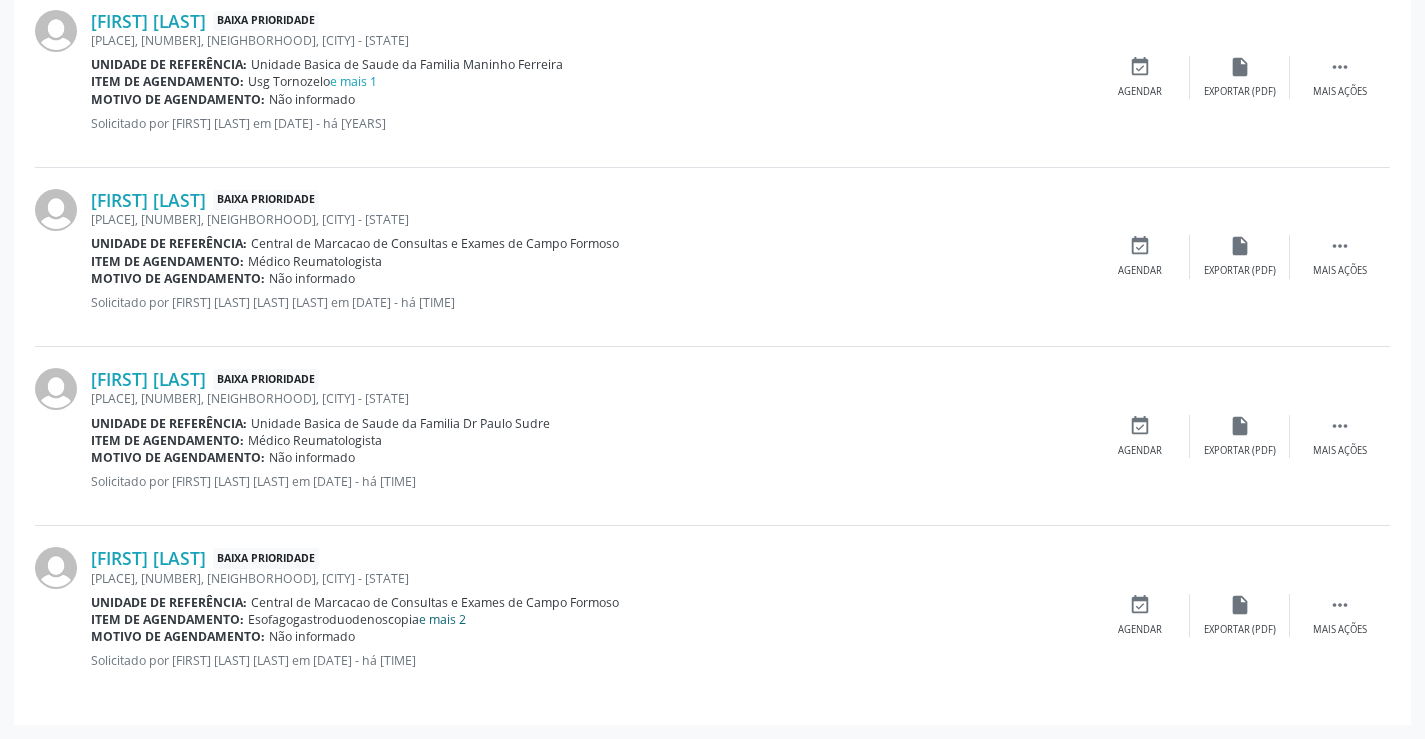 click on "e mais 2" at bounding box center [442, 619] 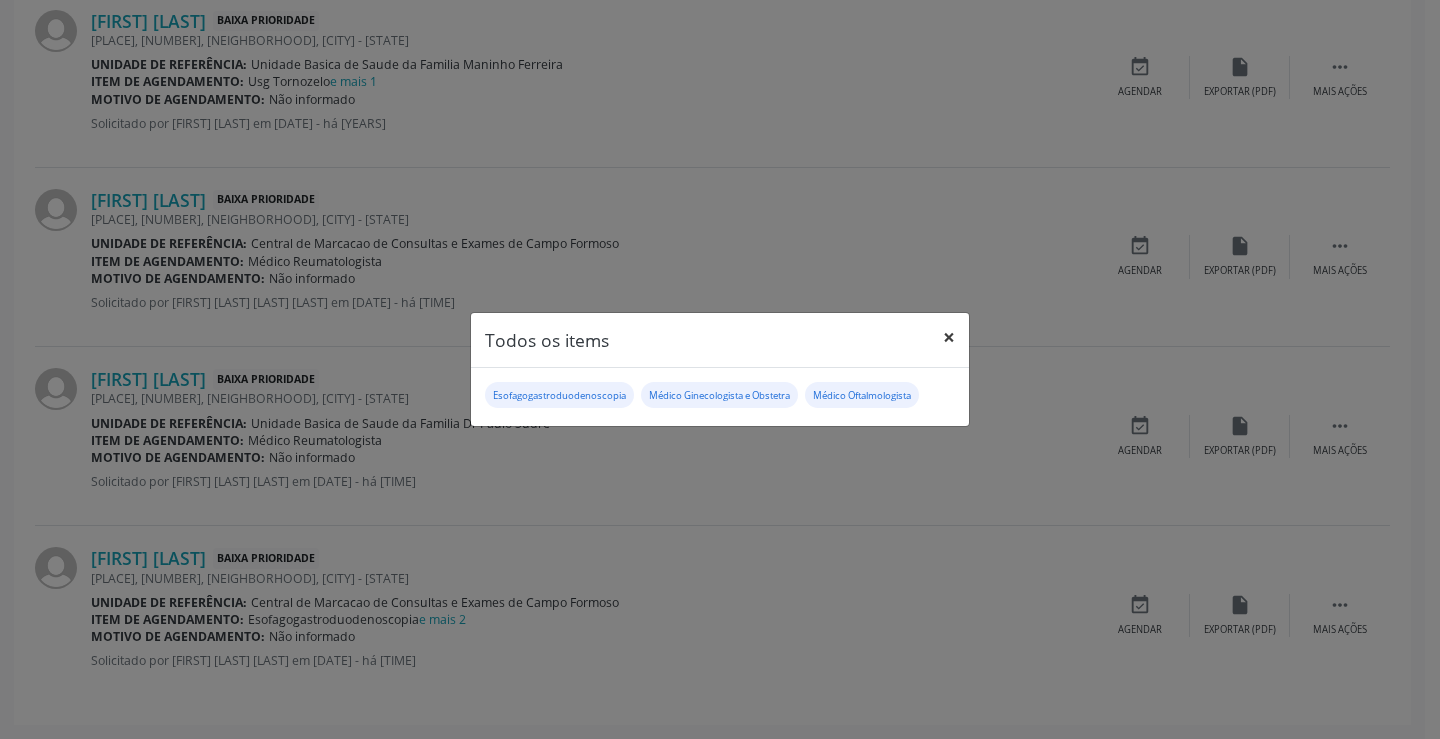 click on "×" at bounding box center (949, 337) 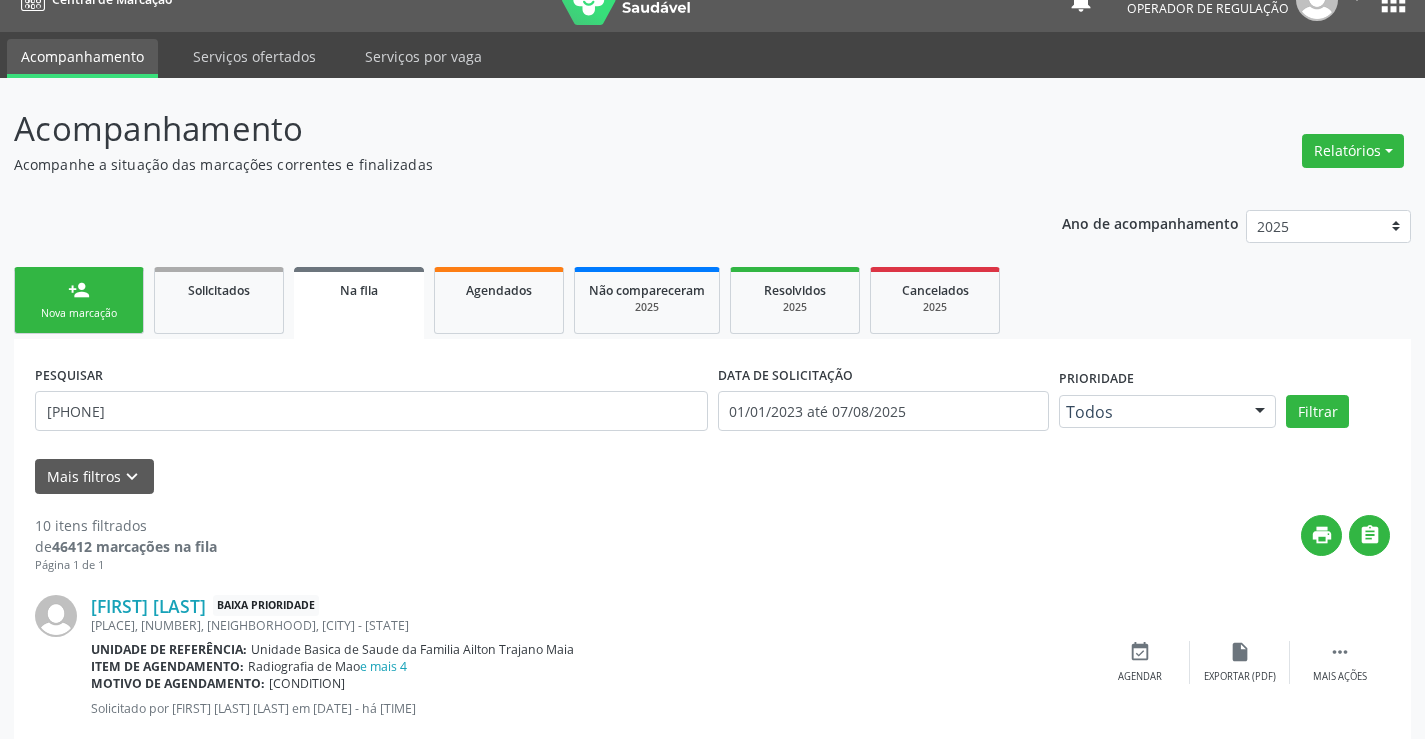 scroll, scrollTop: 0, scrollLeft: 0, axis: both 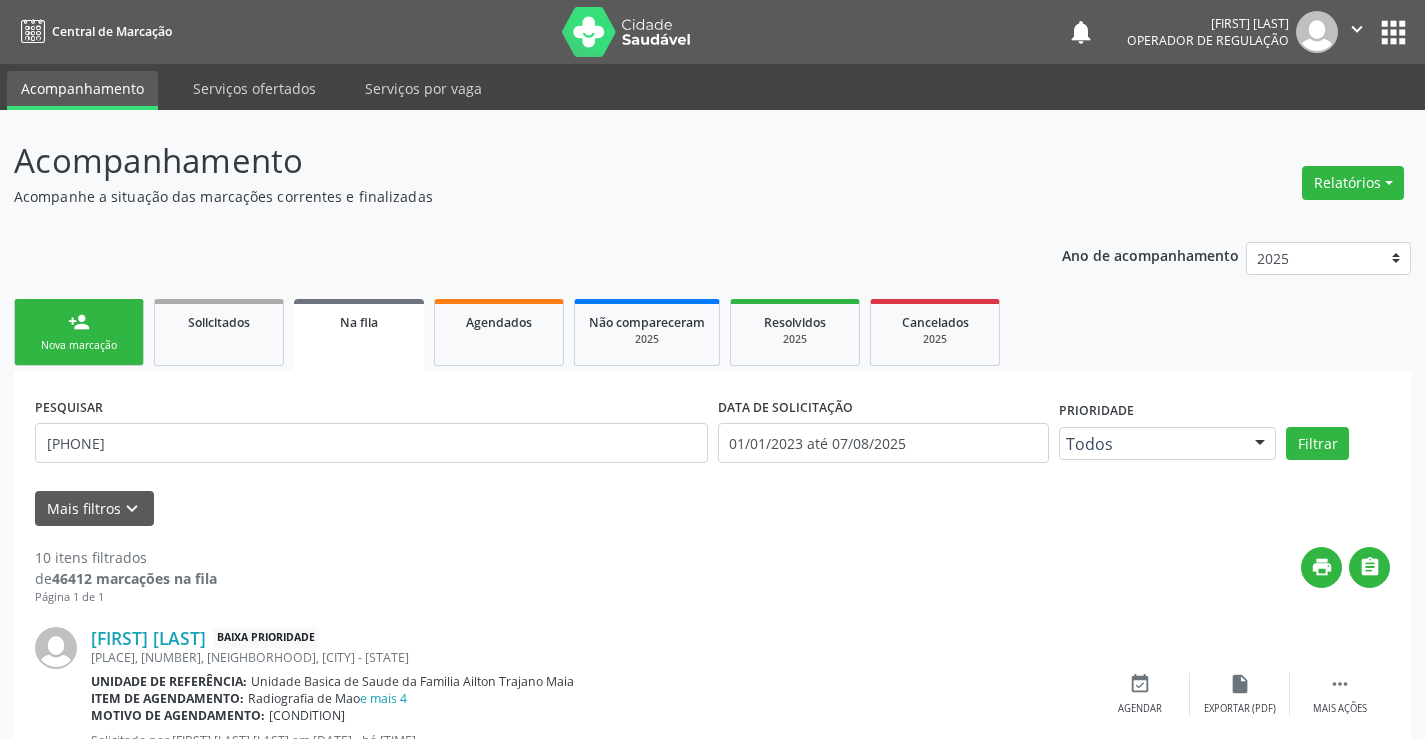 click on "person_add
Nova marcação" at bounding box center [79, 332] 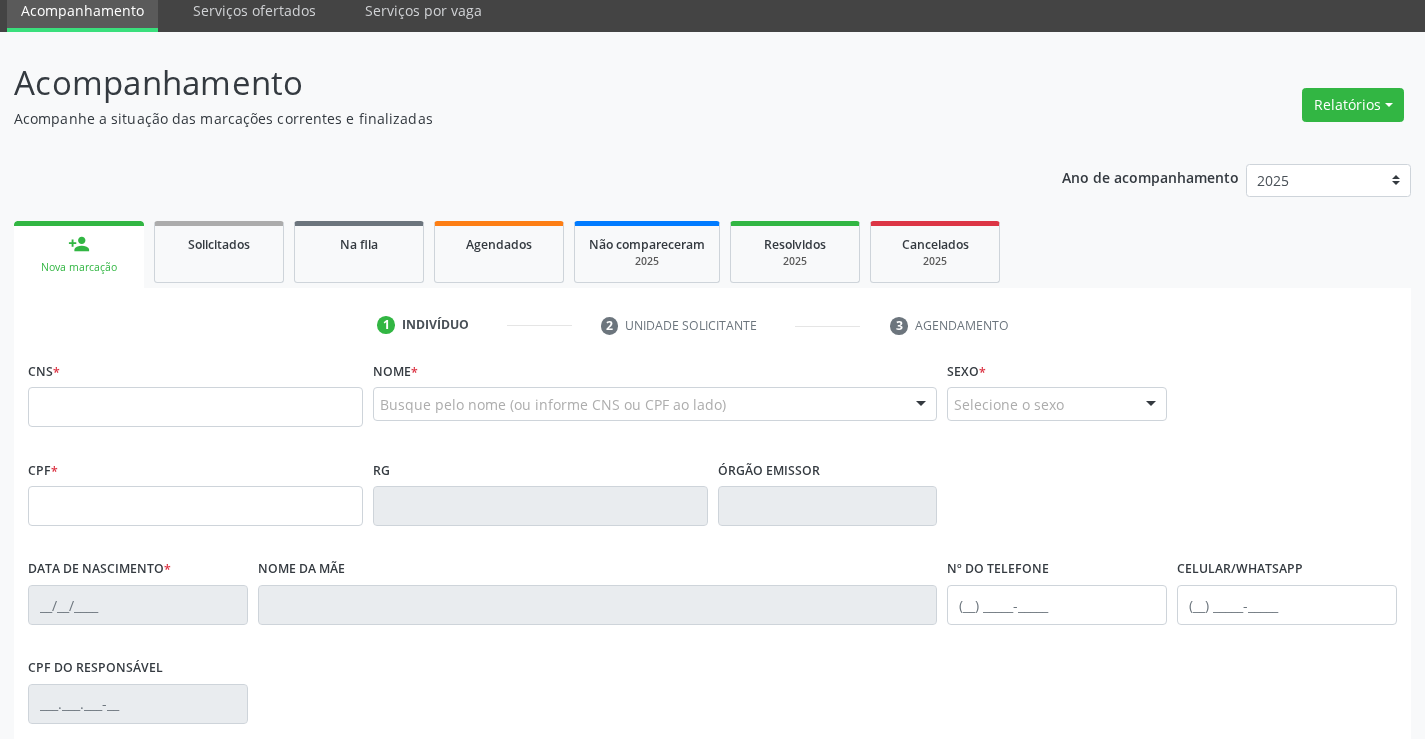 scroll, scrollTop: 100, scrollLeft: 0, axis: vertical 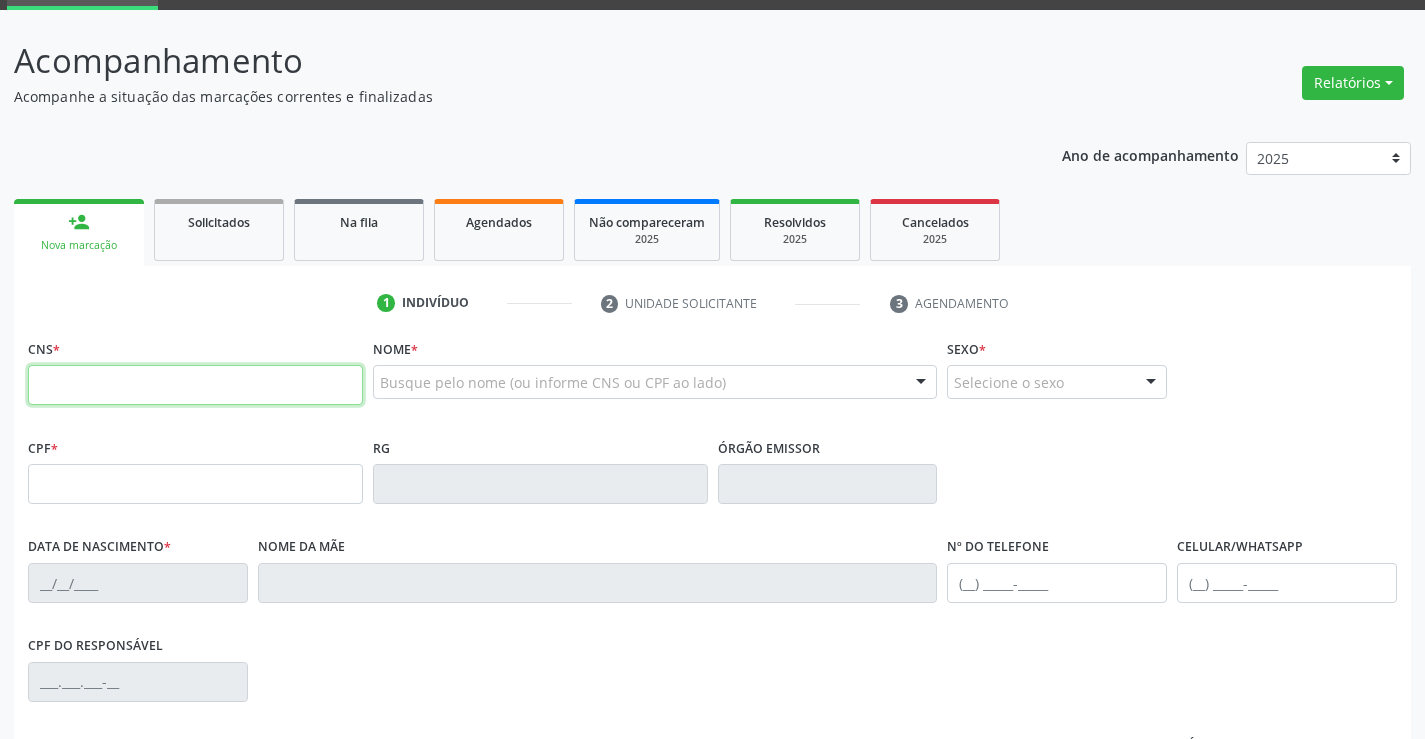 click at bounding box center (195, 385) 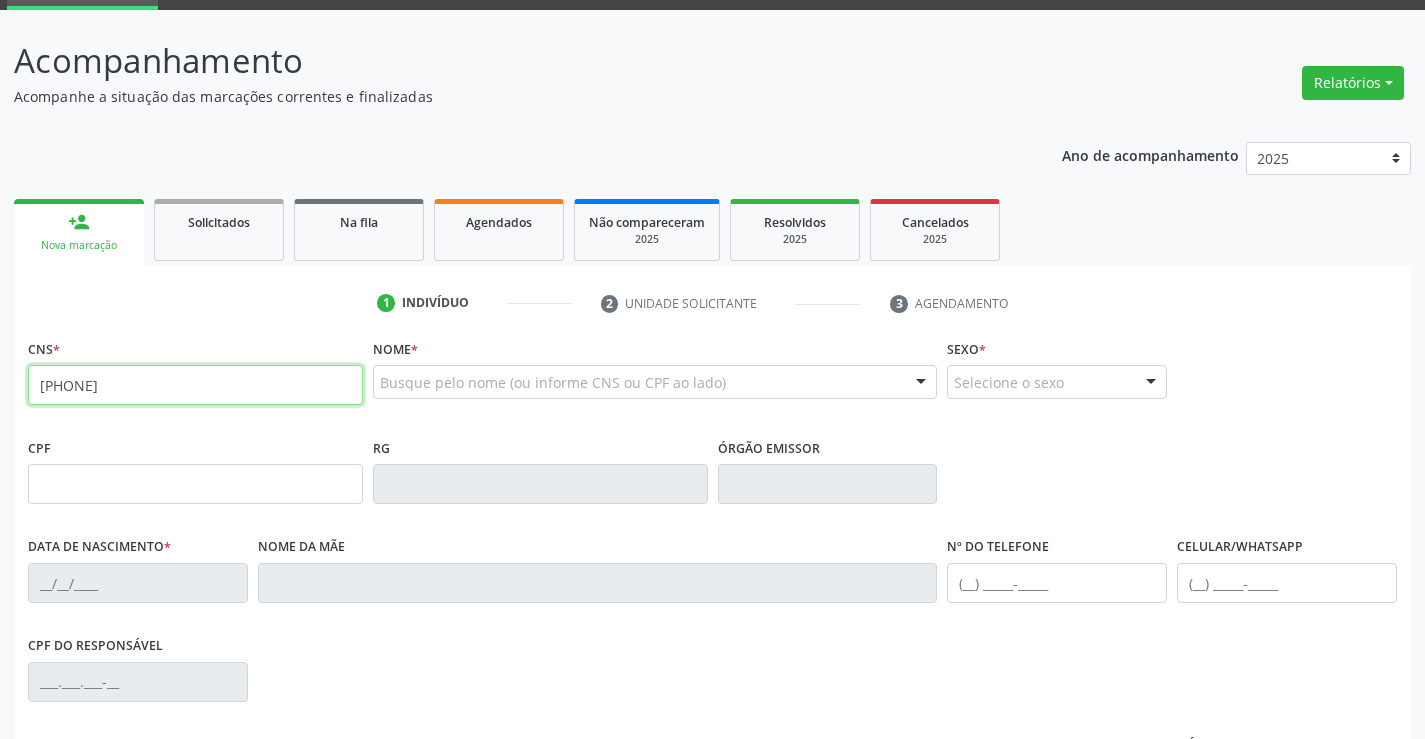 type on "[PHONE]" 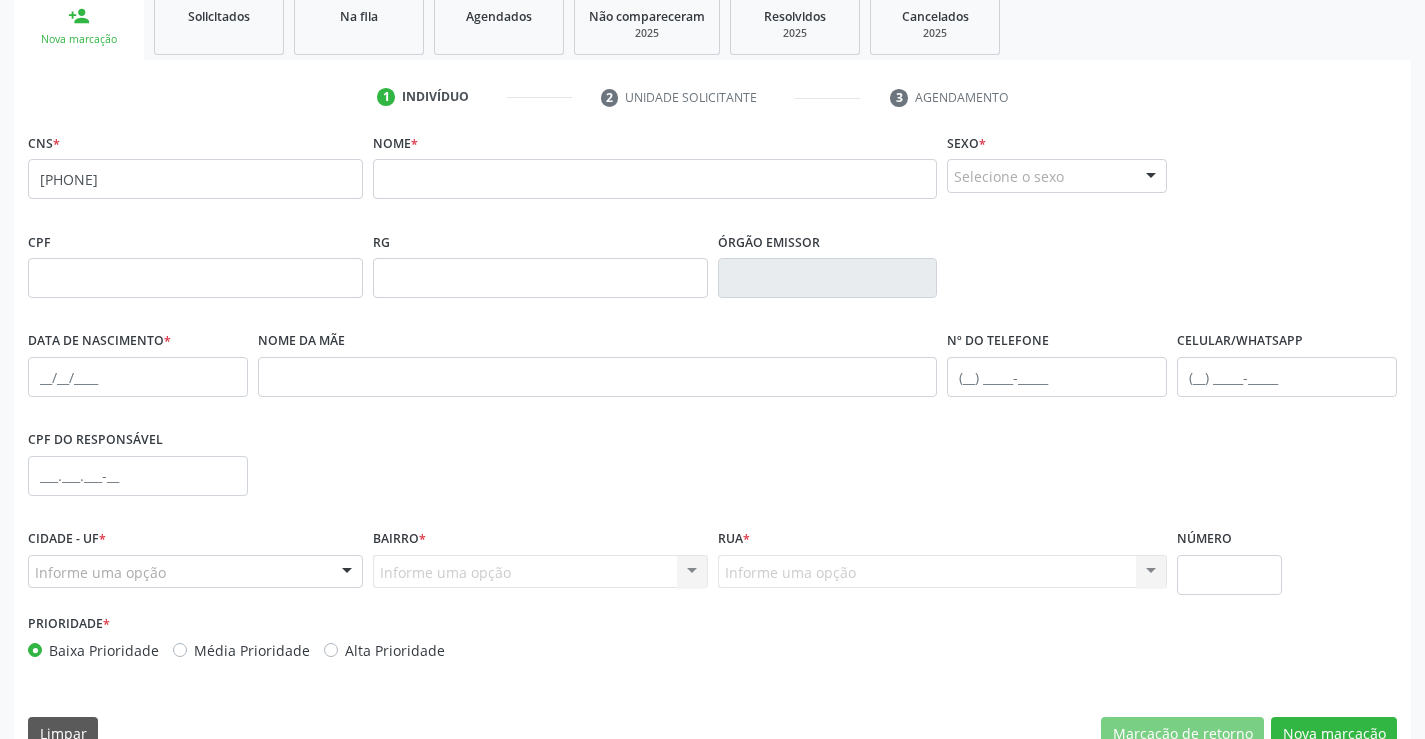 scroll, scrollTop: 345, scrollLeft: 0, axis: vertical 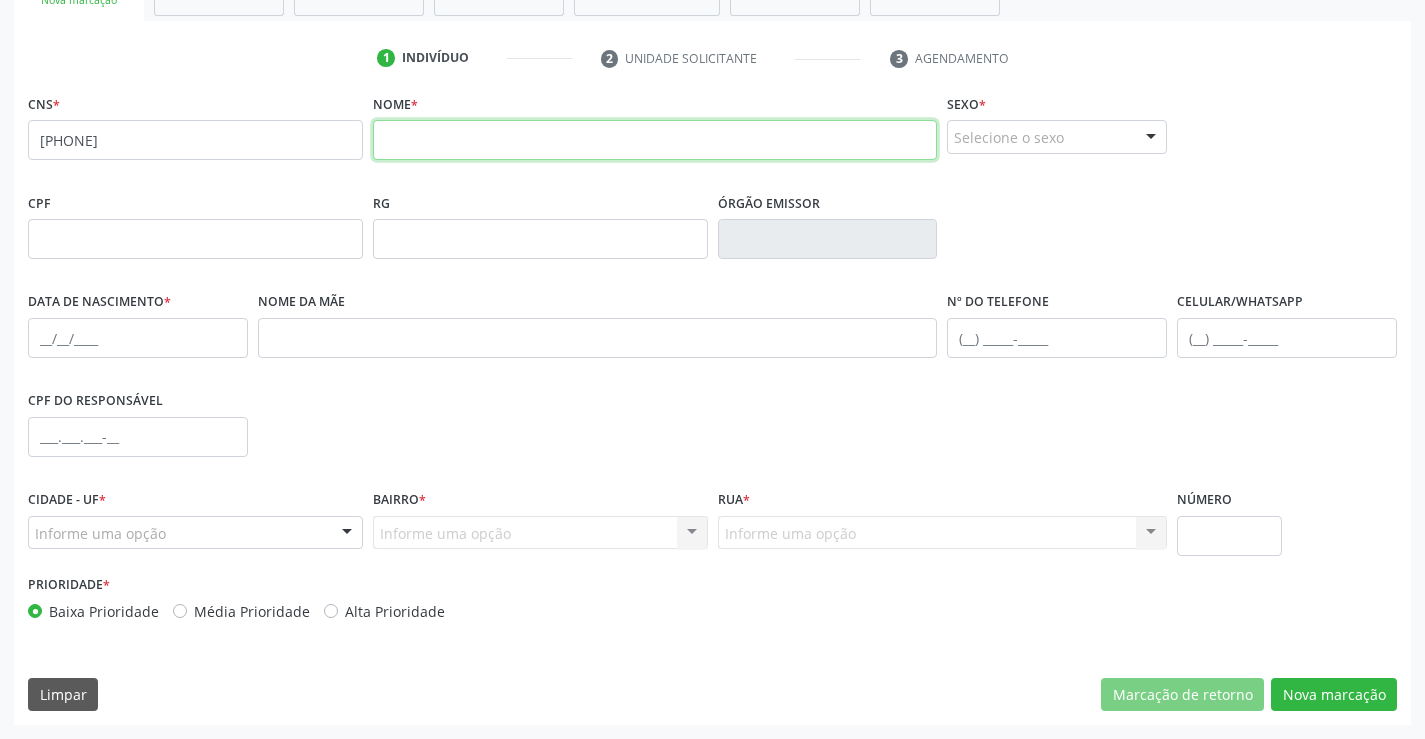 click at bounding box center (655, 140) 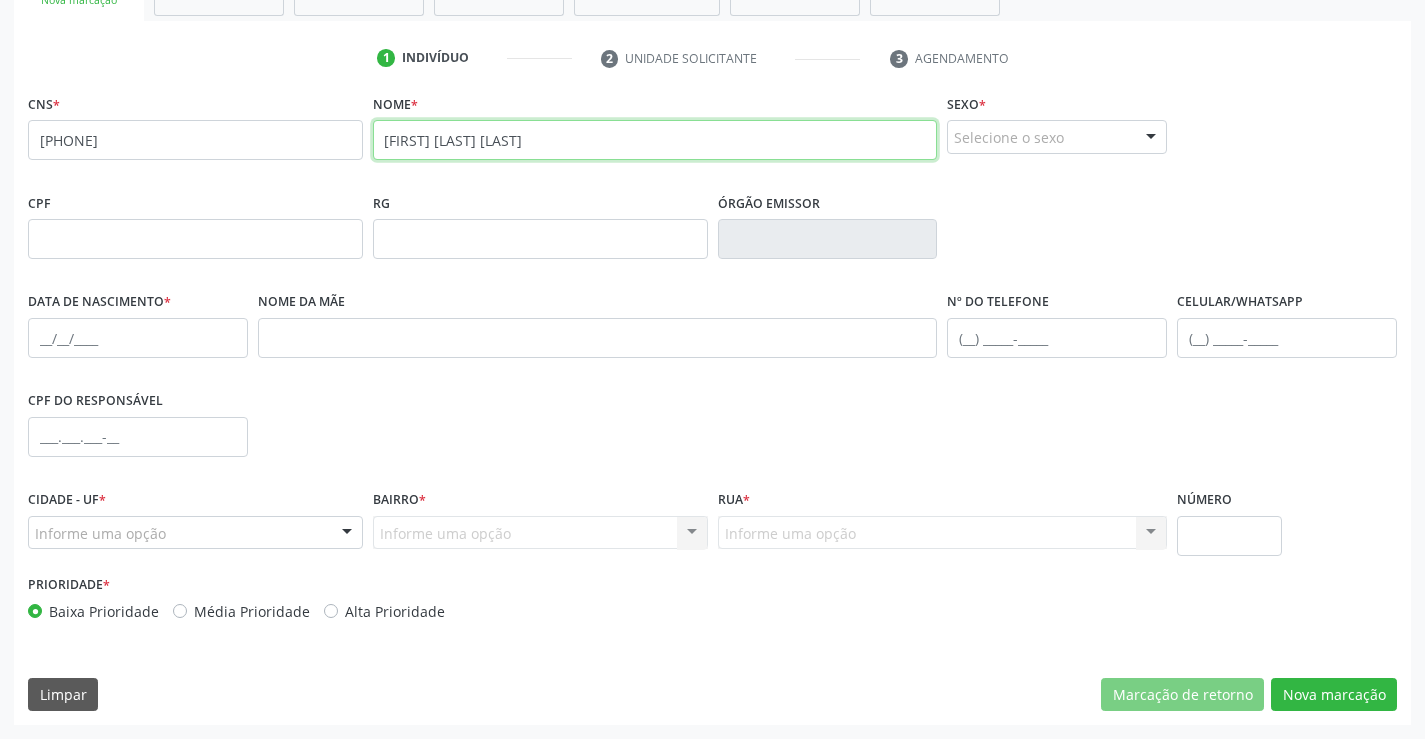 type on "[FIRST] [LAST] [LAST]" 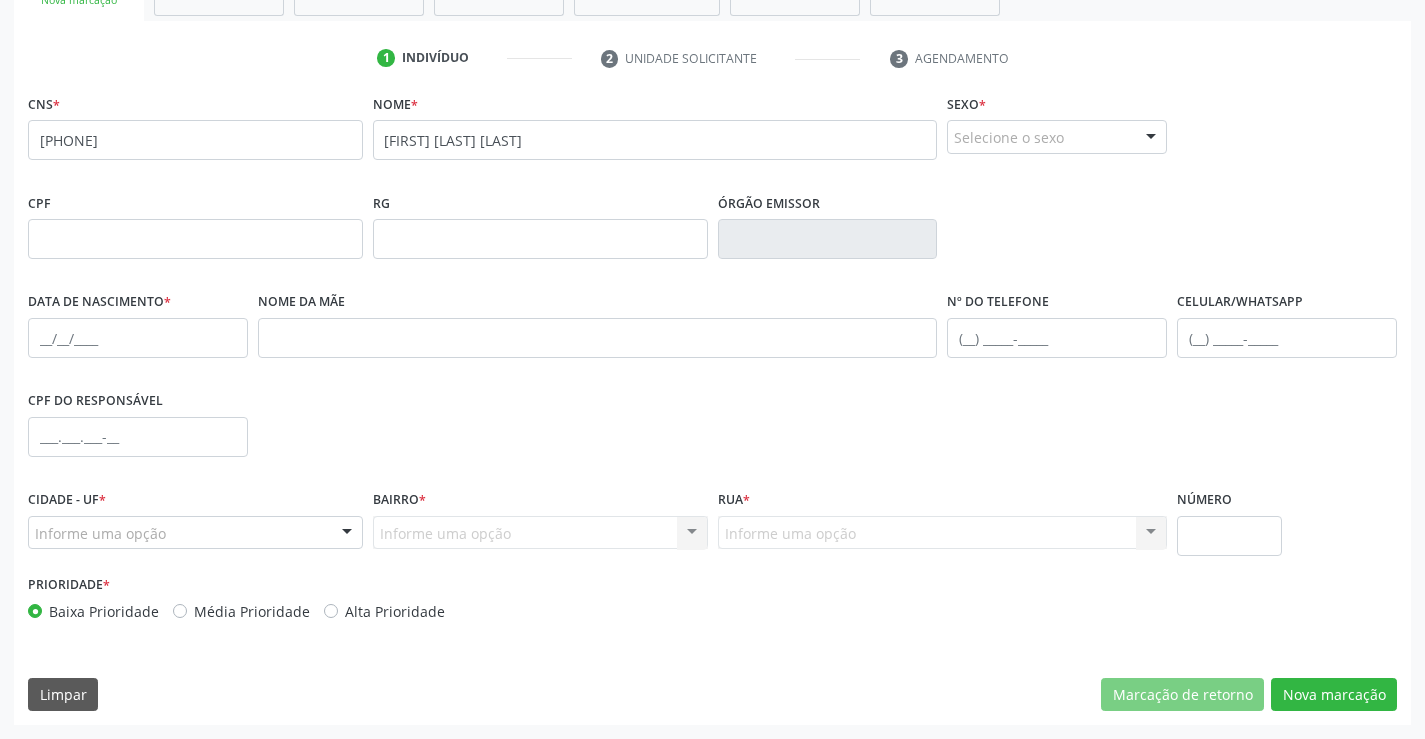 click at bounding box center [1151, 138] 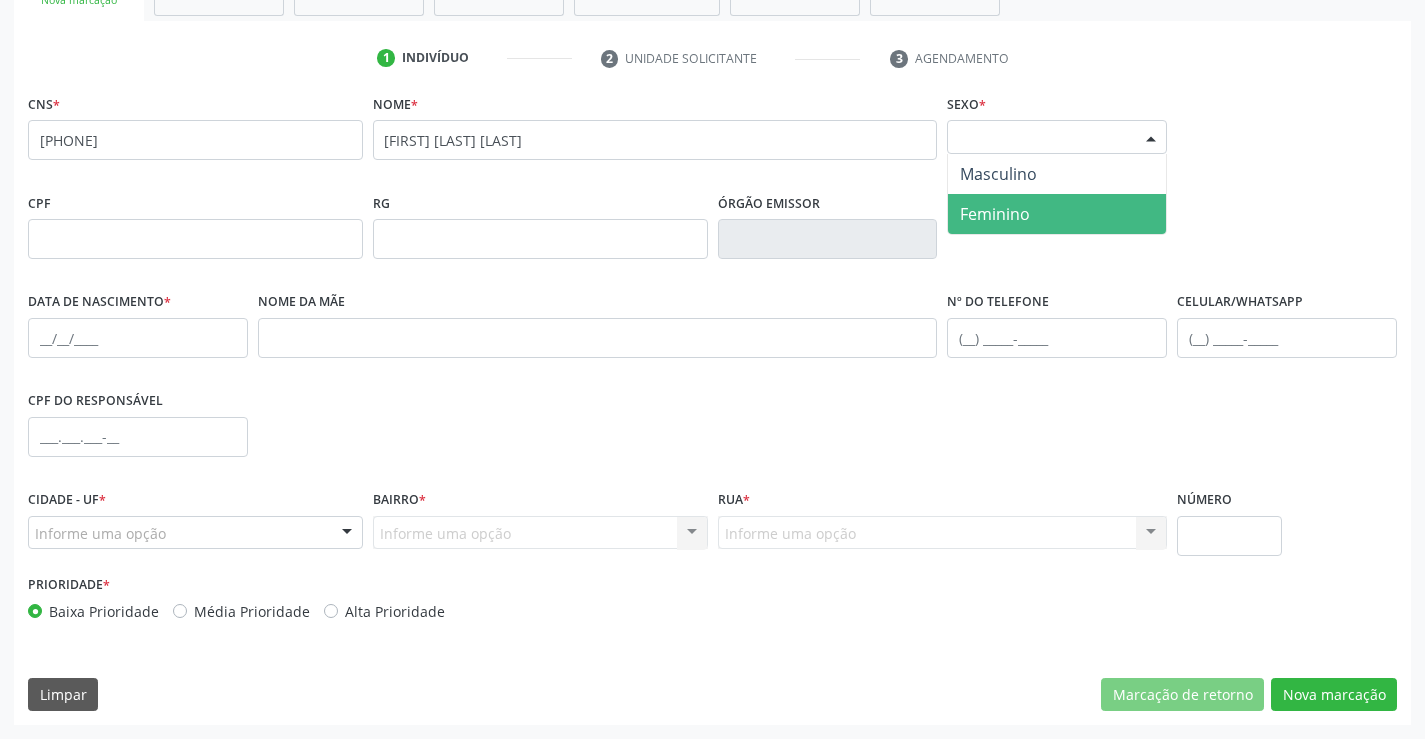 click on "Feminino" at bounding box center [1057, 214] 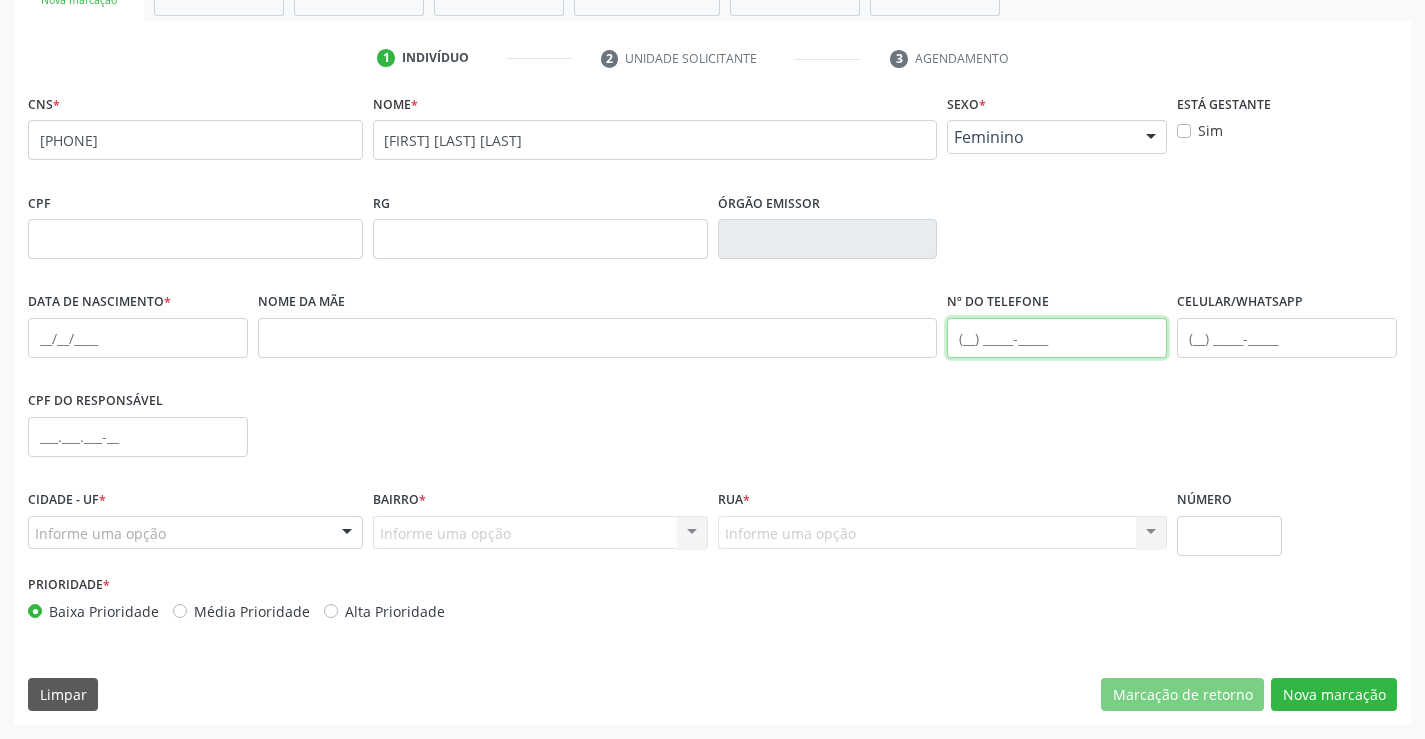 click at bounding box center [1057, 338] 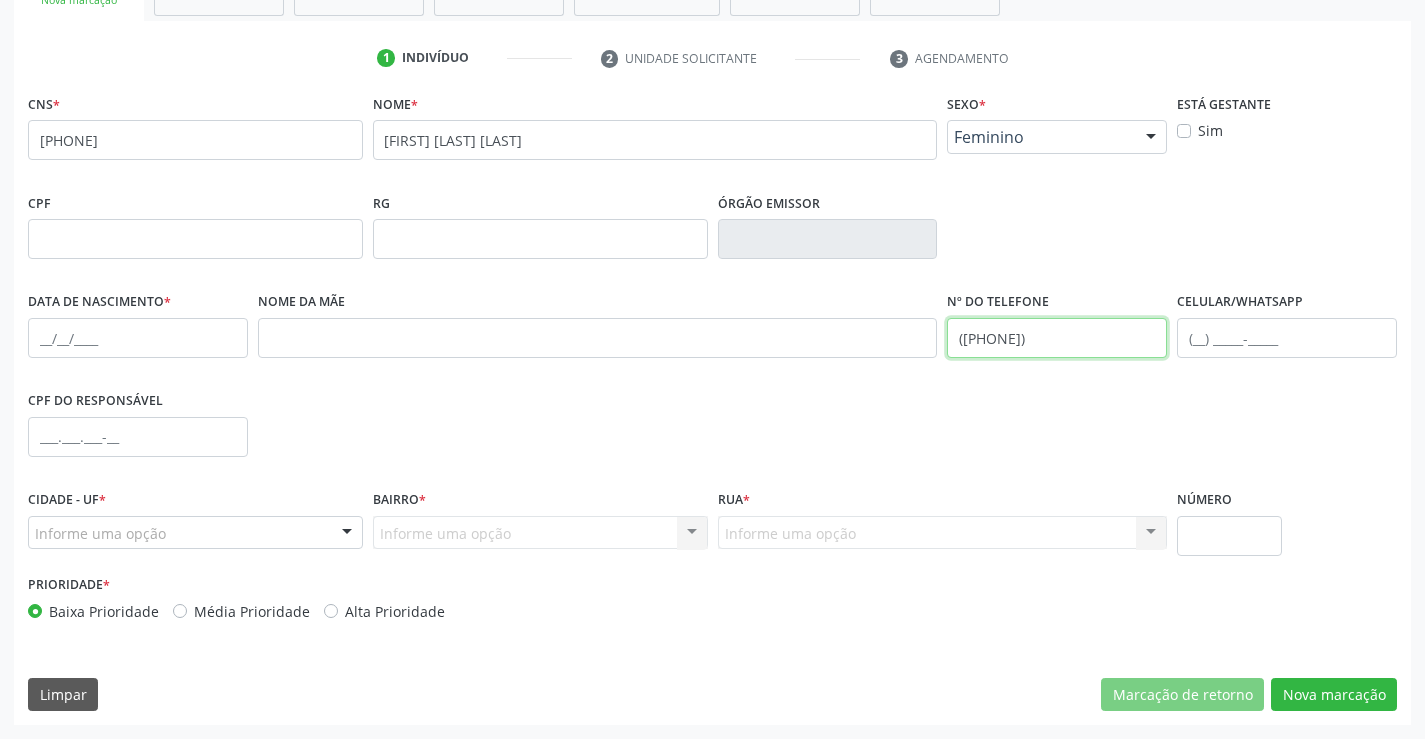 type on "([PHONE])" 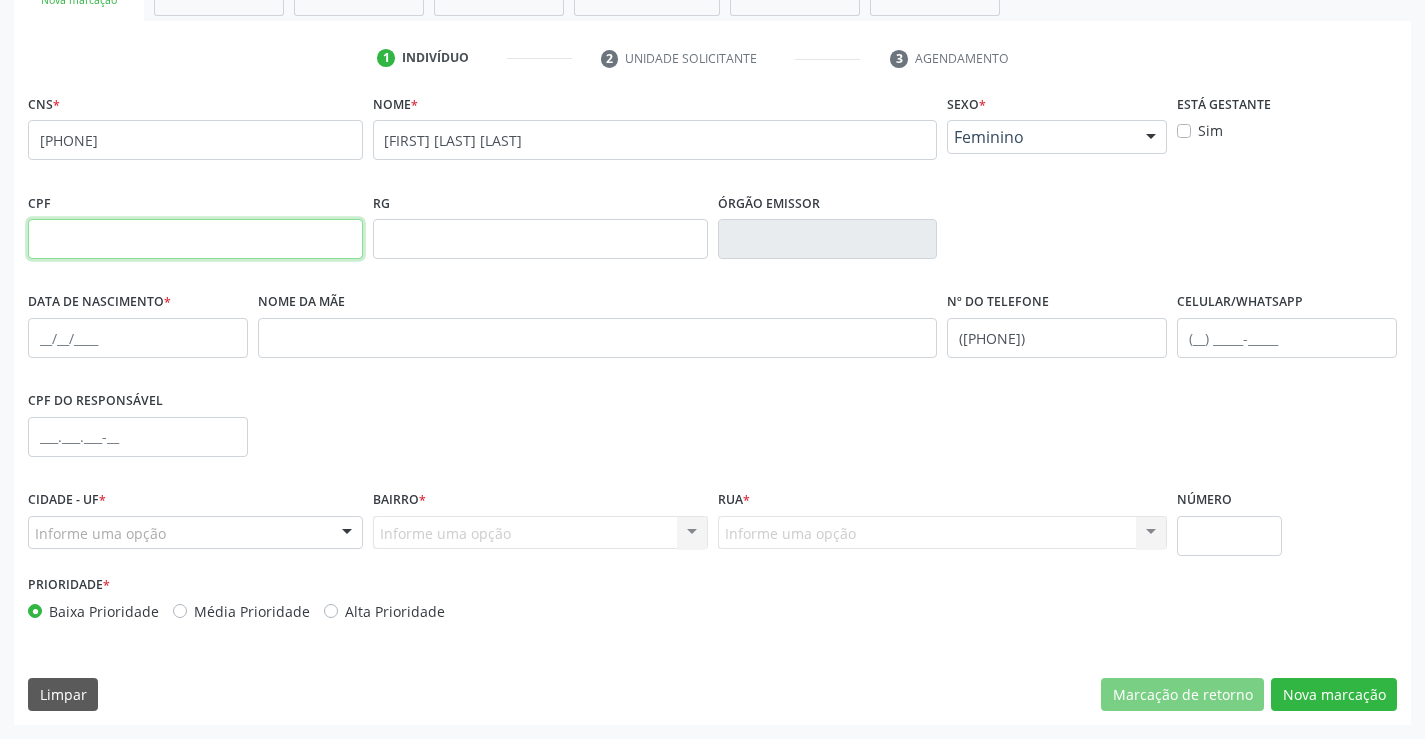 click at bounding box center [195, 239] 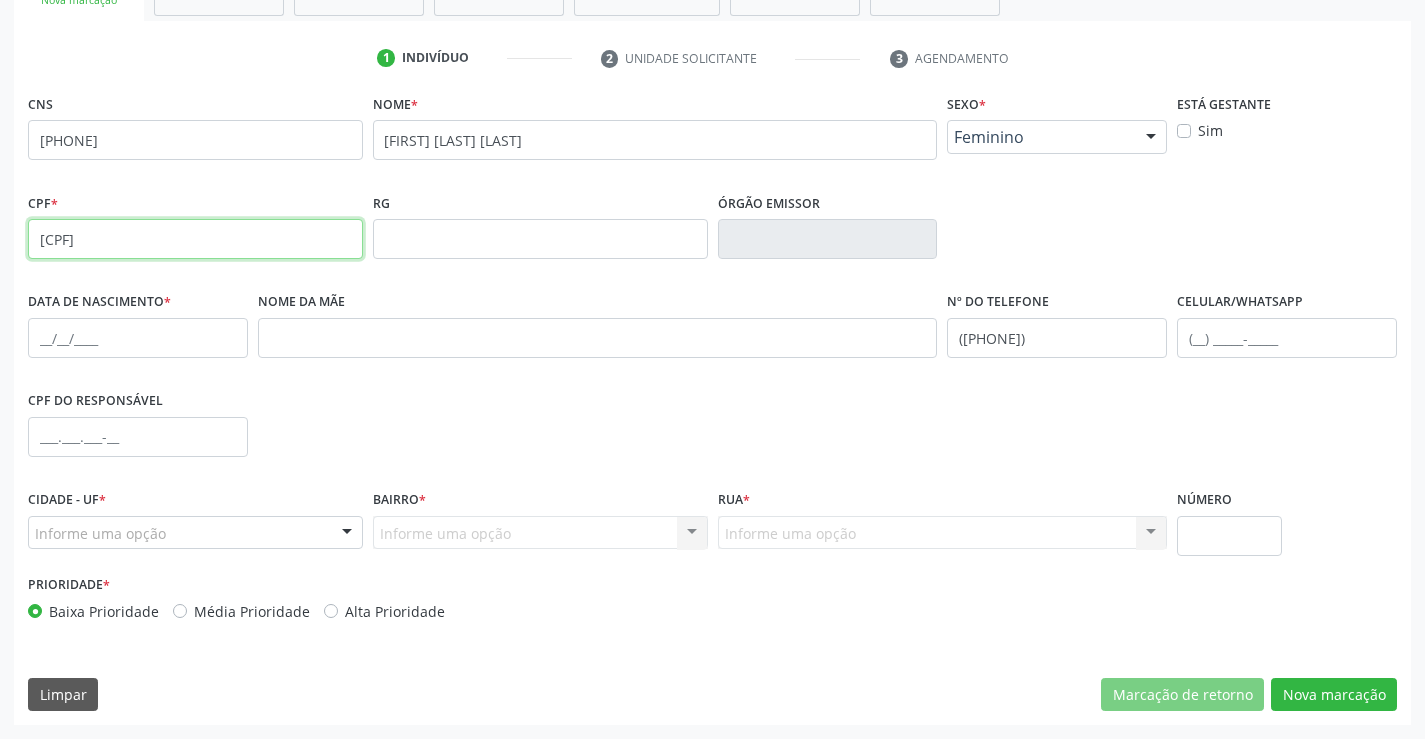 type on "[CPF]" 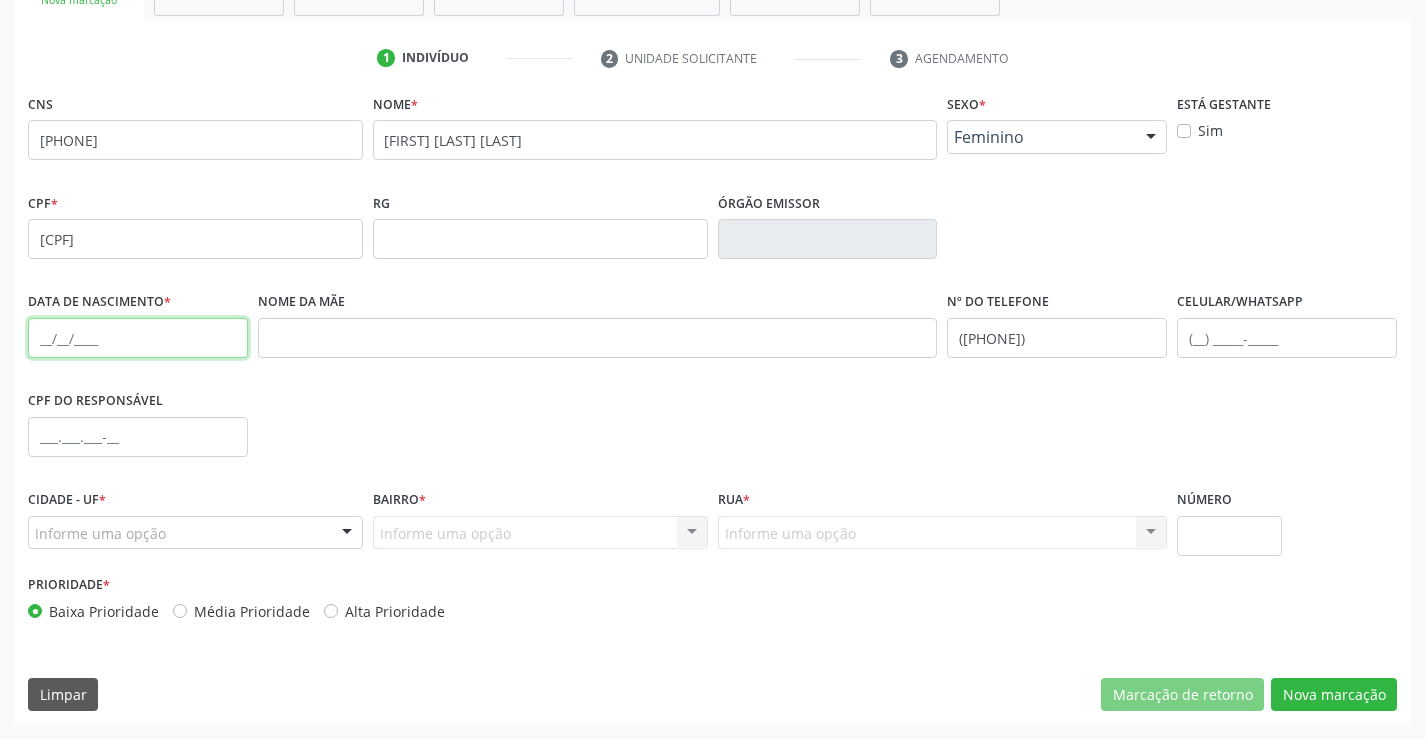 click at bounding box center (138, 338) 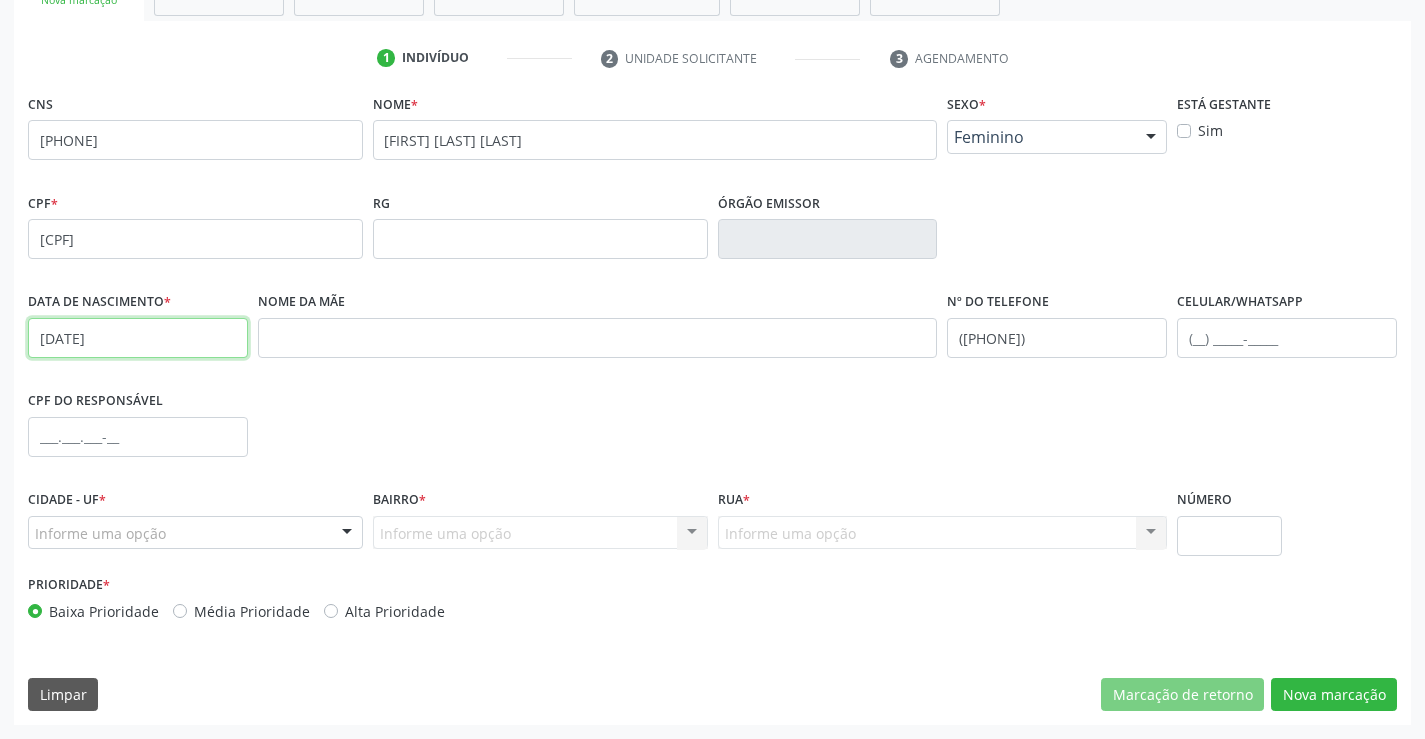type on "[DATE]" 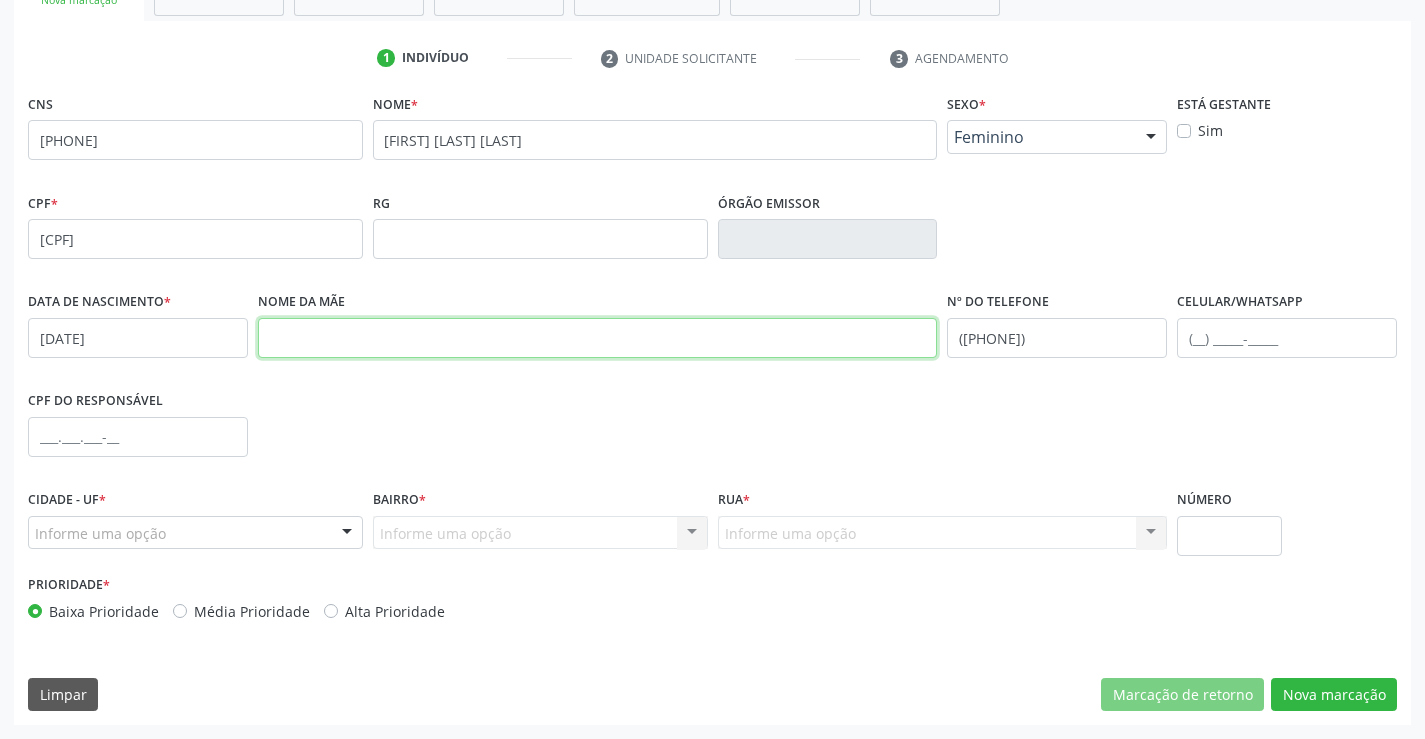 click at bounding box center [598, 338] 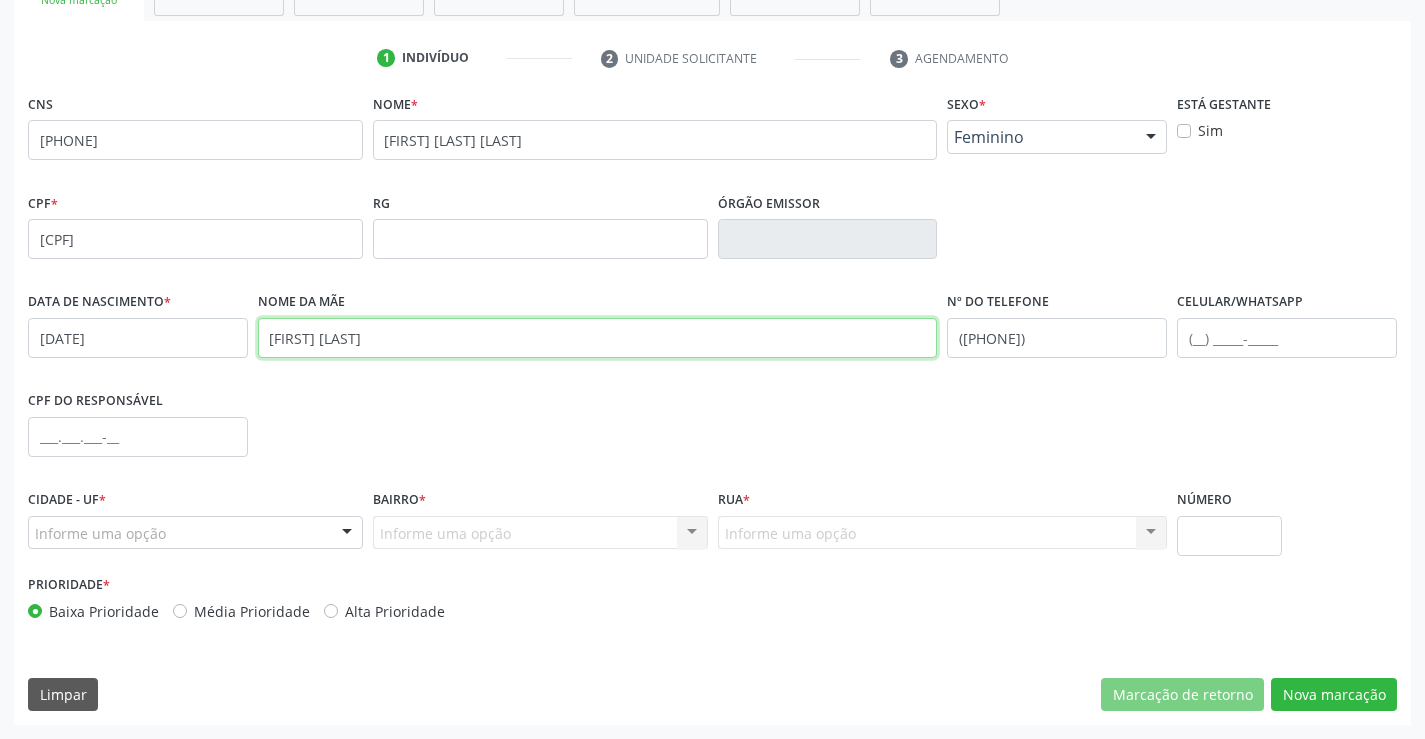type on "[FIRST] [LAST]" 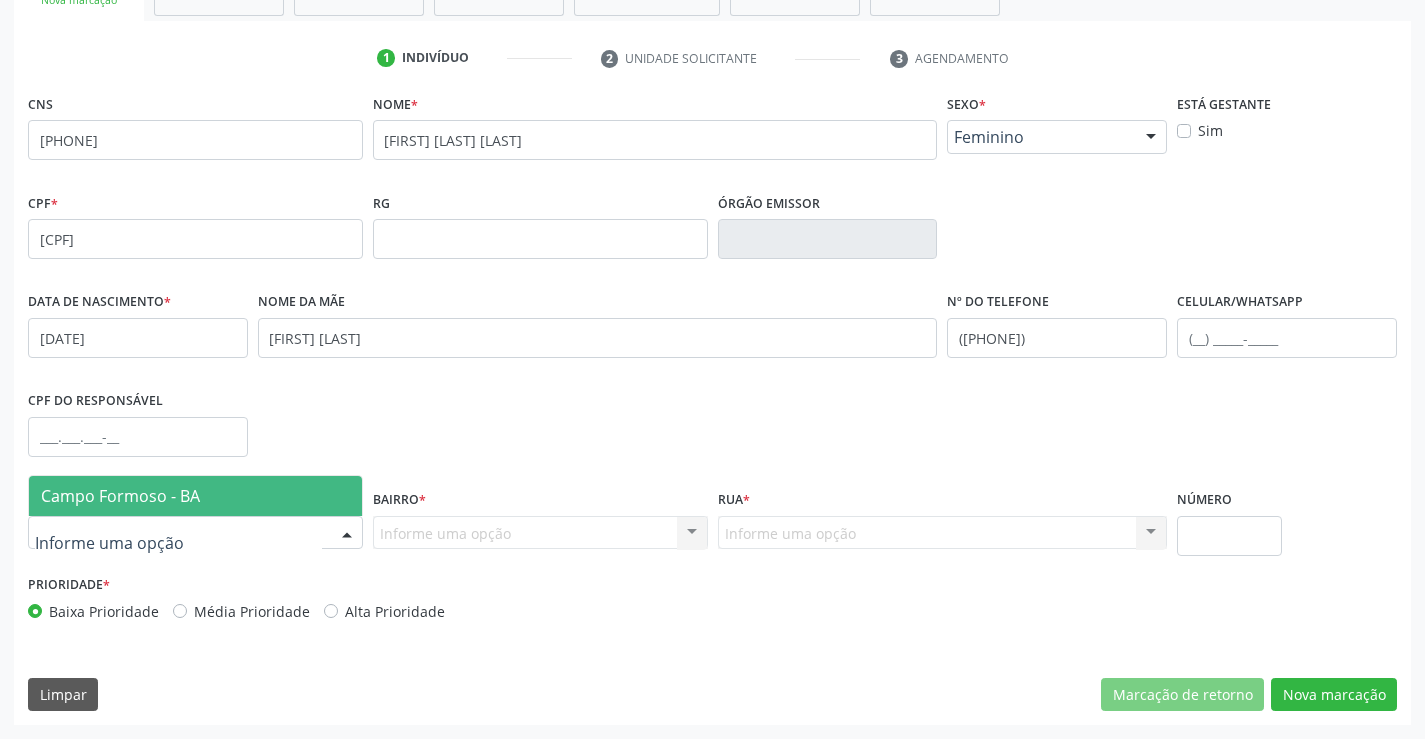 click at bounding box center [347, 534] 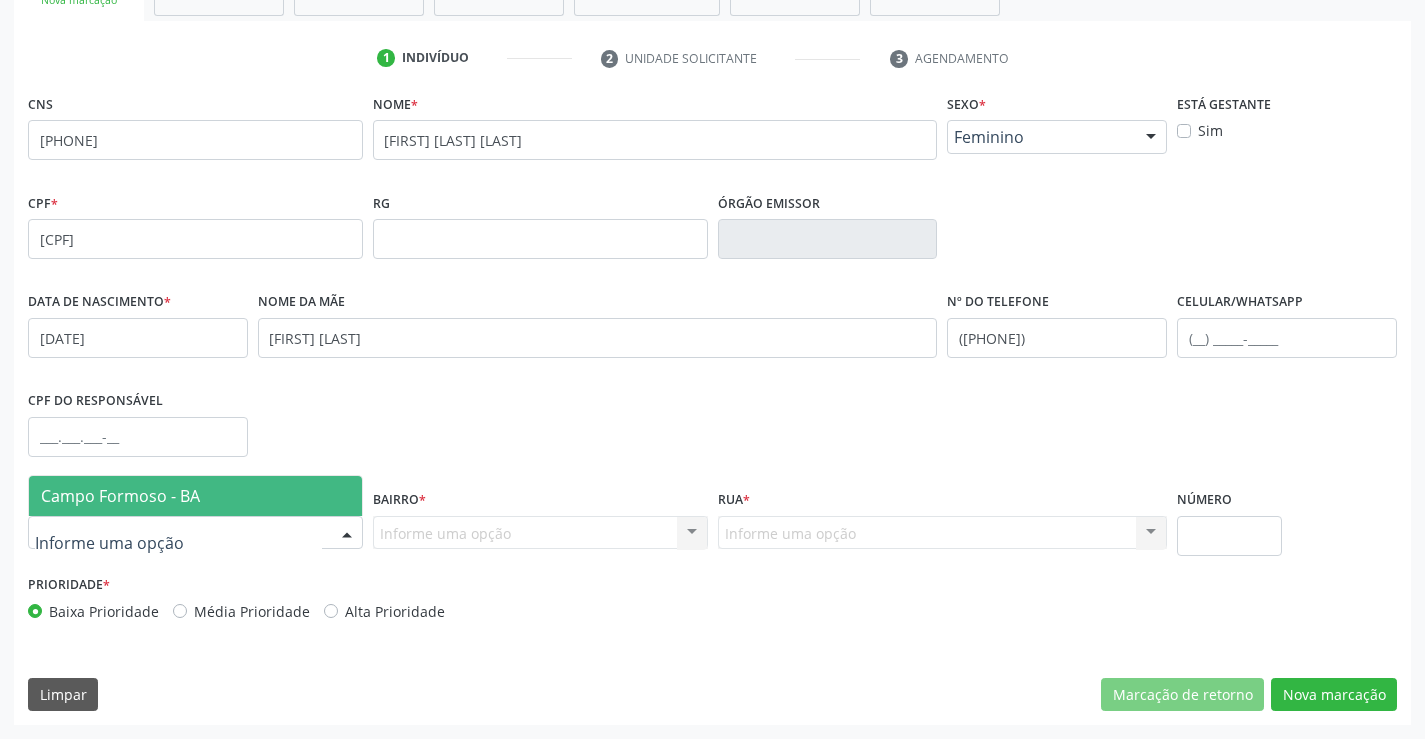 click on "Campo Formoso - BA" at bounding box center (195, 496) 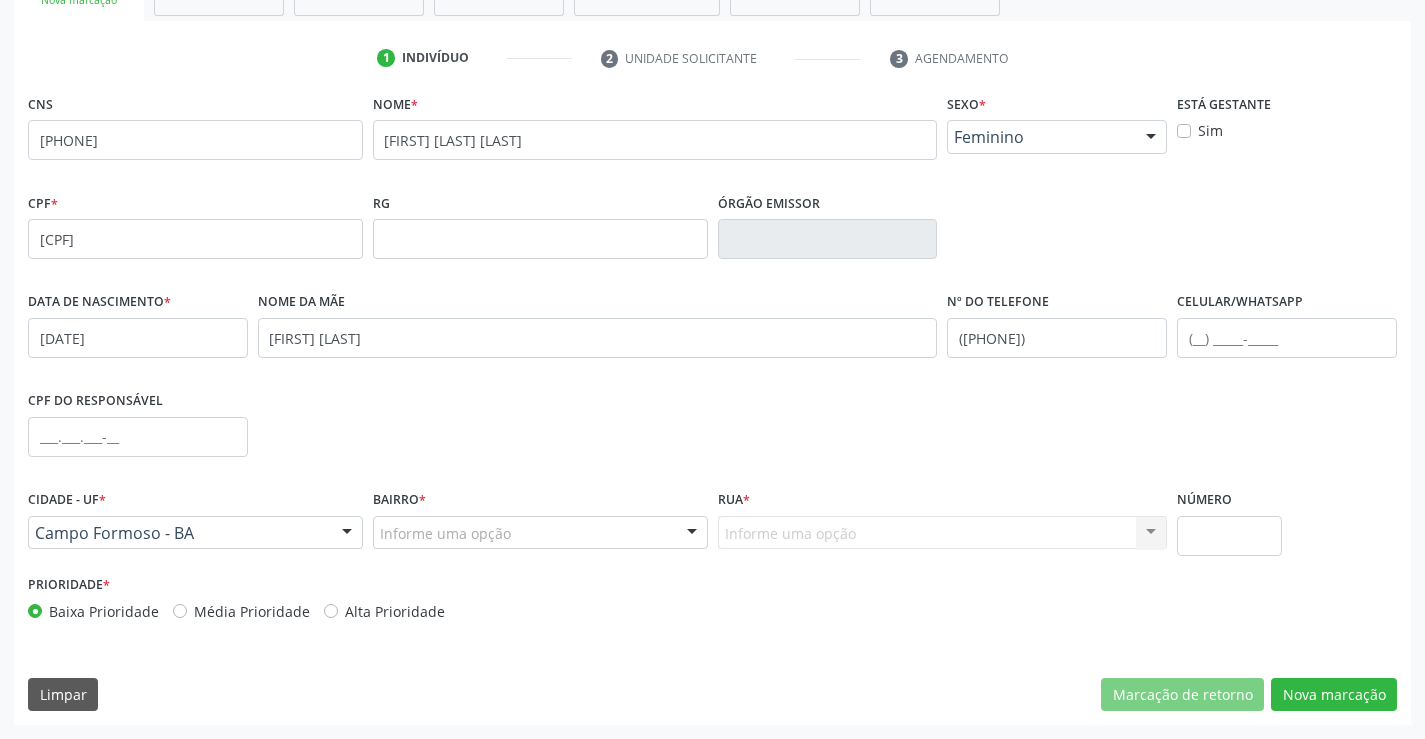 click at bounding box center [692, 534] 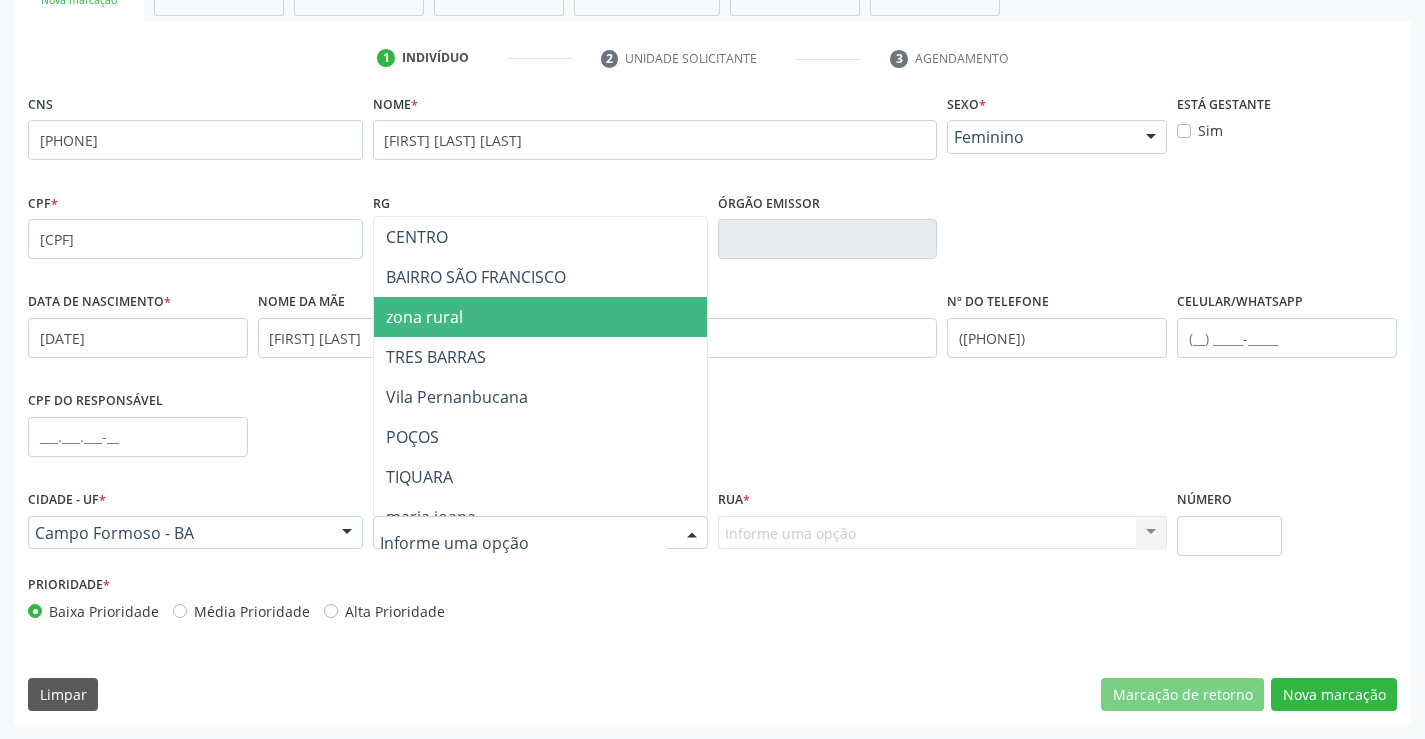 click on "zona rural" at bounding box center [578, 317] 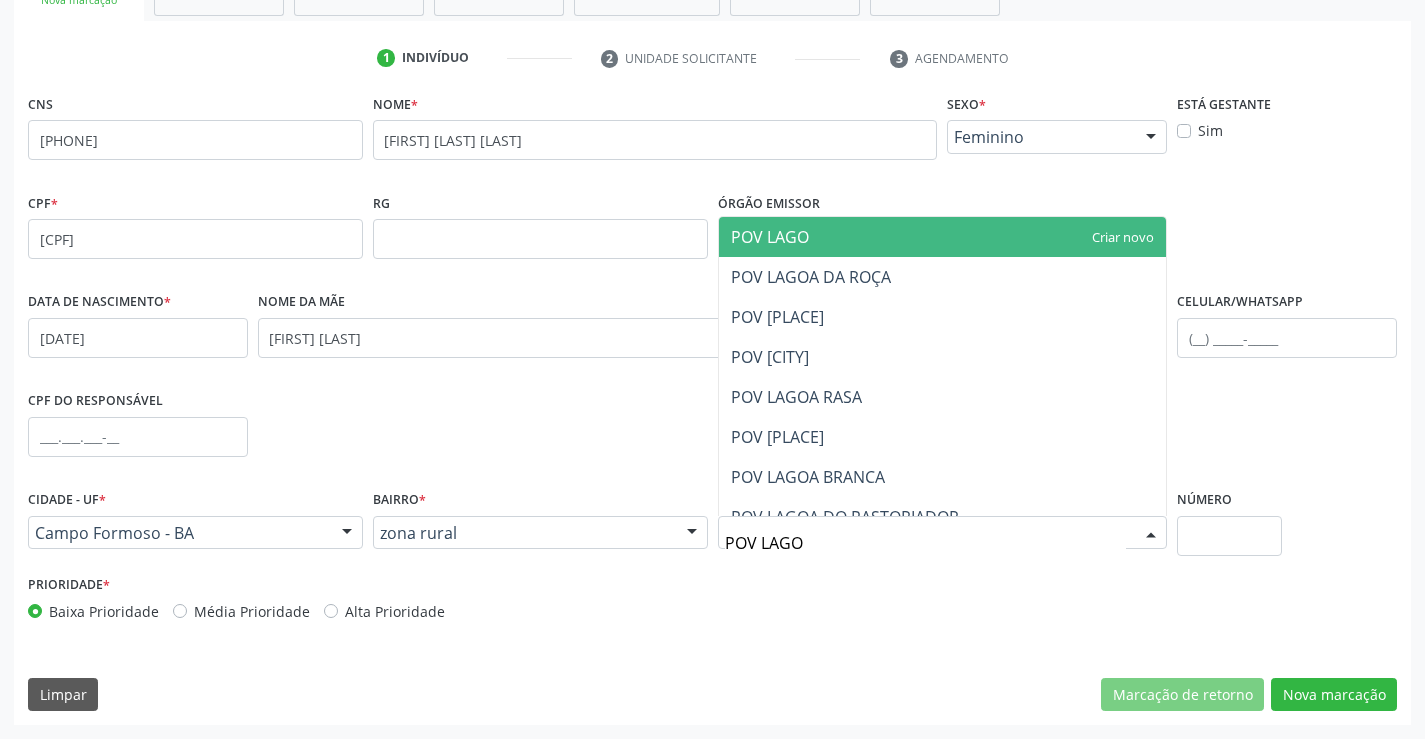 type on "POV LAGOA" 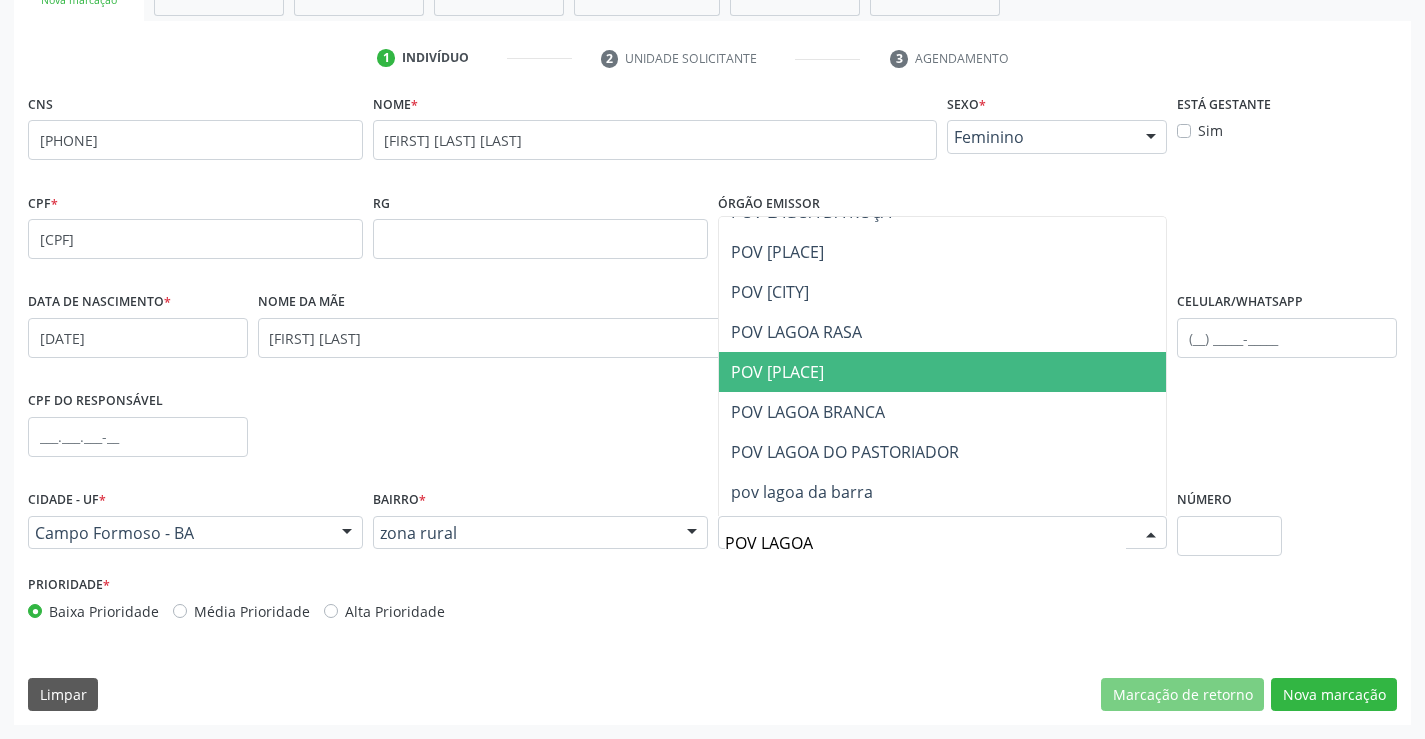 scroll, scrollTop: 100, scrollLeft: 0, axis: vertical 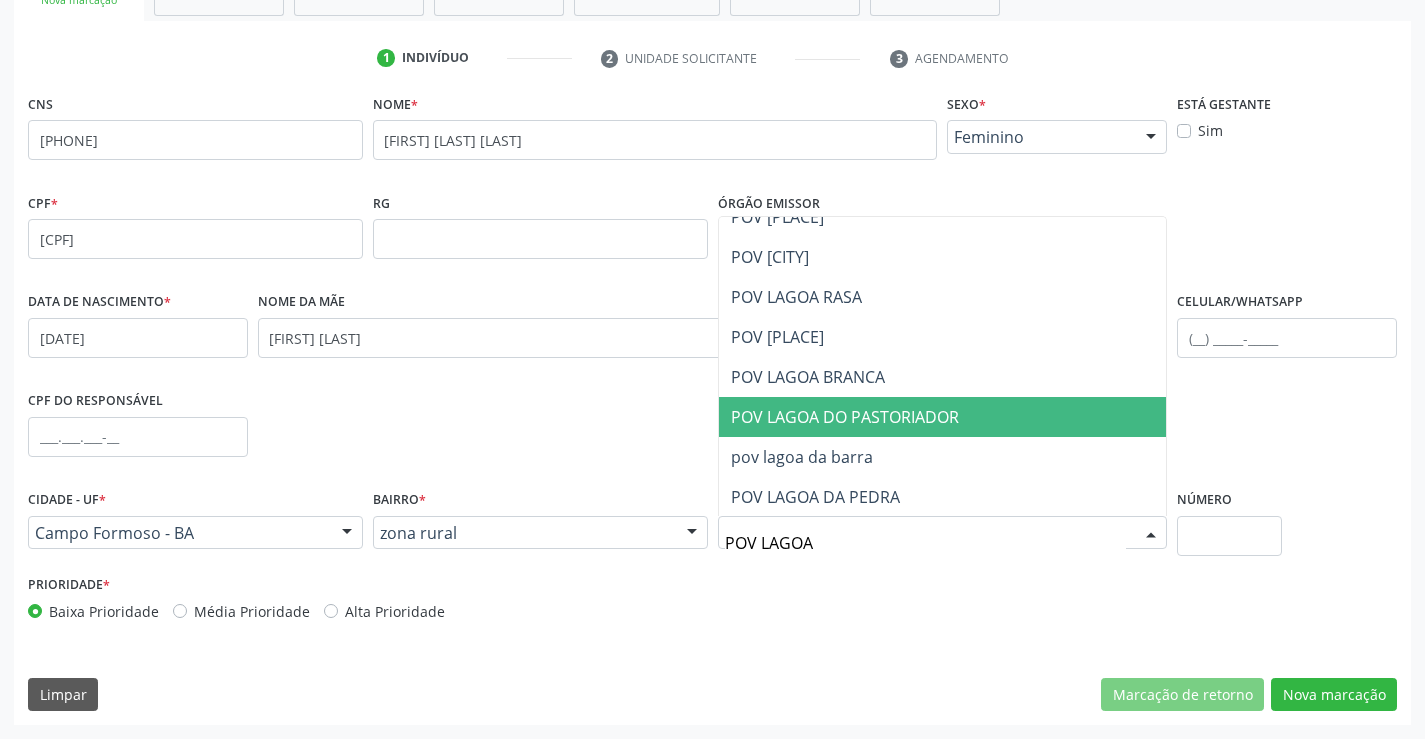 click on "POV LAGOA DO PASTORIADOR" at bounding box center [845, 417] 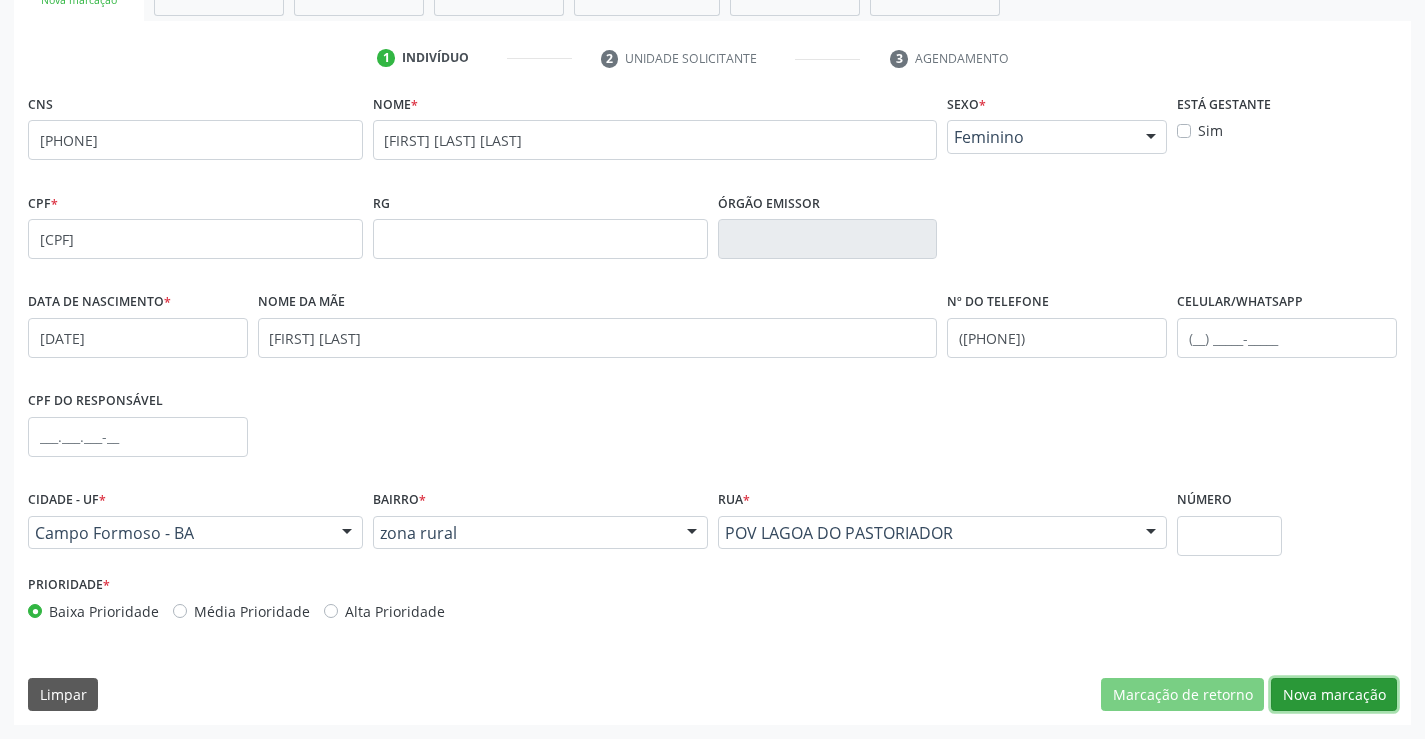 click on "Nova marcação" at bounding box center [1334, 695] 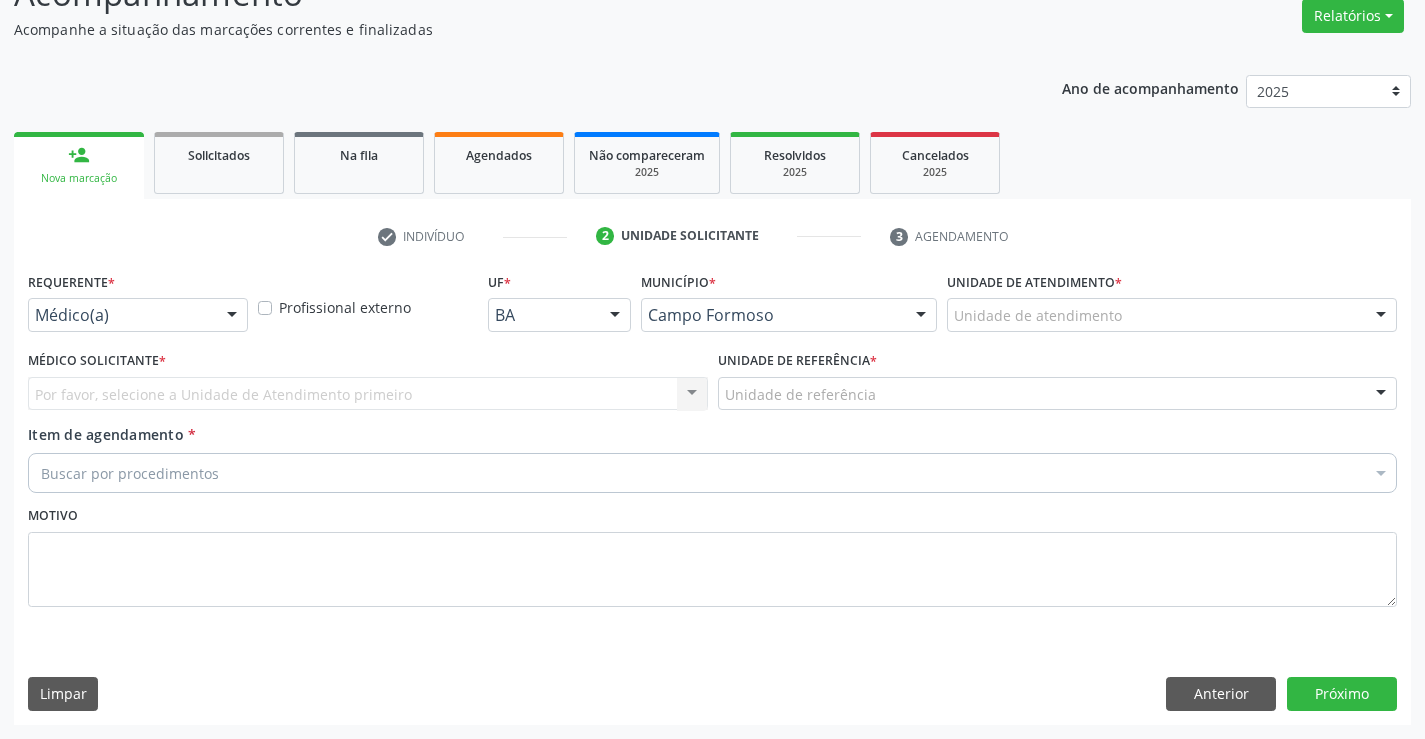 scroll, scrollTop: 167, scrollLeft: 0, axis: vertical 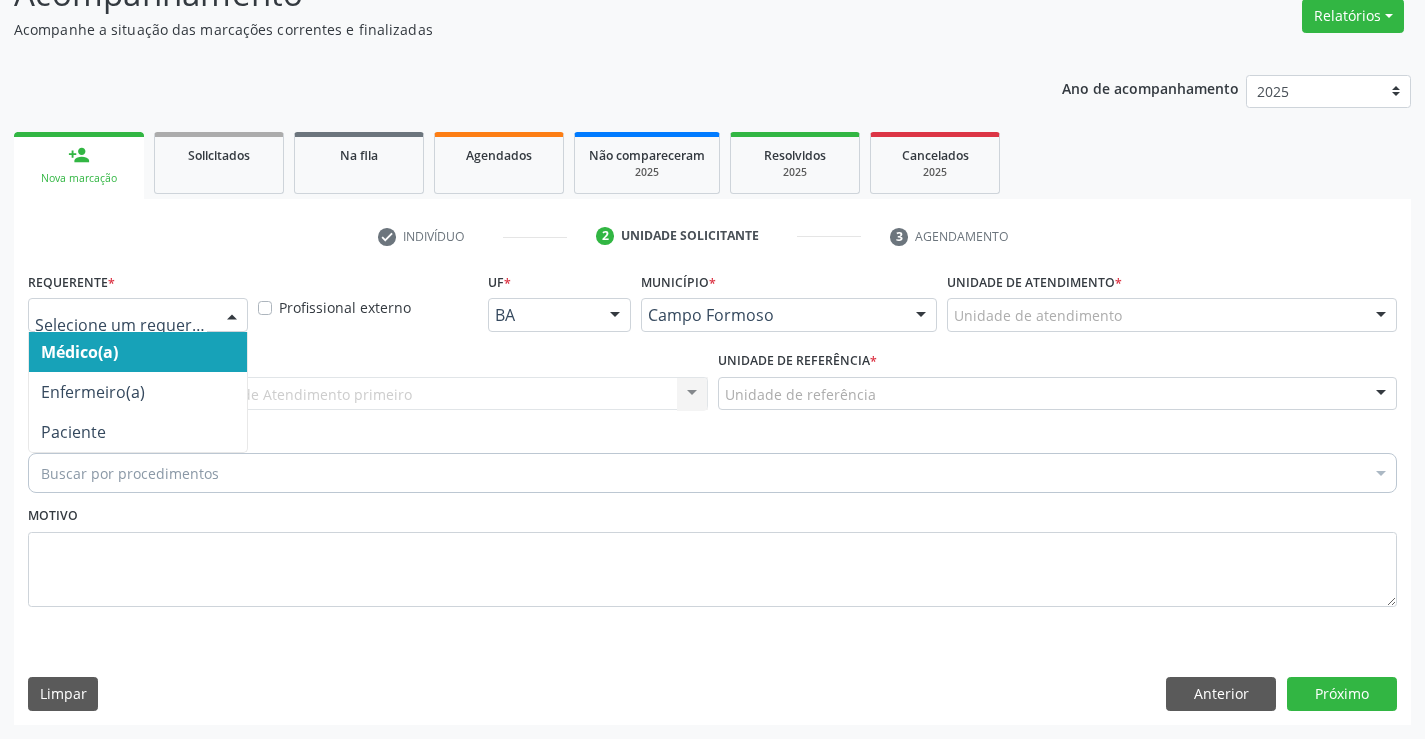 click at bounding box center (232, 316) 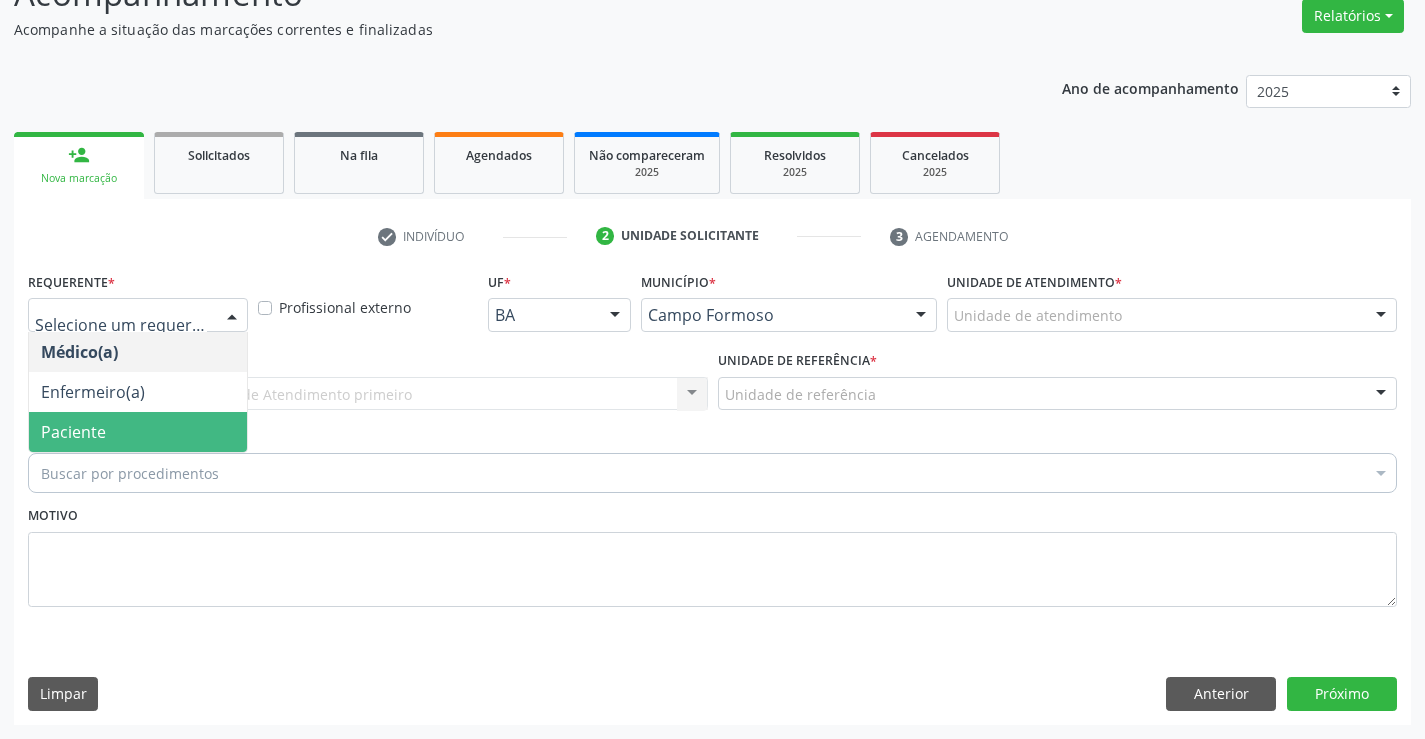 drag, startPoint x: 198, startPoint y: 433, endPoint x: 212, endPoint y: 399, distance: 36.769554 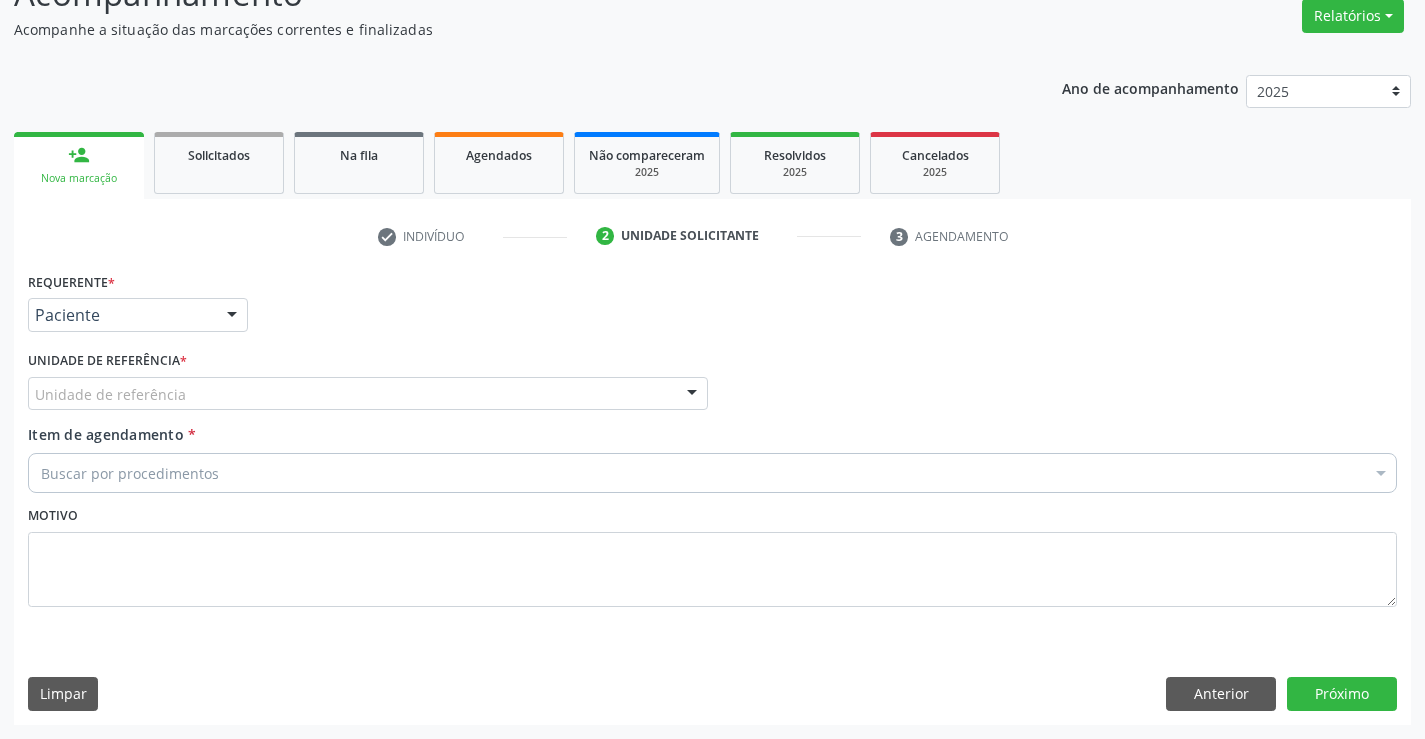 click on "Unidade de referência" at bounding box center [368, 394] 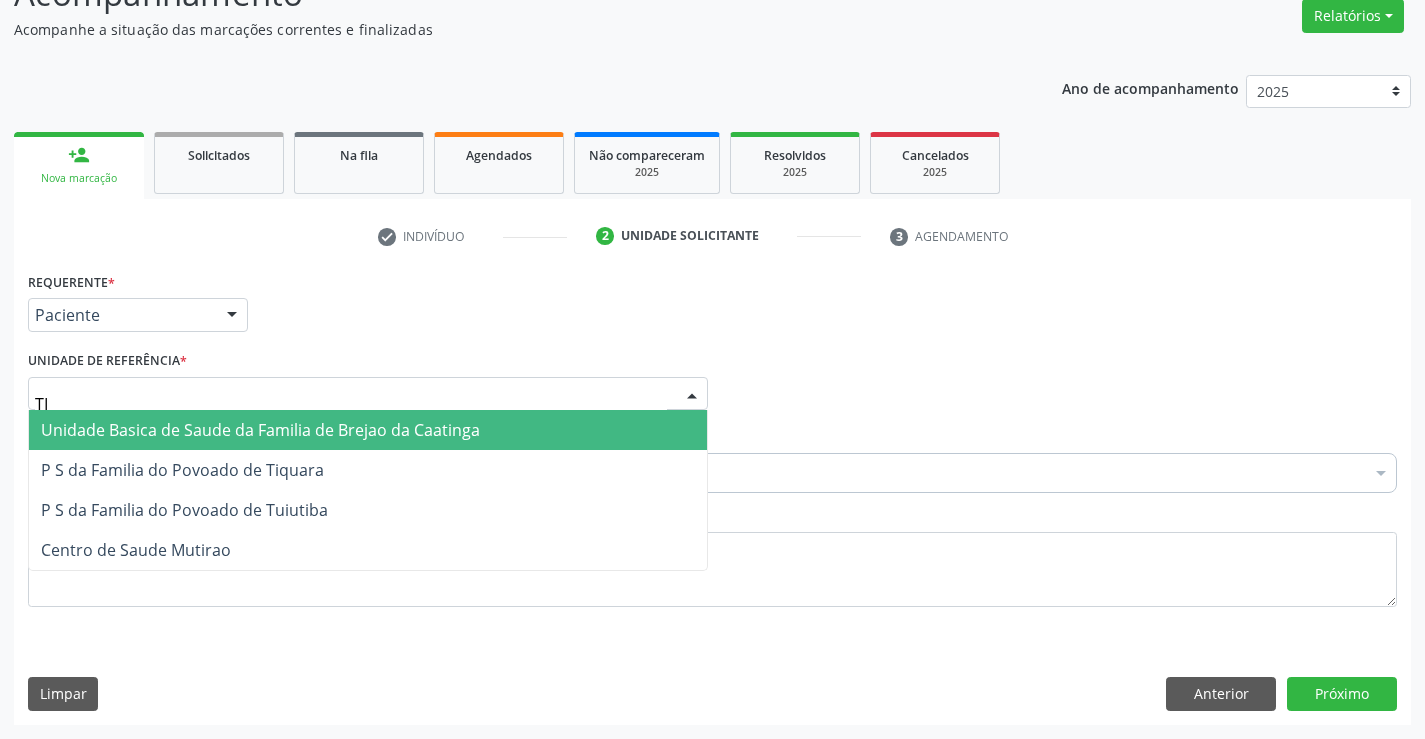 type on "T" 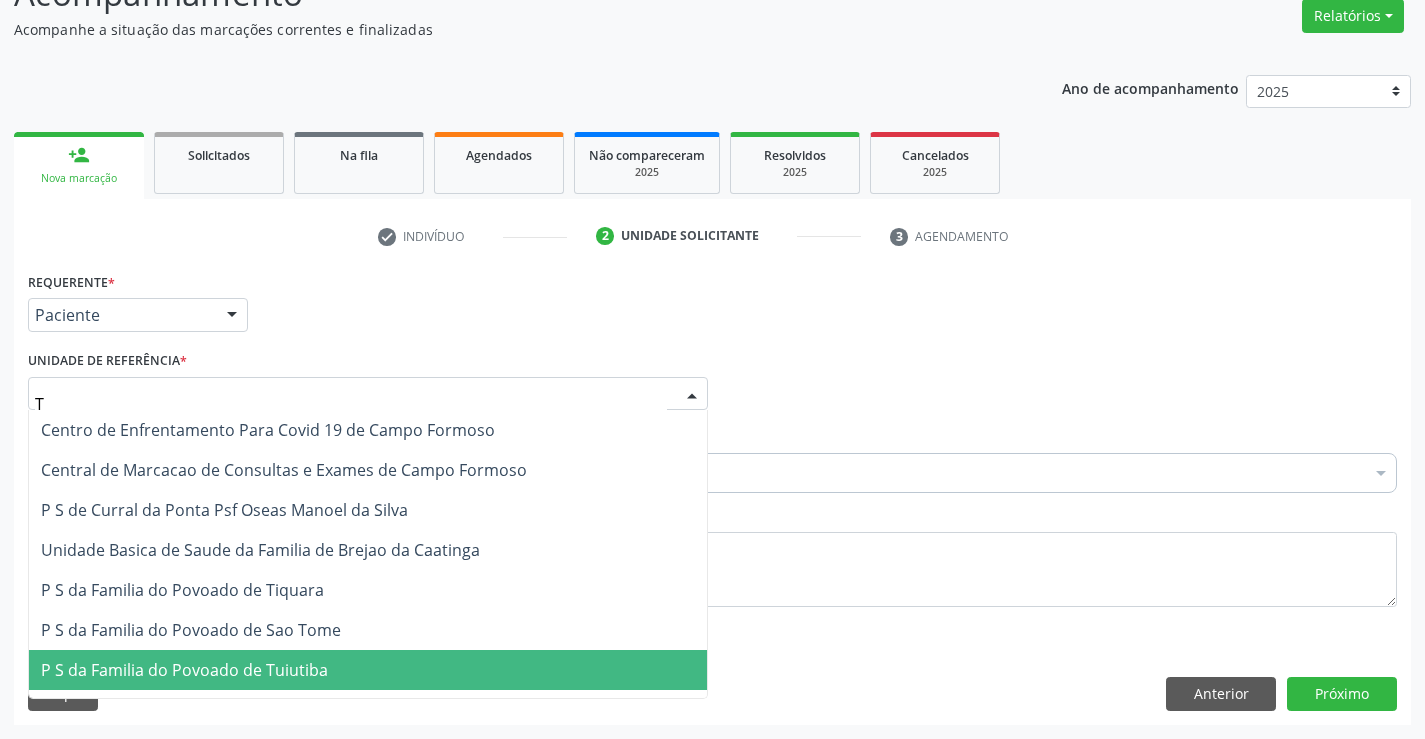 click on "P S da Familia do Povoado de Tuiutiba" at bounding box center (184, 670) 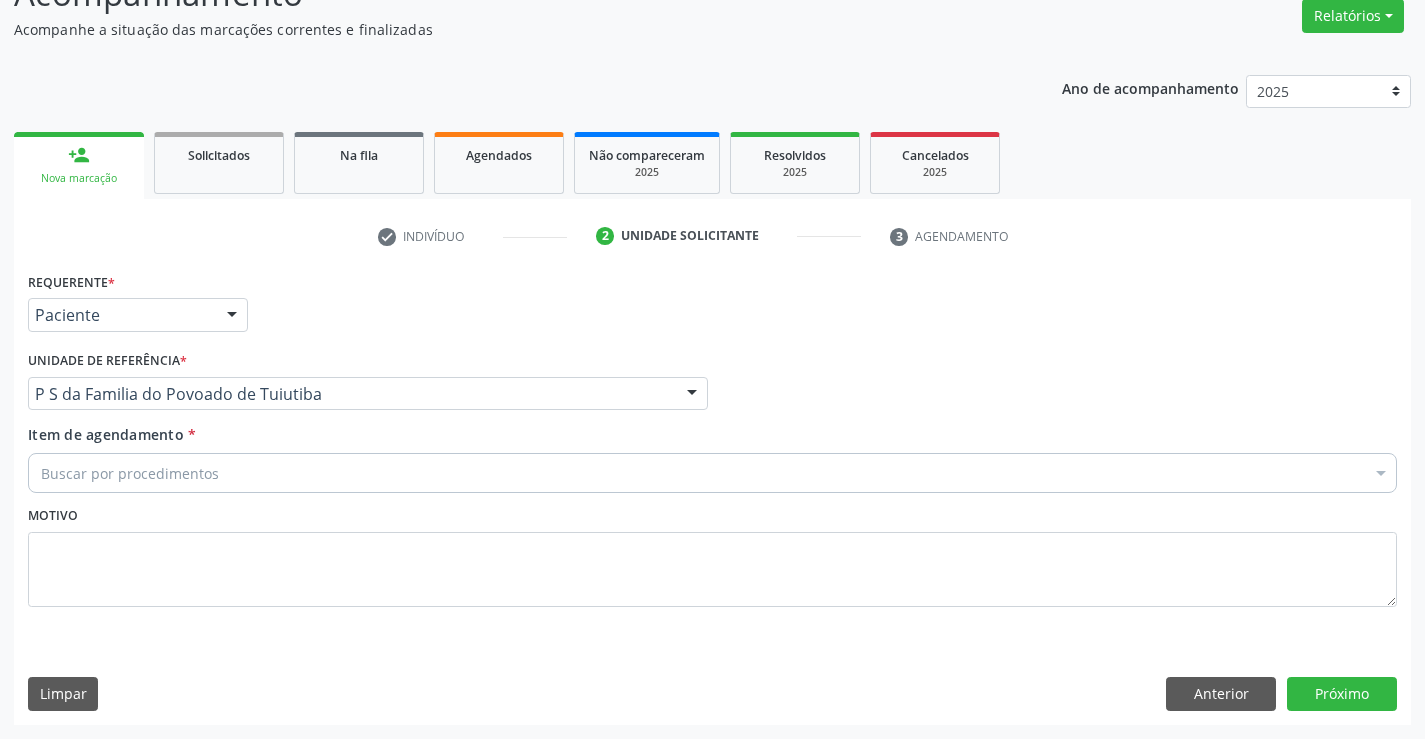 click on "Buscar por procedimentos" at bounding box center [712, 473] 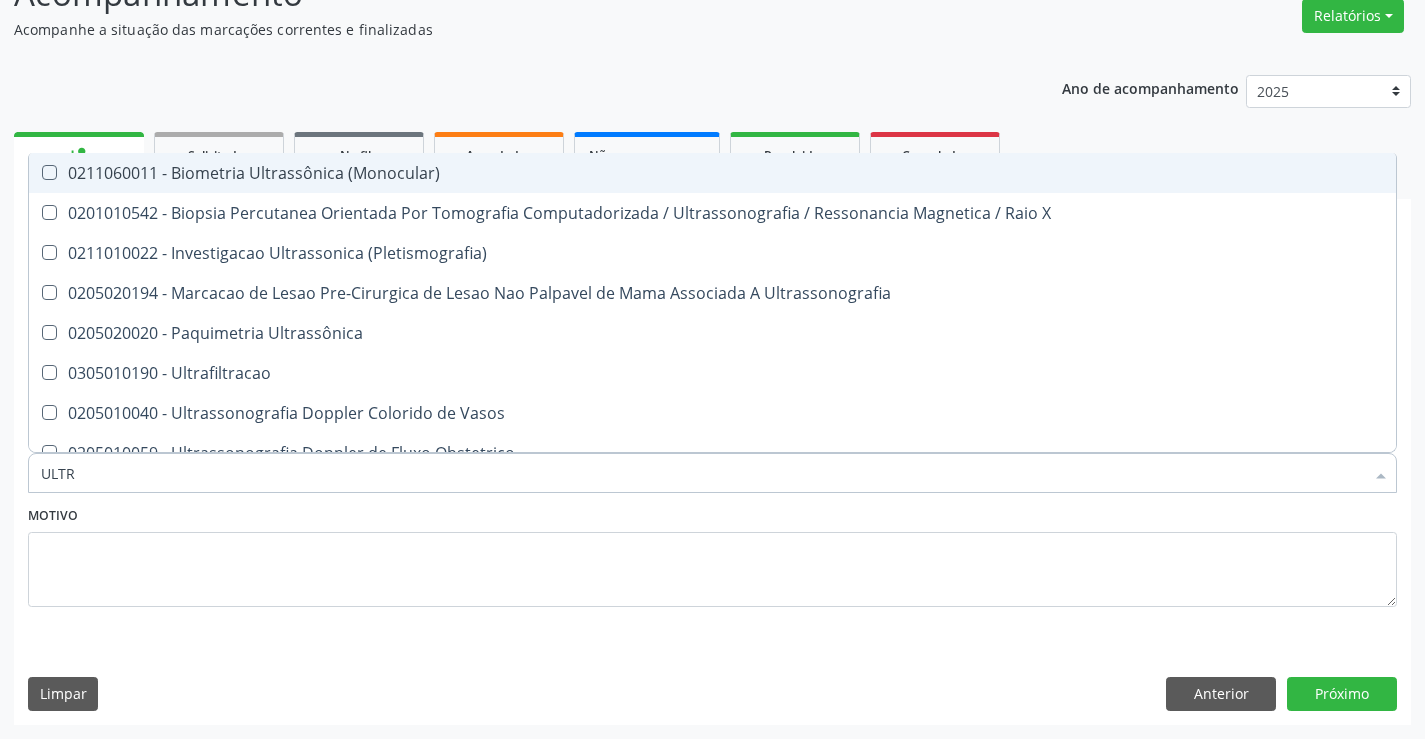 type on "ULTRA" 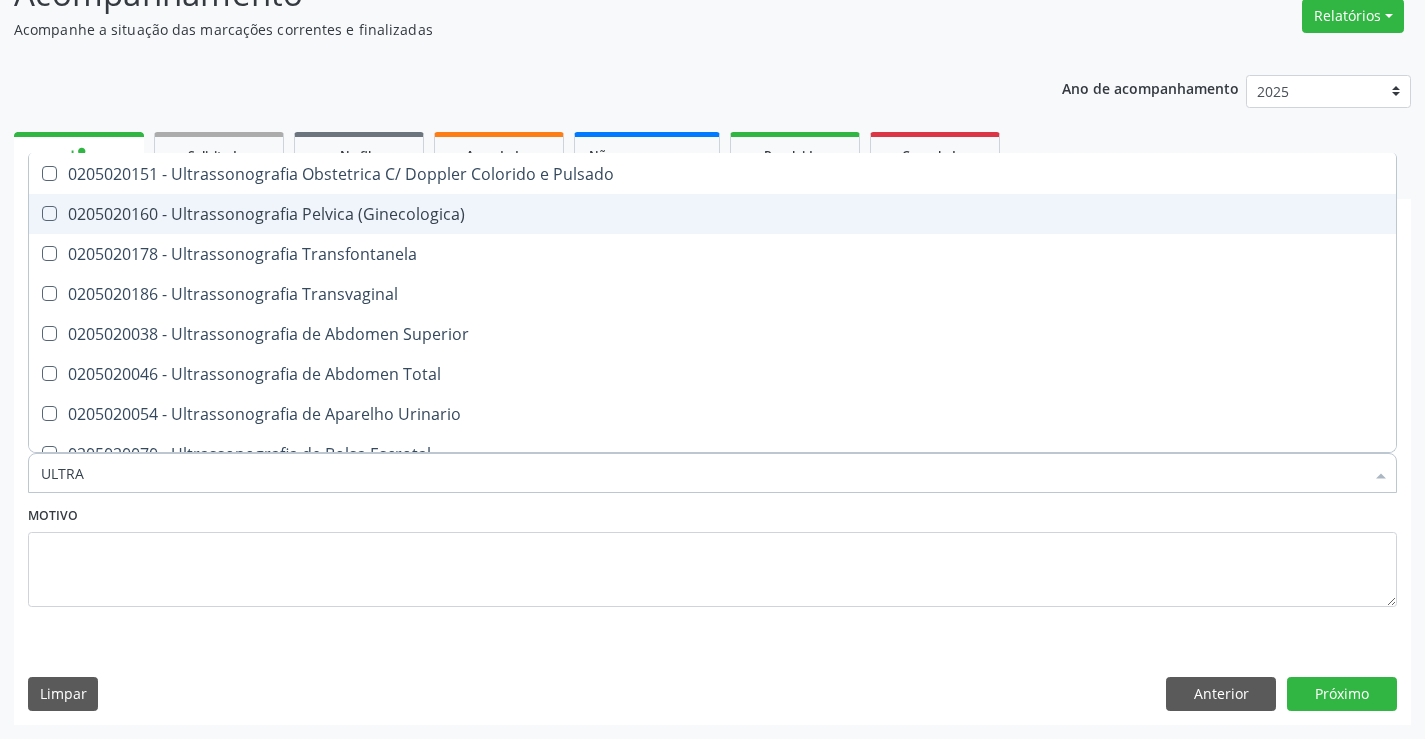 scroll, scrollTop: 400, scrollLeft: 0, axis: vertical 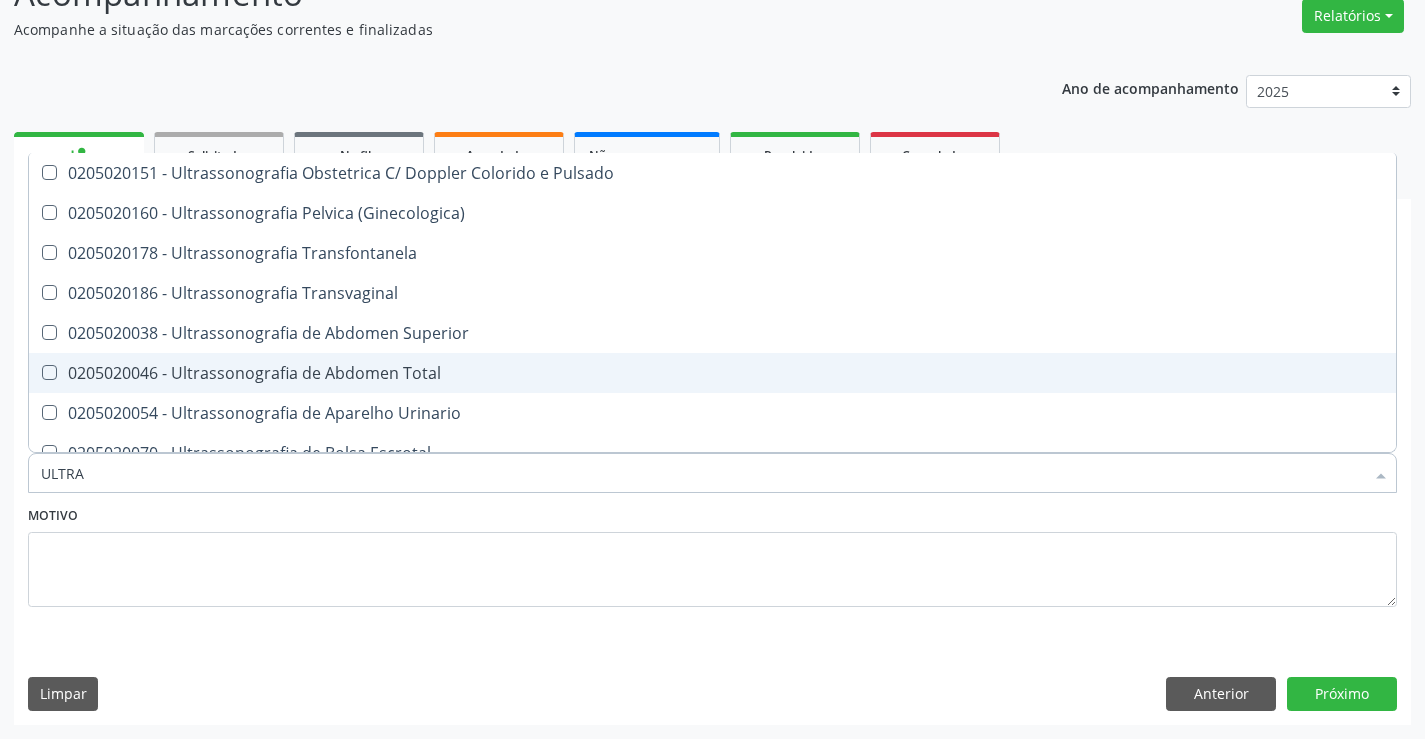 click on "0205020046 - Ultrassonografia de Abdomen Total" at bounding box center [712, 373] 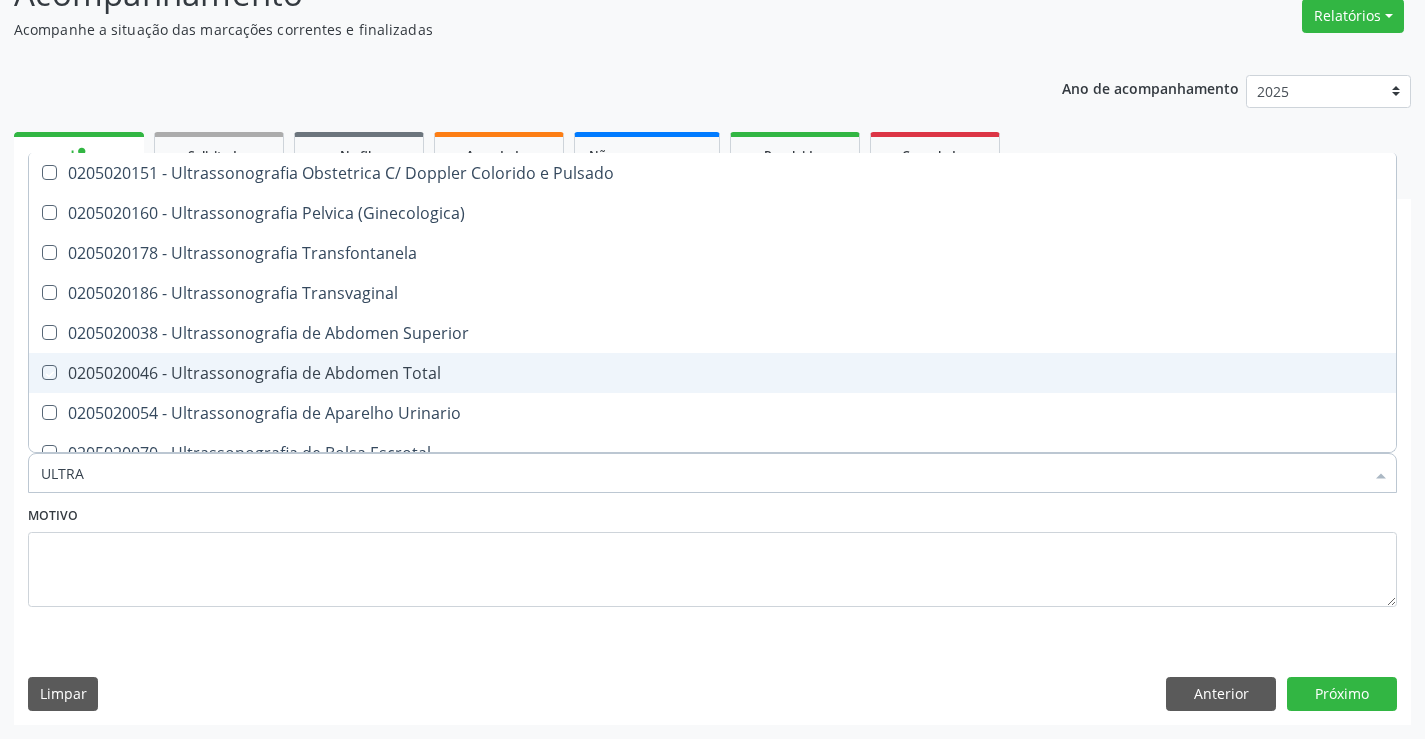 checkbox on "true" 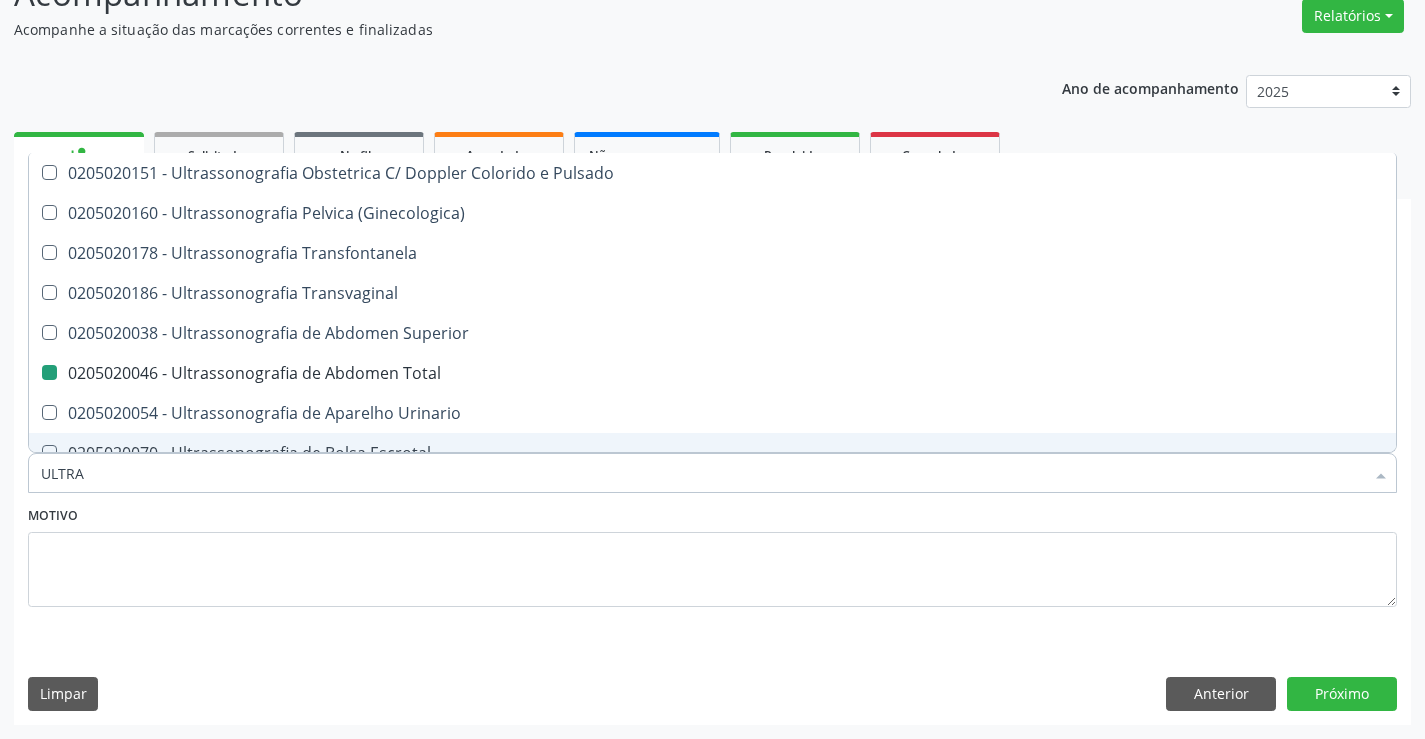 click on "Motivo" at bounding box center (712, 554) 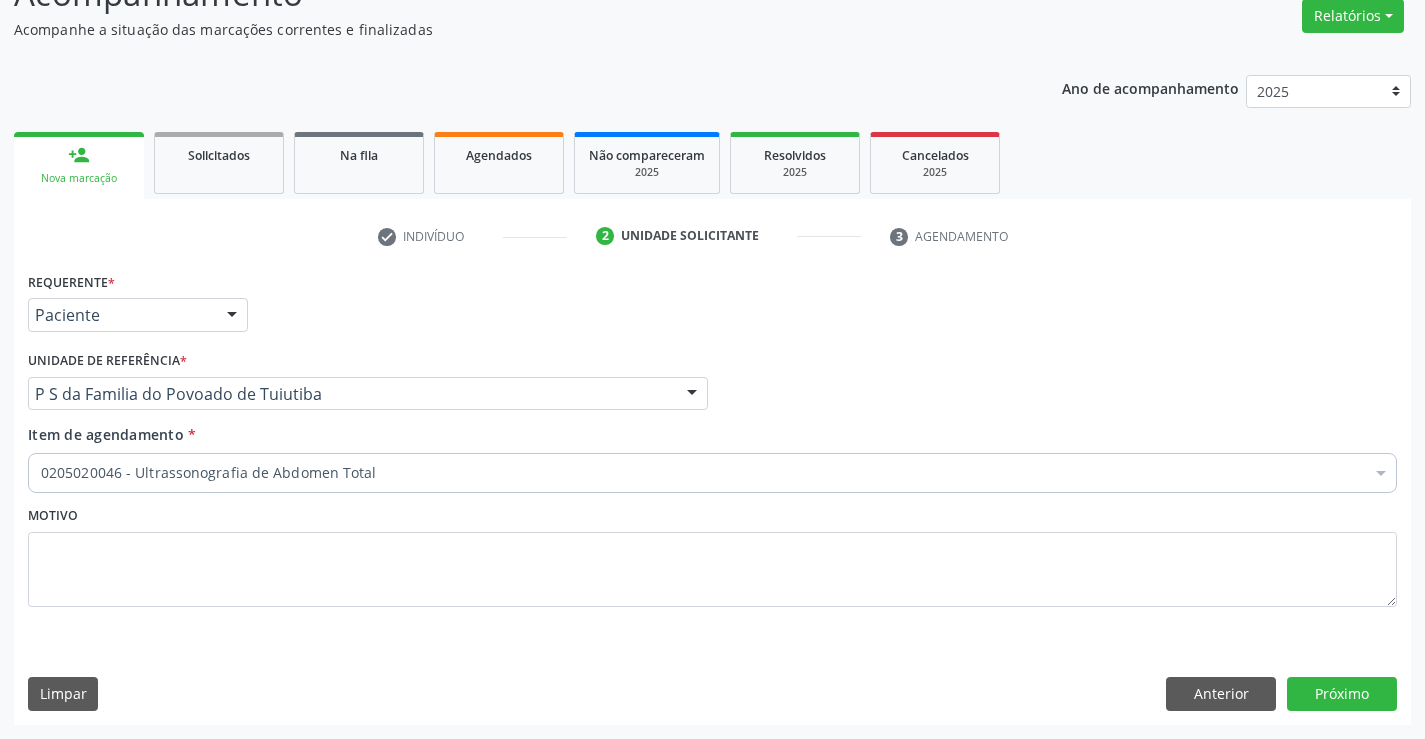 scroll, scrollTop: 0, scrollLeft: 0, axis: both 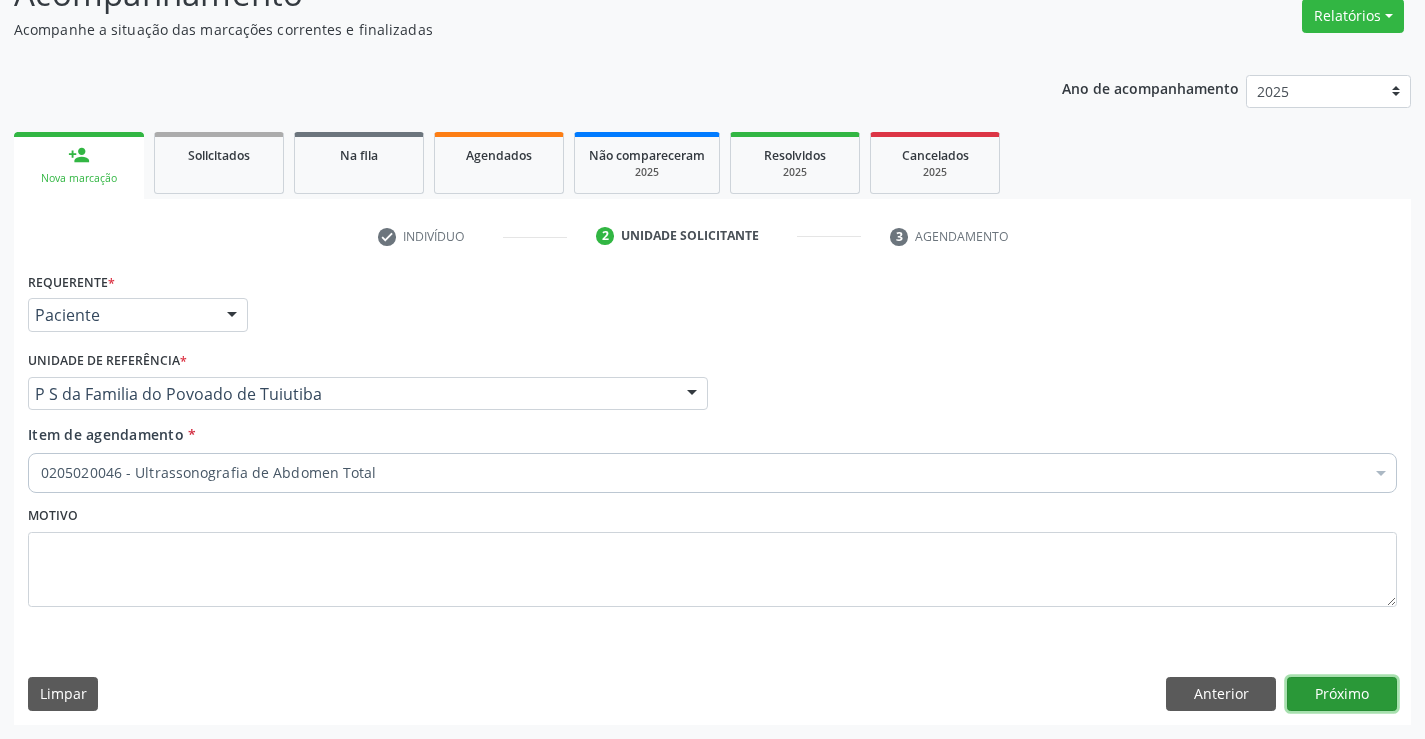 click on "Próximo" at bounding box center [1342, 694] 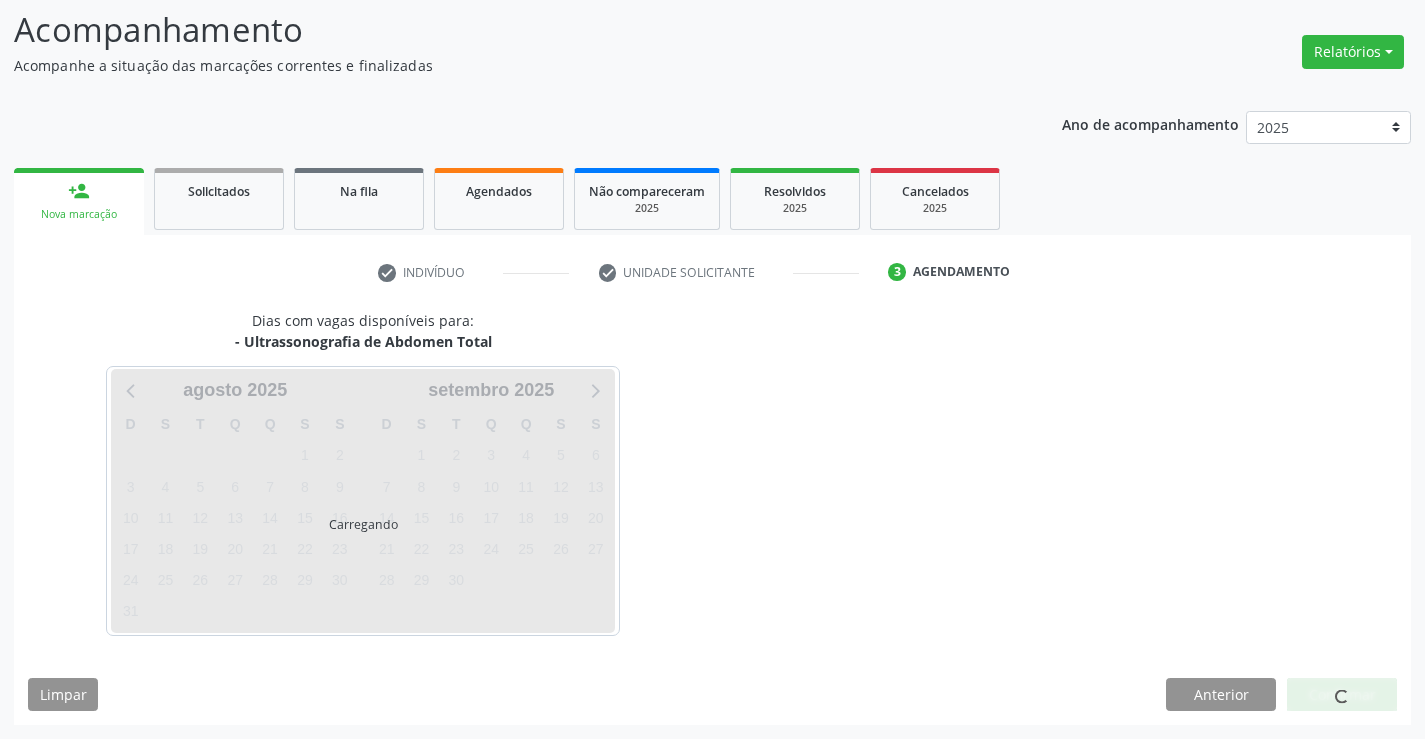 scroll, scrollTop: 131, scrollLeft: 0, axis: vertical 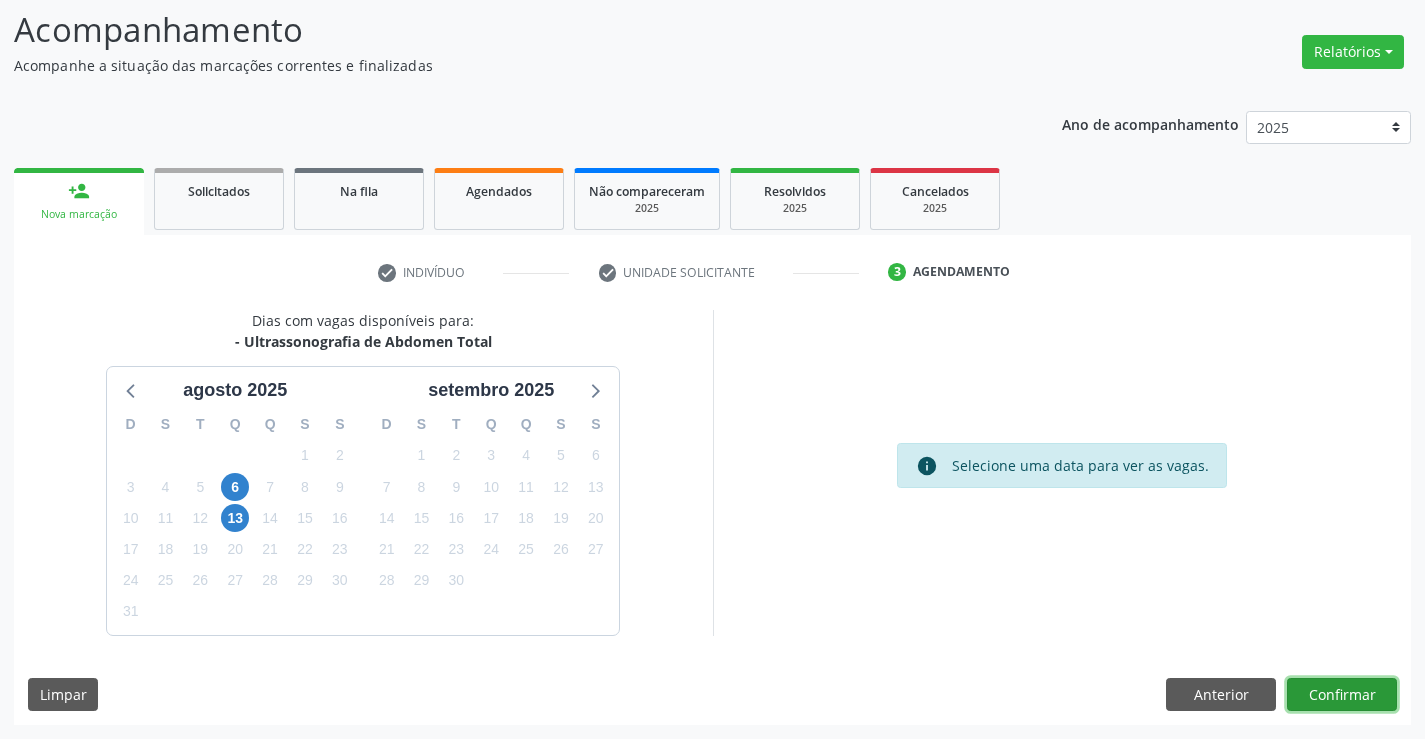 click on "Confirmar" at bounding box center (1342, 695) 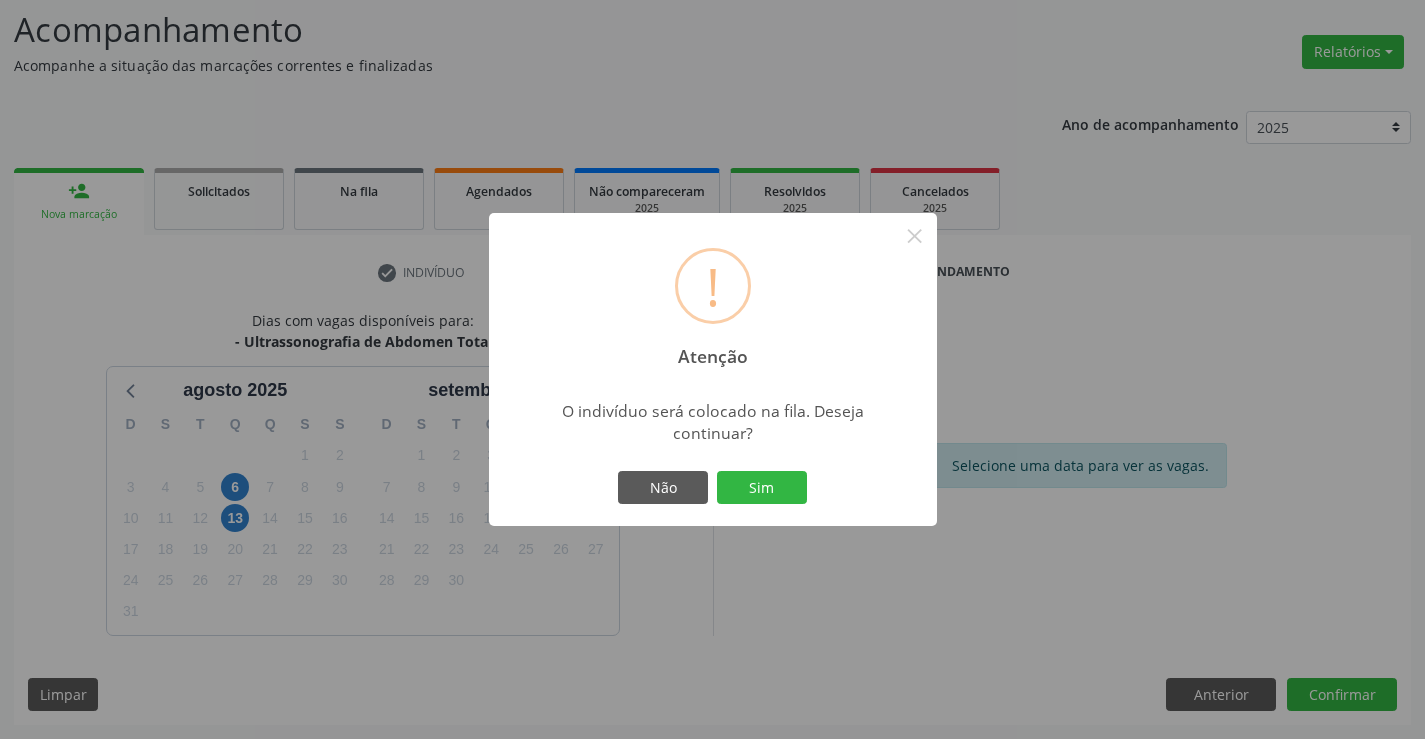 type 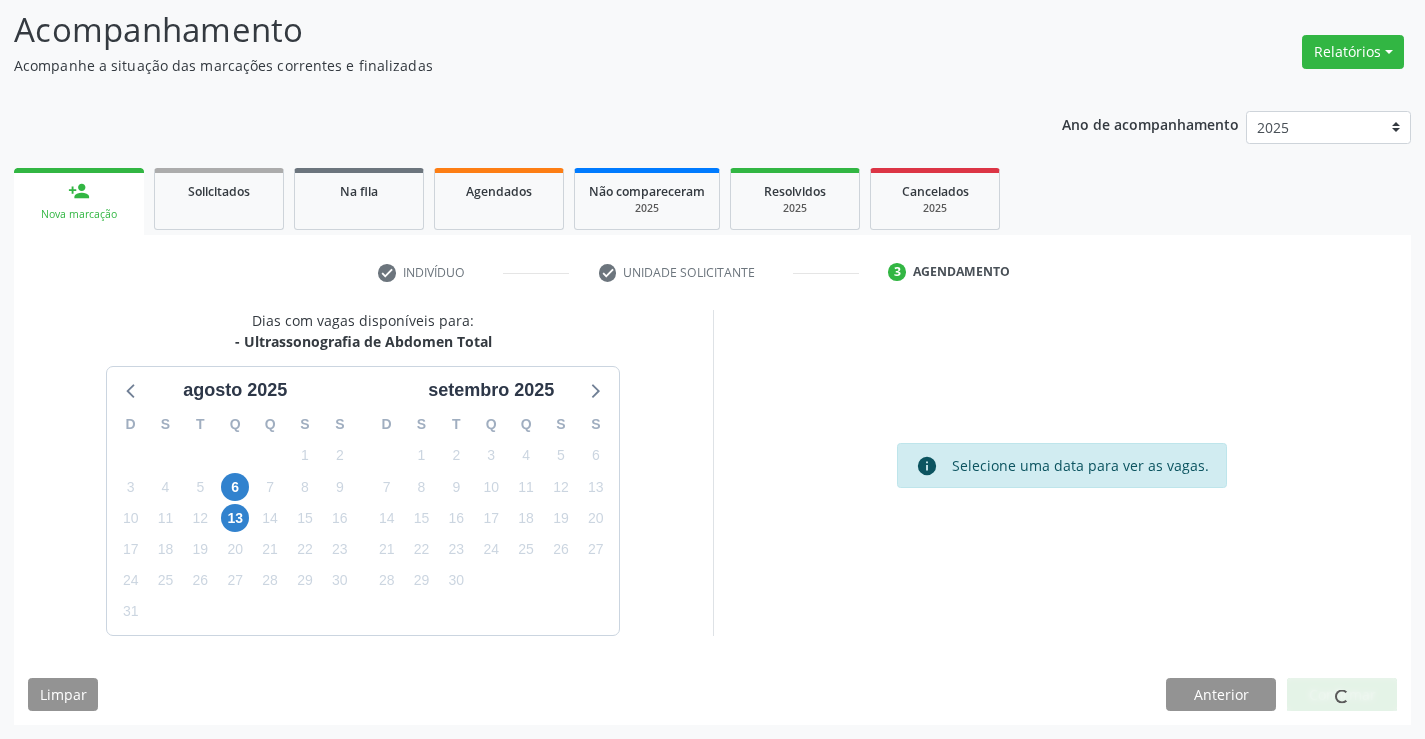 scroll, scrollTop: 0, scrollLeft: 0, axis: both 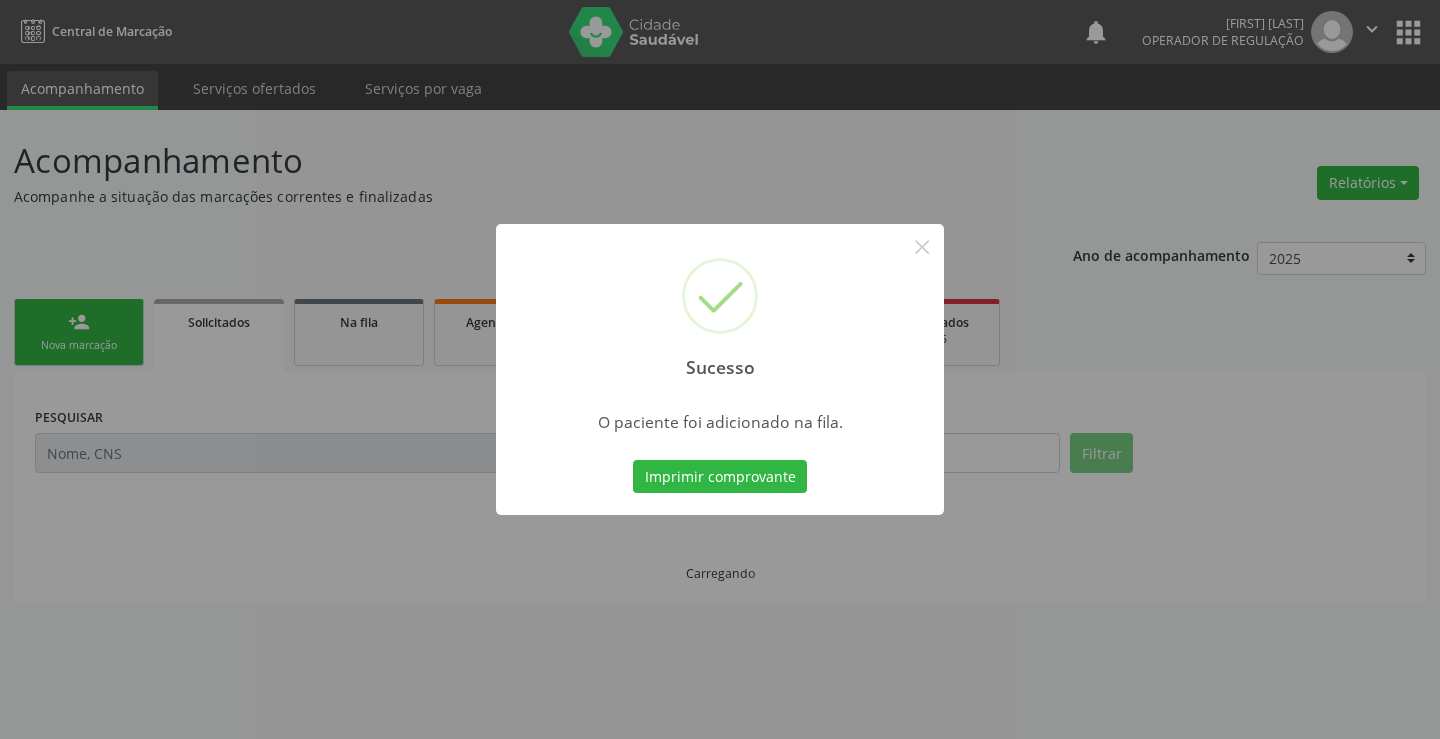 type 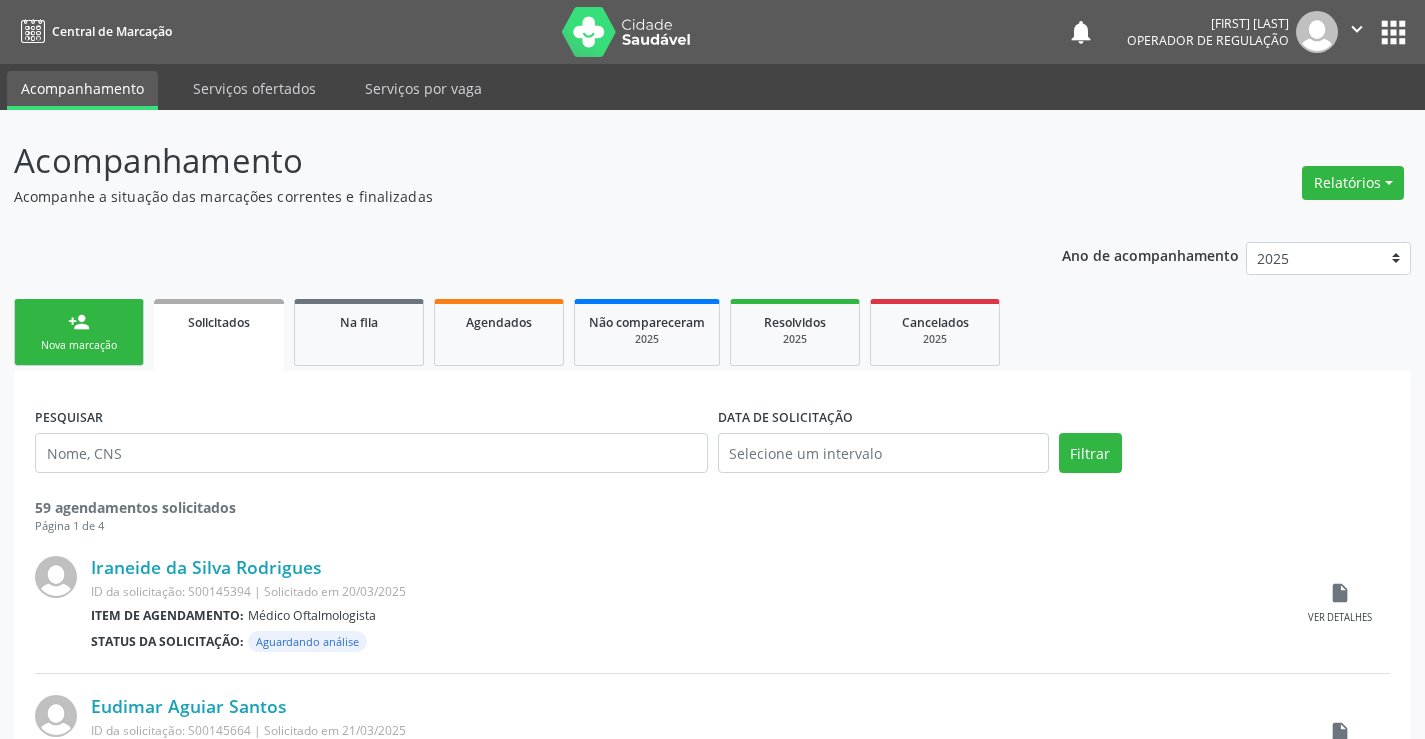 click on "Nova marcação" at bounding box center (79, 345) 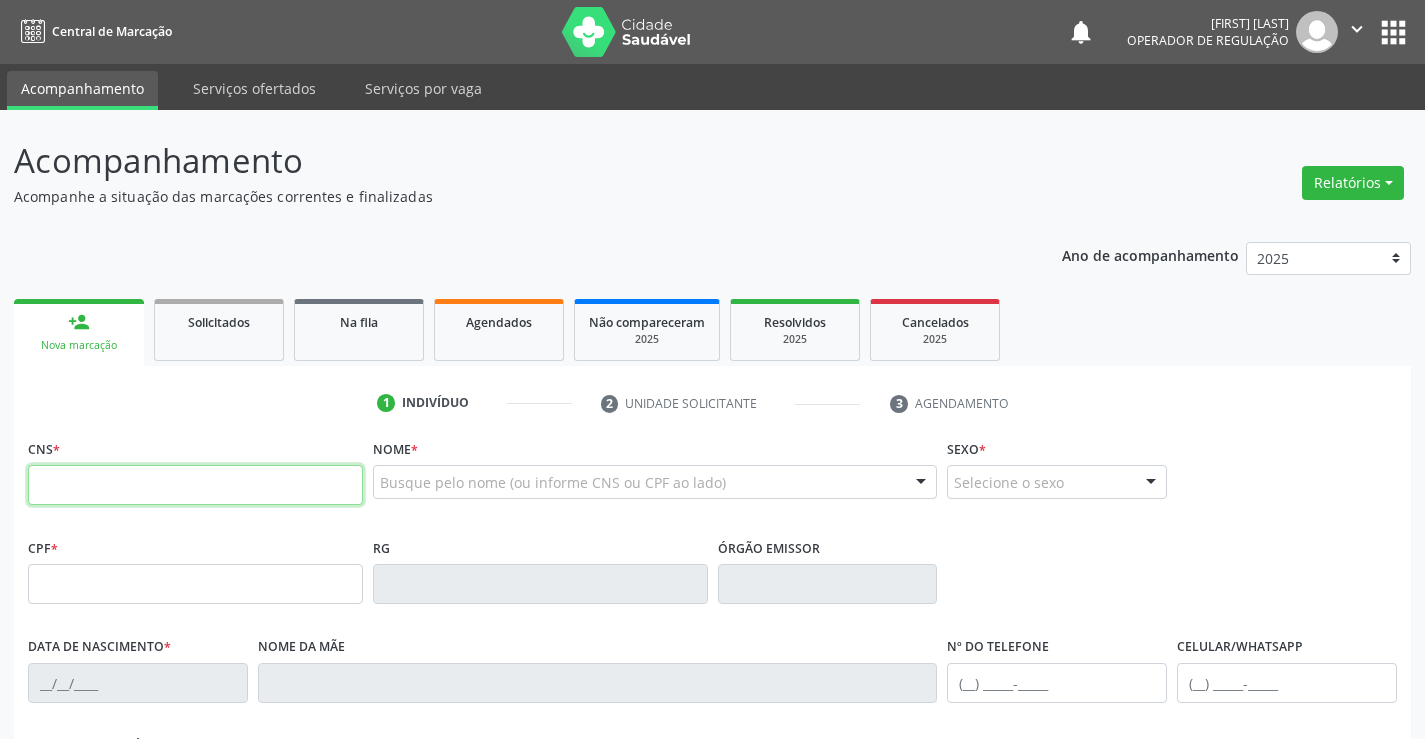 click at bounding box center (195, 485) 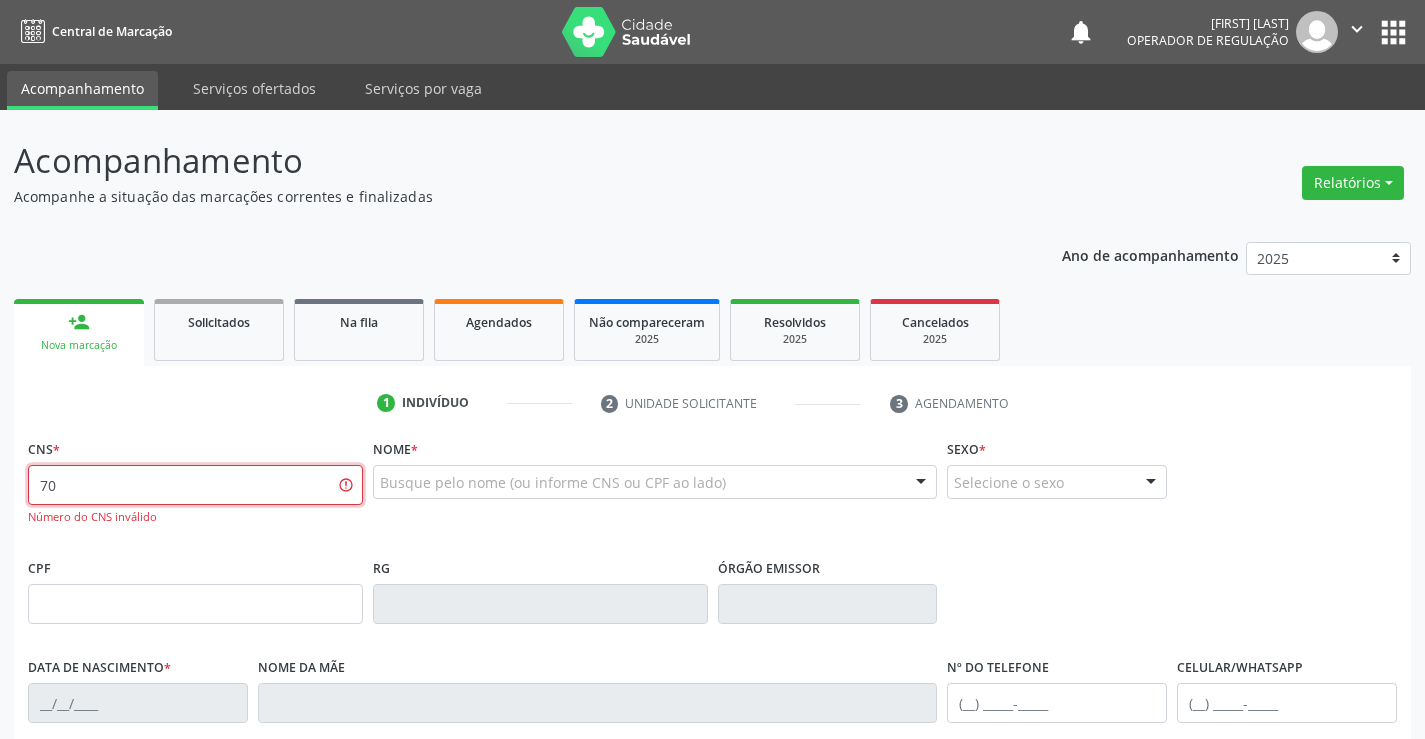 type on "7" 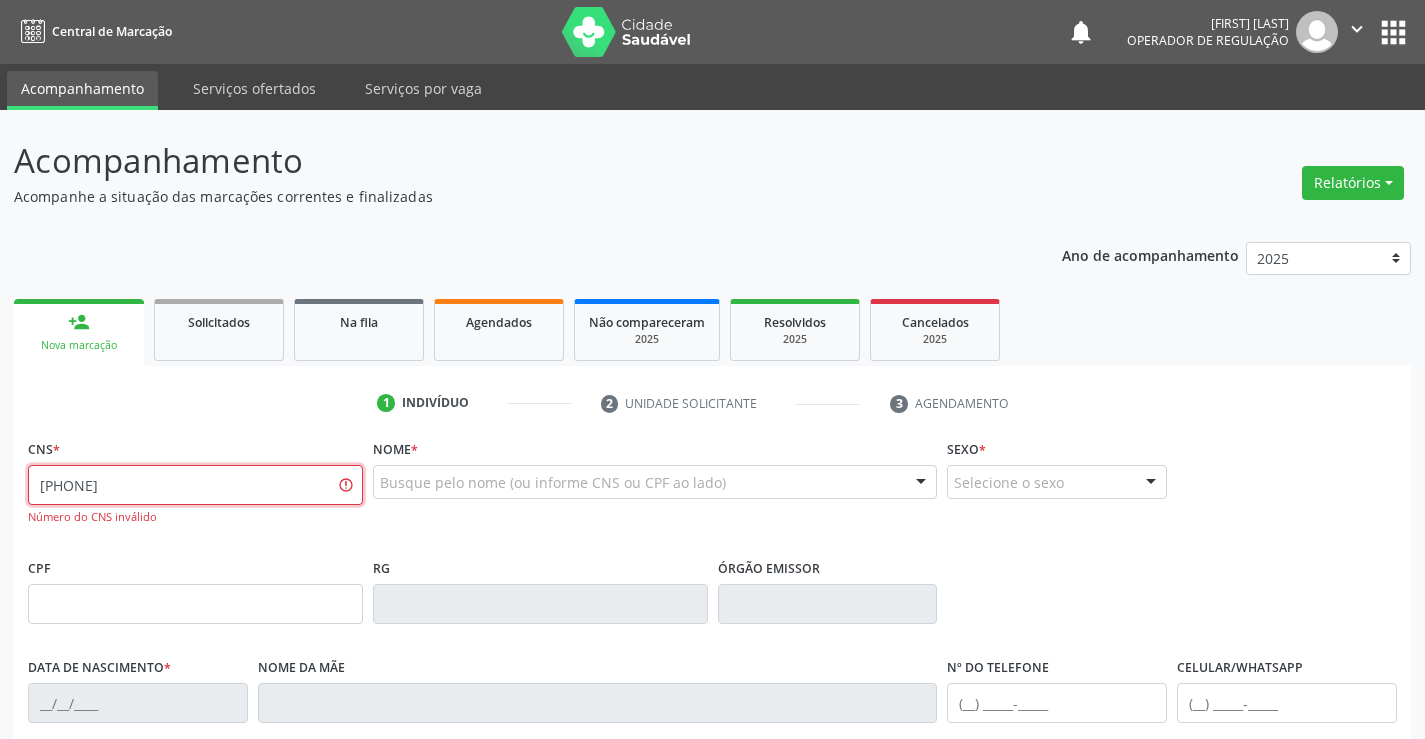 type on "[PHONE]" 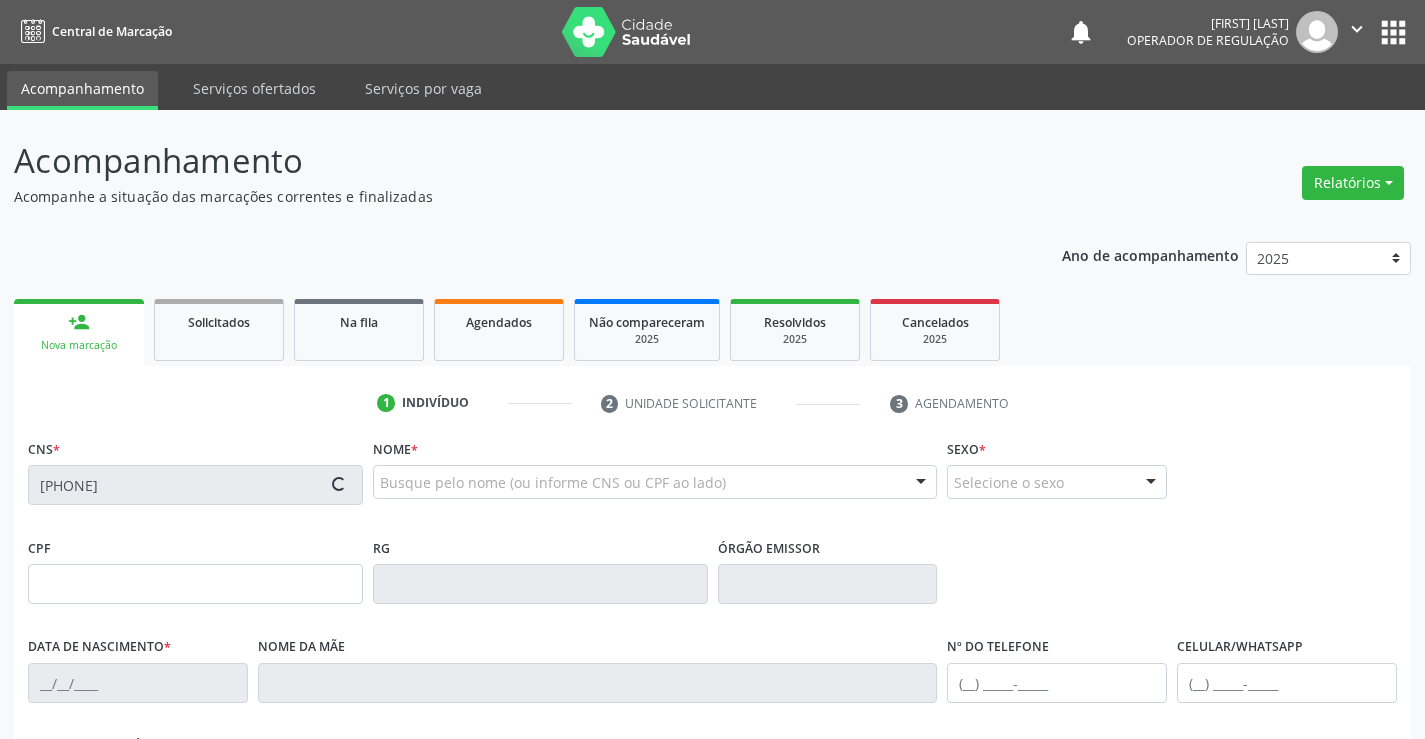 type on "[NUMBER].[NUMBER].[NUMBER]-[NUMBER]" 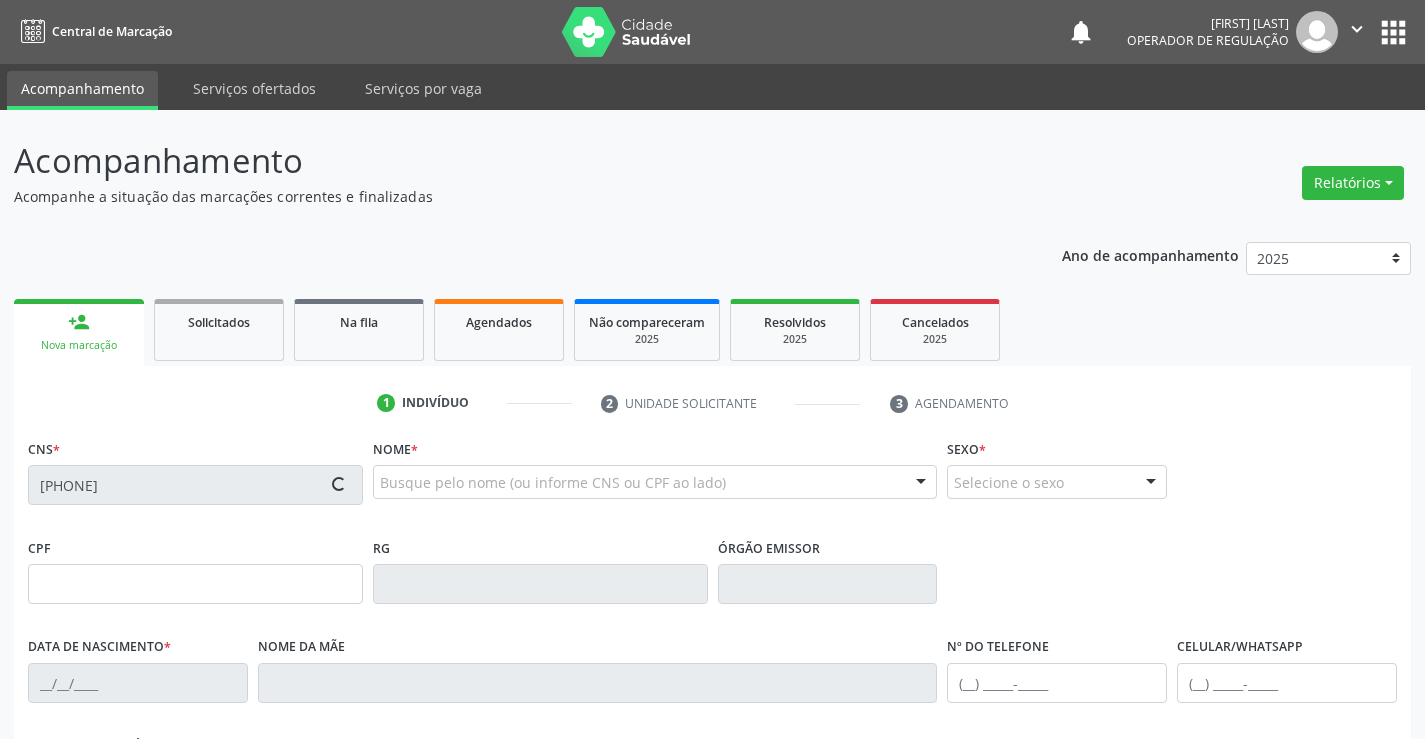 type on "[DATE]" 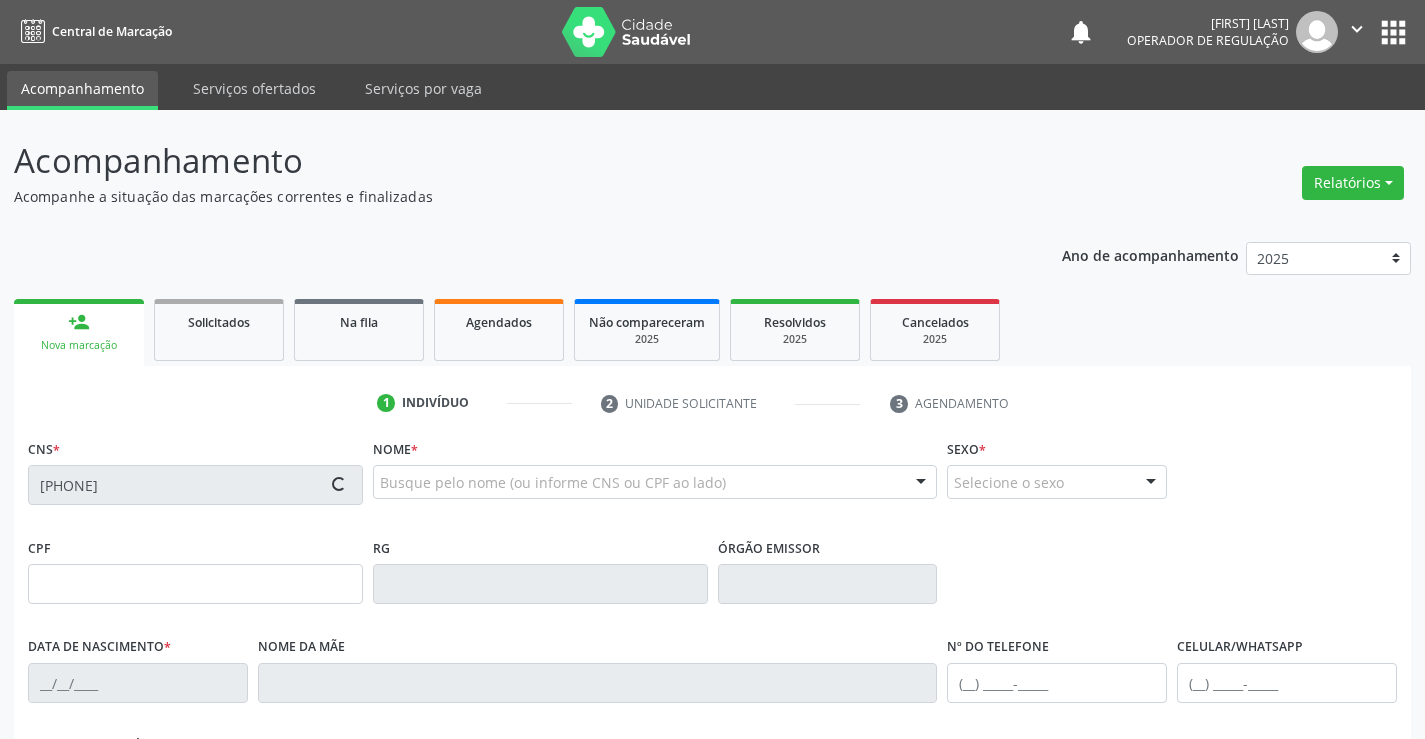 type on "([PHONE])" 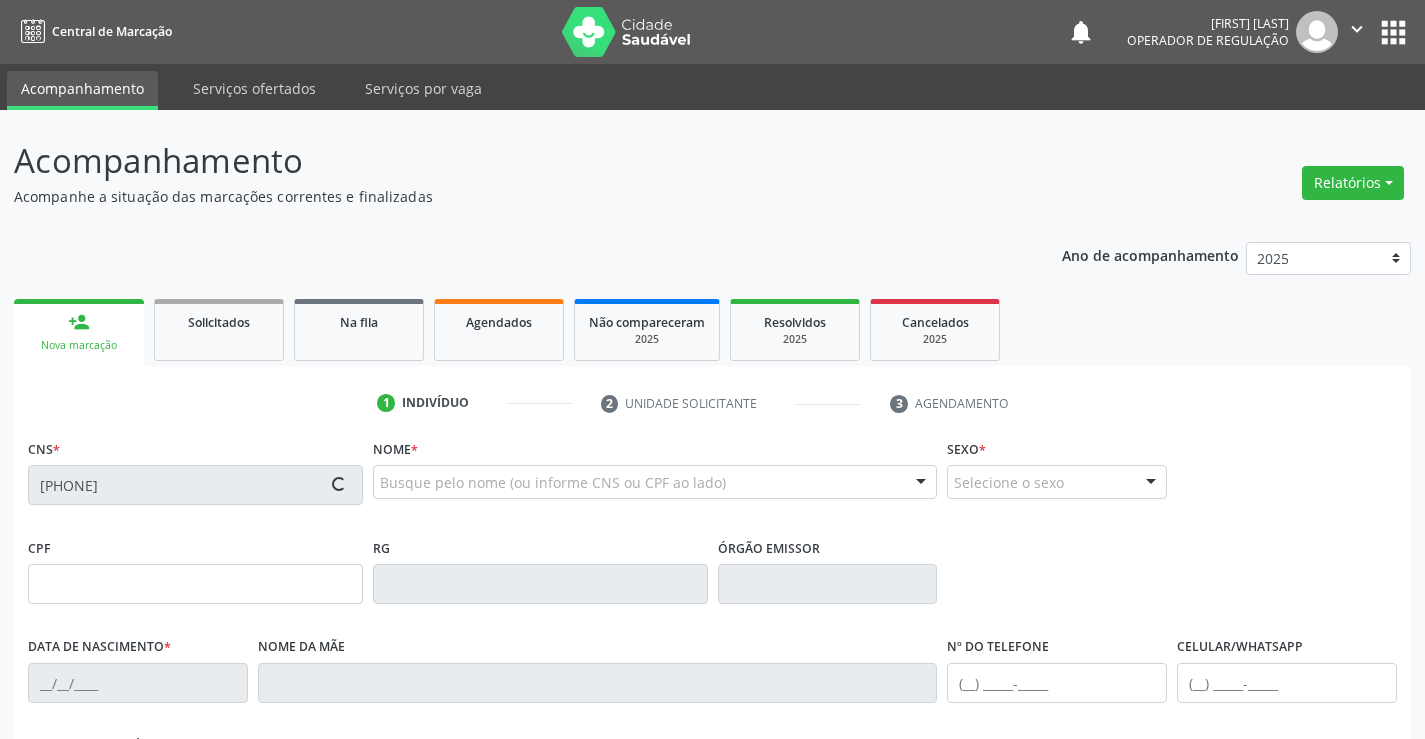 type on "S/N" 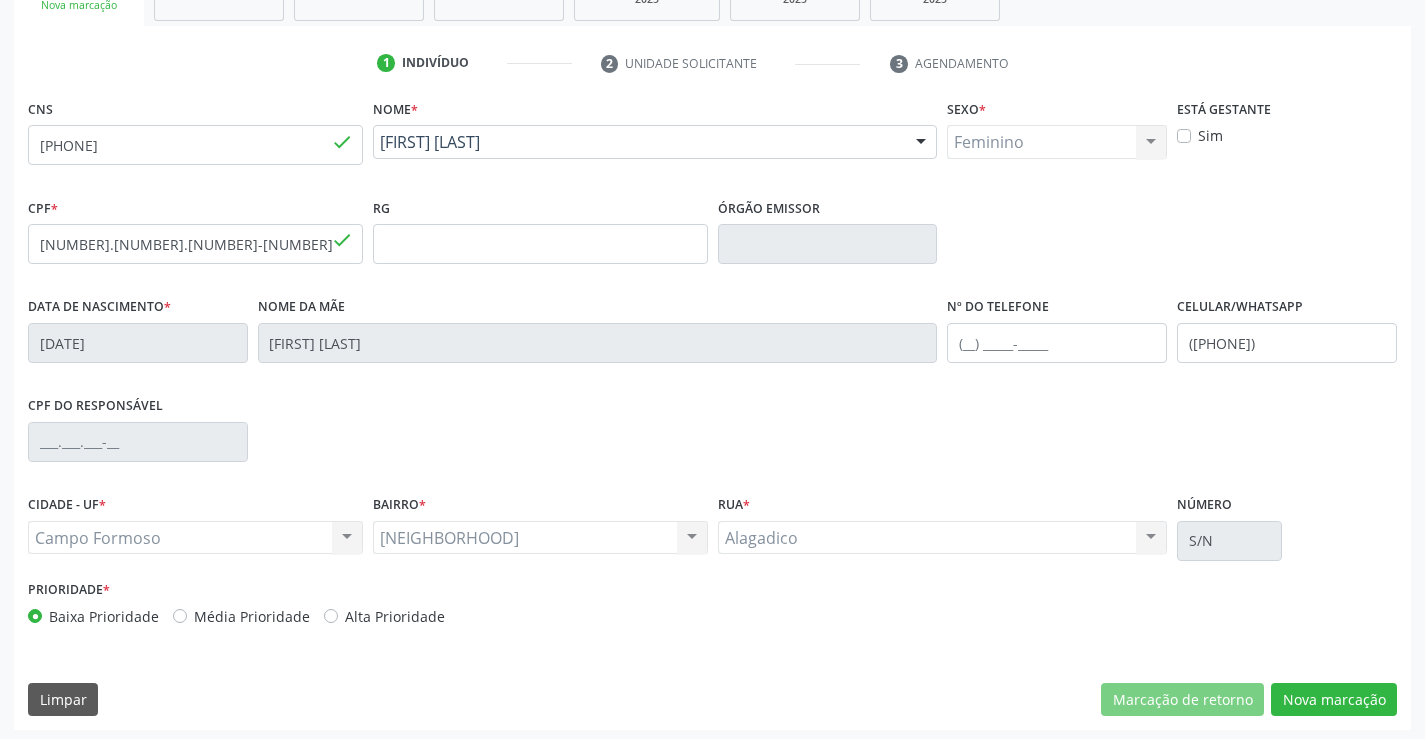 scroll, scrollTop: 345, scrollLeft: 0, axis: vertical 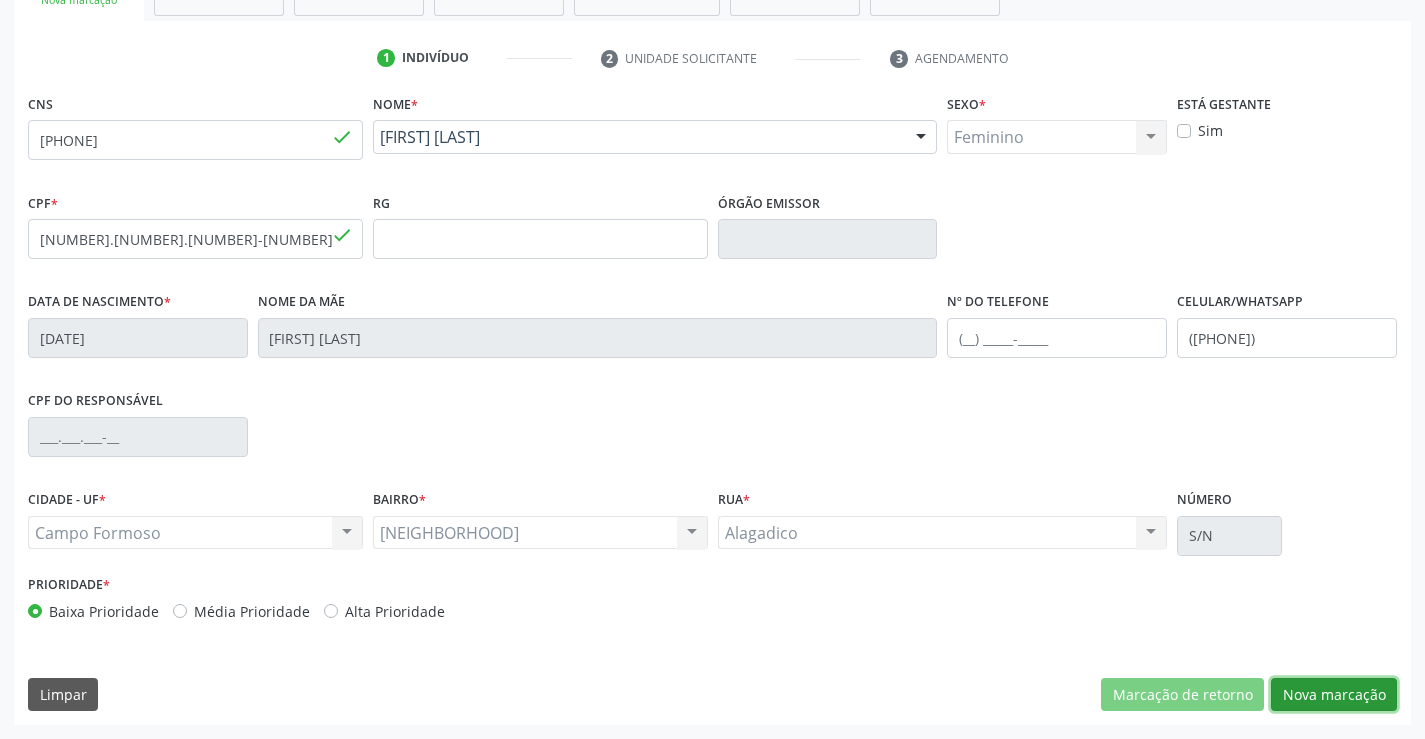 click on "Nova marcação" at bounding box center [1334, 695] 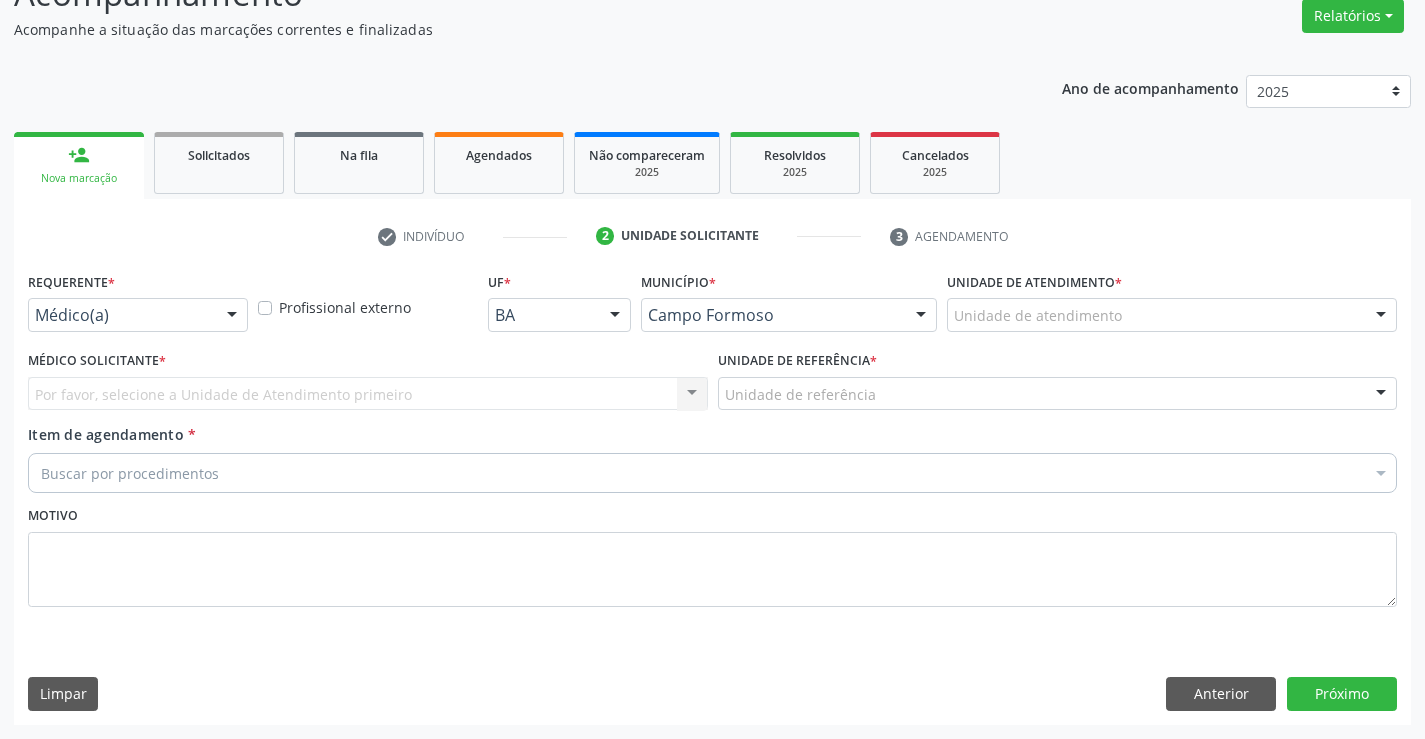 scroll, scrollTop: 167, scrollLeft: 0, axis: vertical 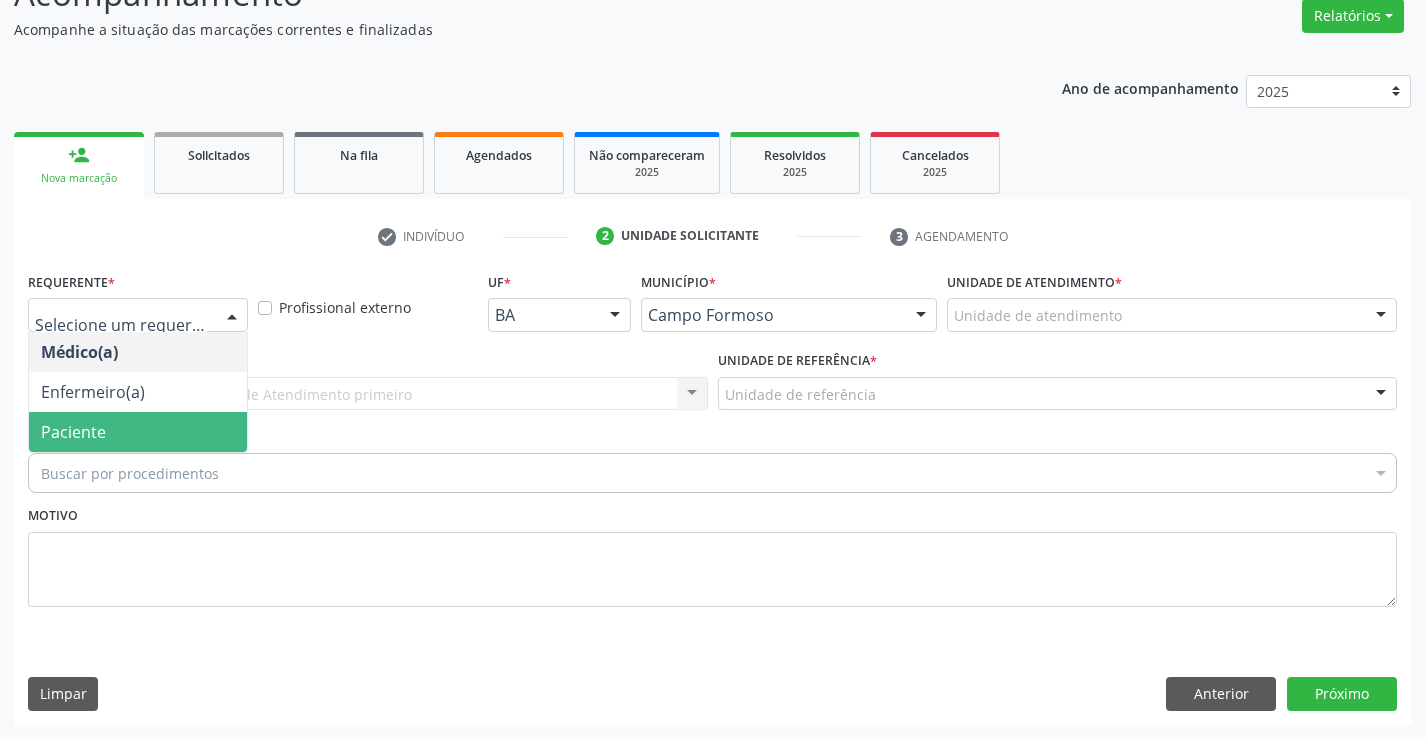 click on "Paciente" at bounding box center (138, 432) 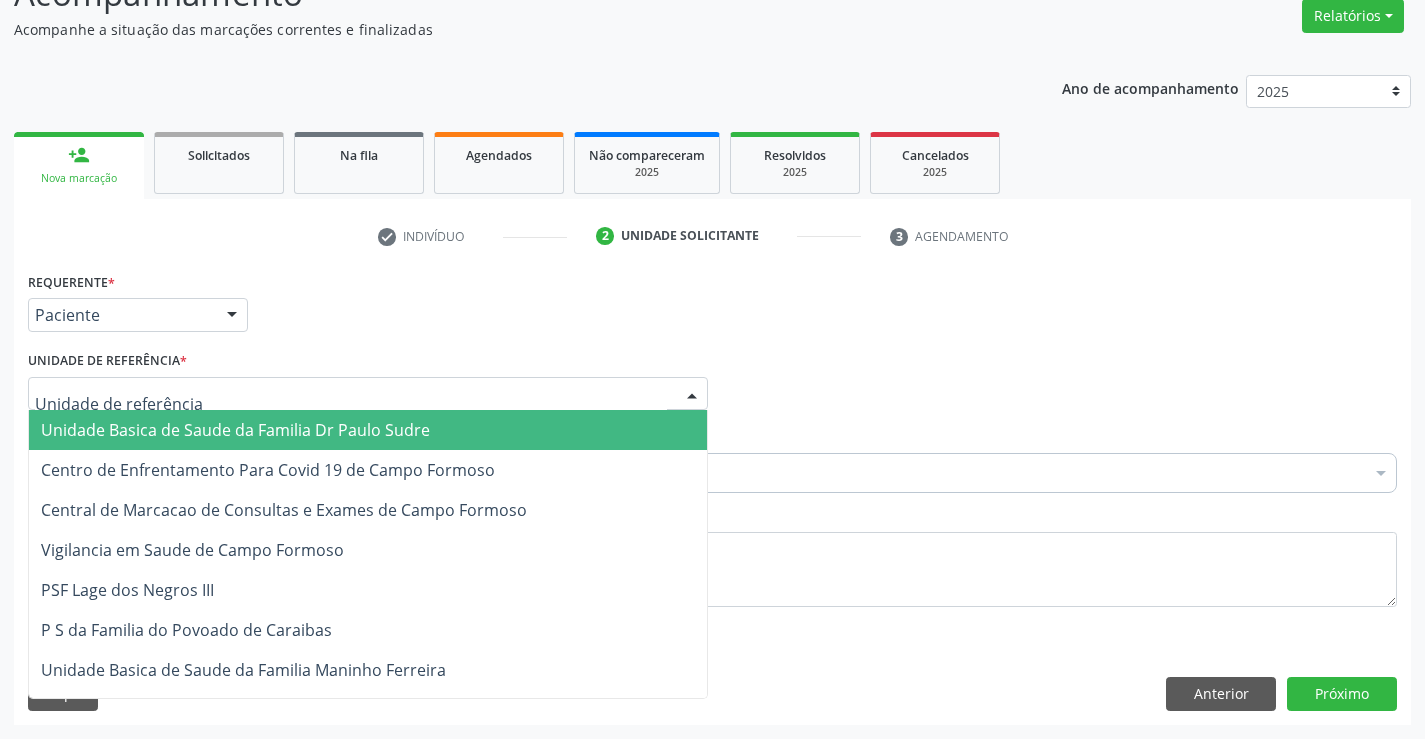 click at bounding box center (368, 394) 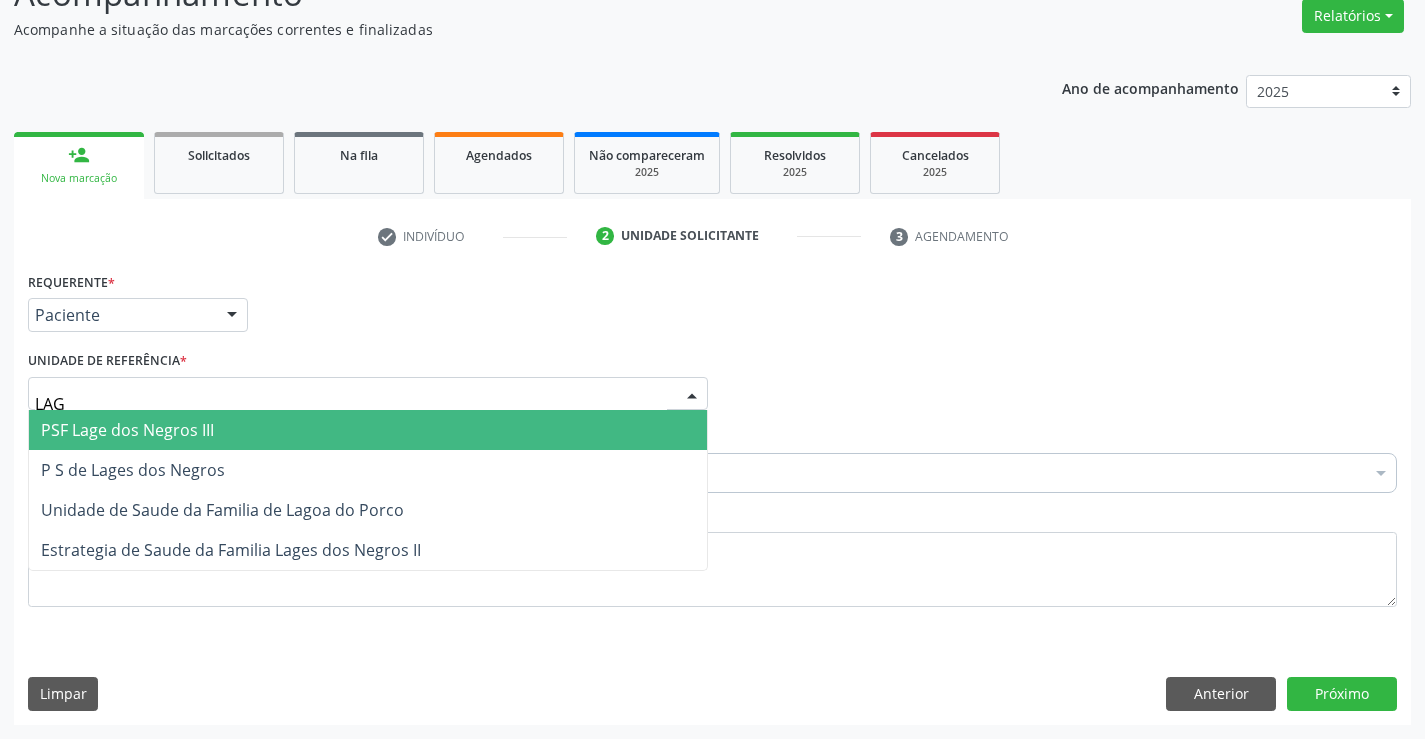 type on "LAGE" 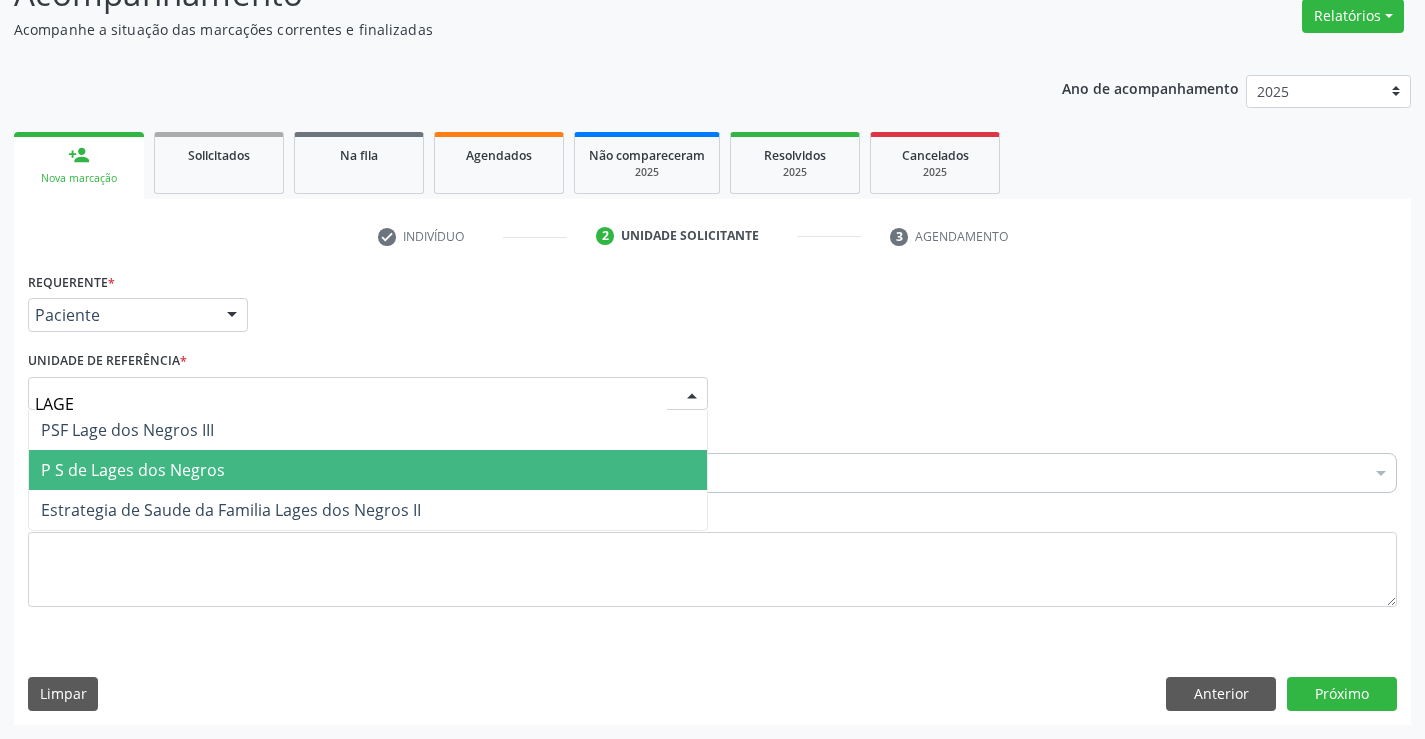 click on "P S de Lages dos Negros" at bounding box center [133, 470] 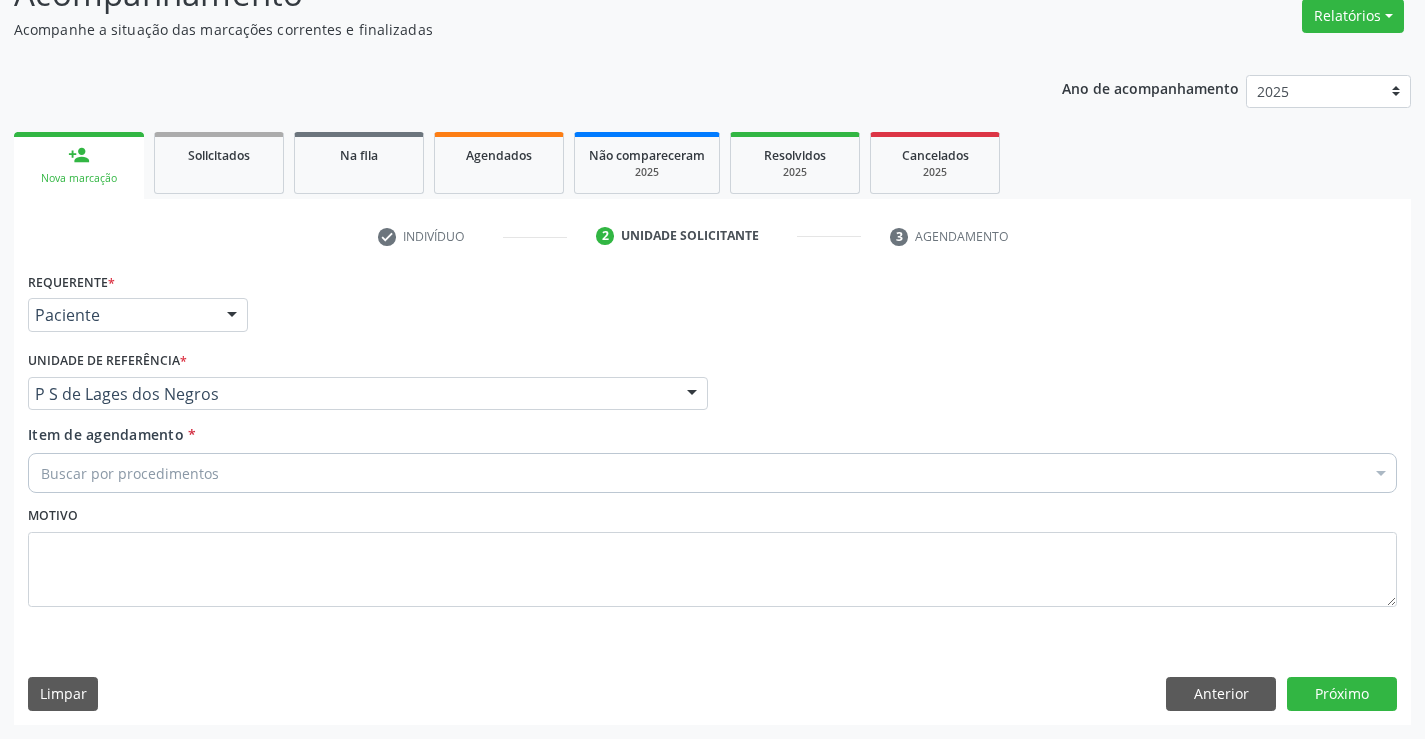click on "Buscar por procedimentos" at bounding box center (712, 473) 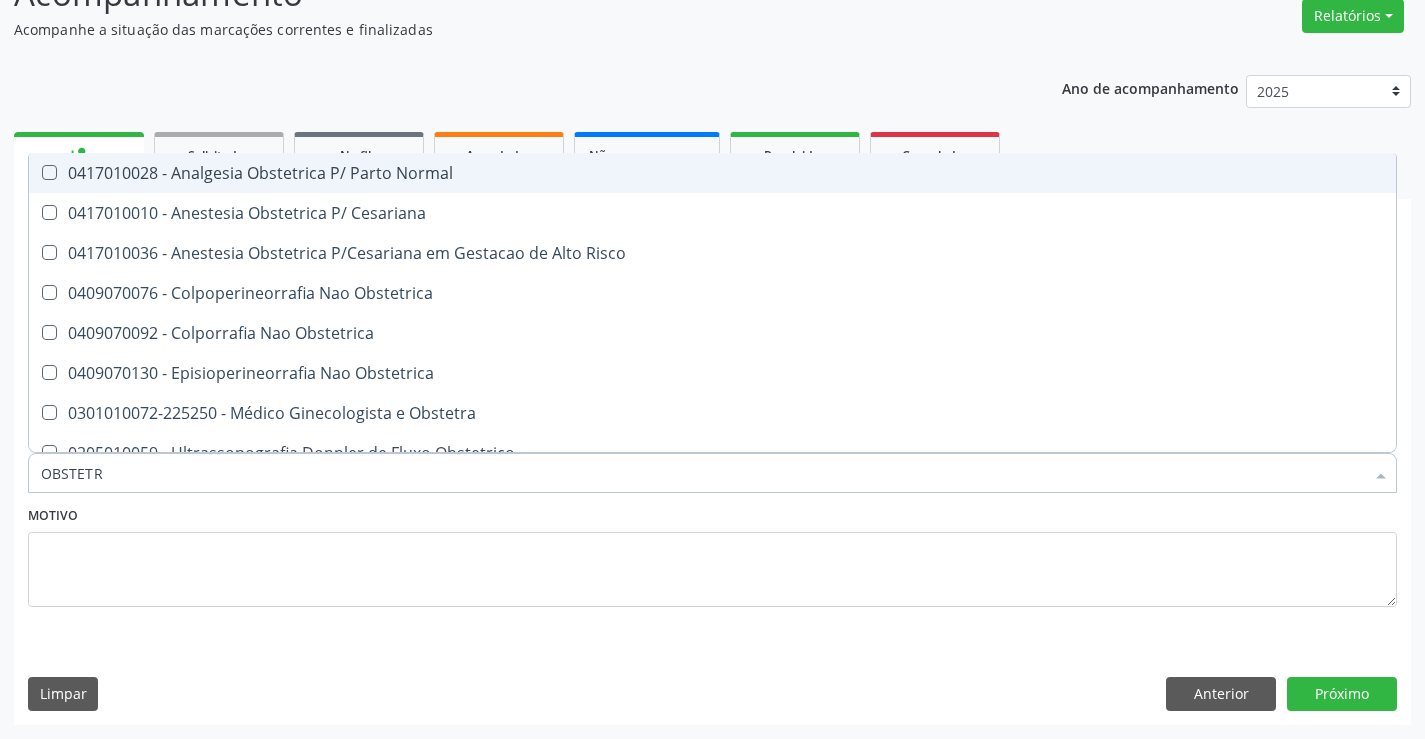 type on "OBSTETRA" 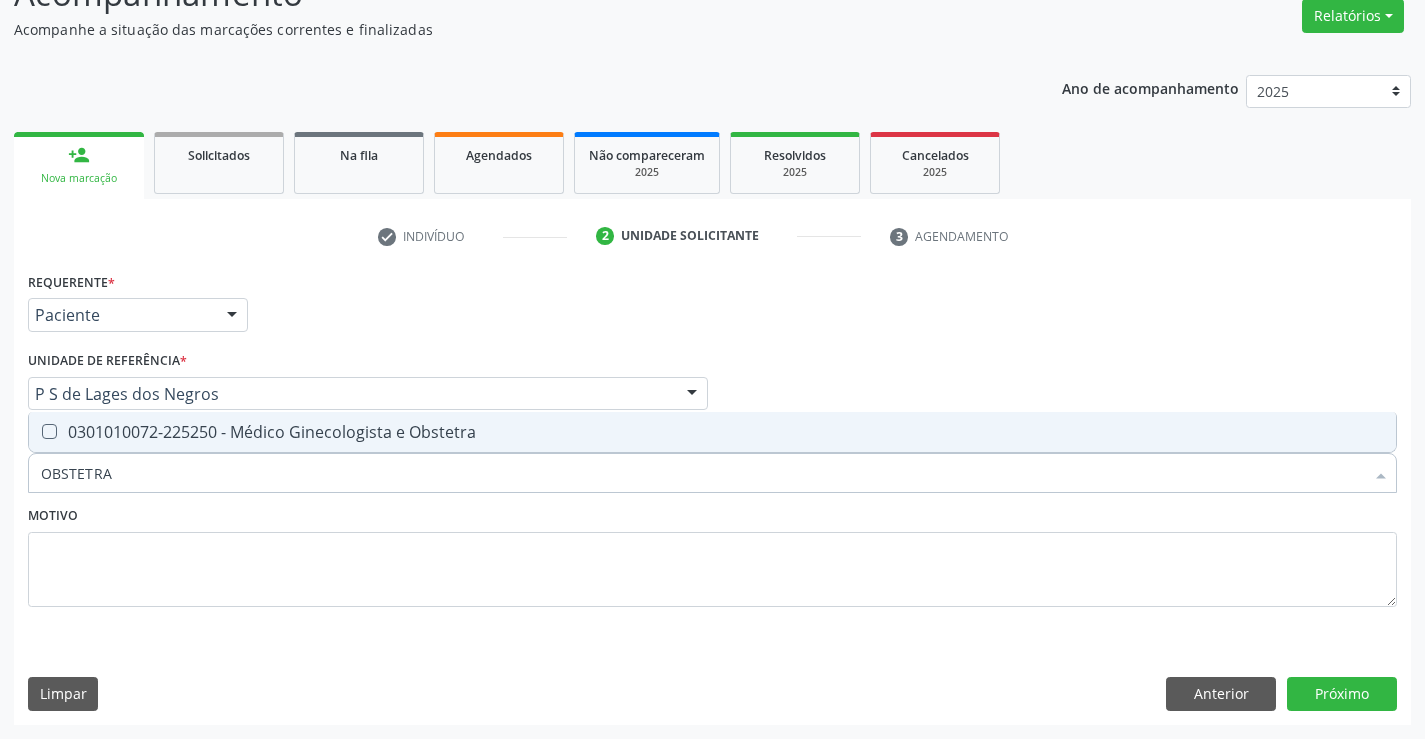 click on "0301010072-225250 - Médico Ginecologista e Obstetra" at bounding box center [712, 432] 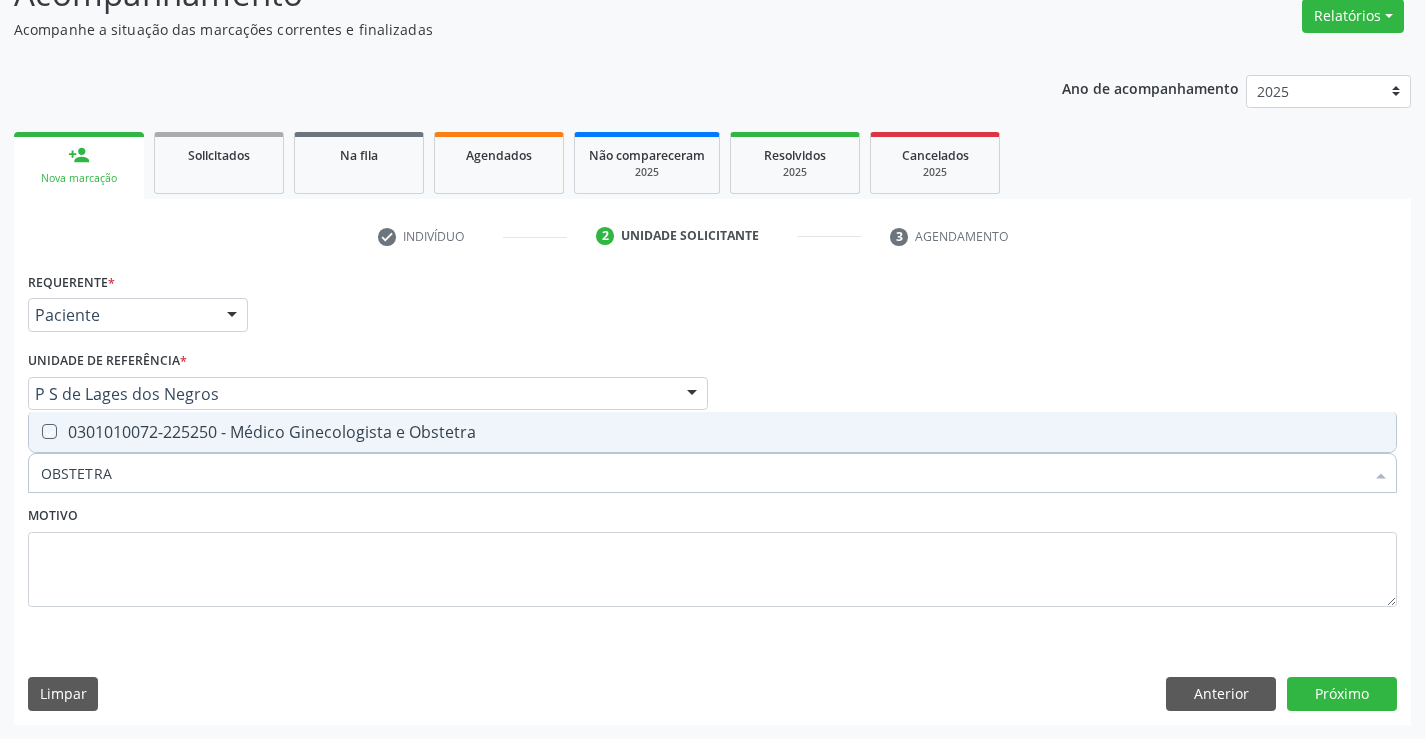 checkbox on "true" 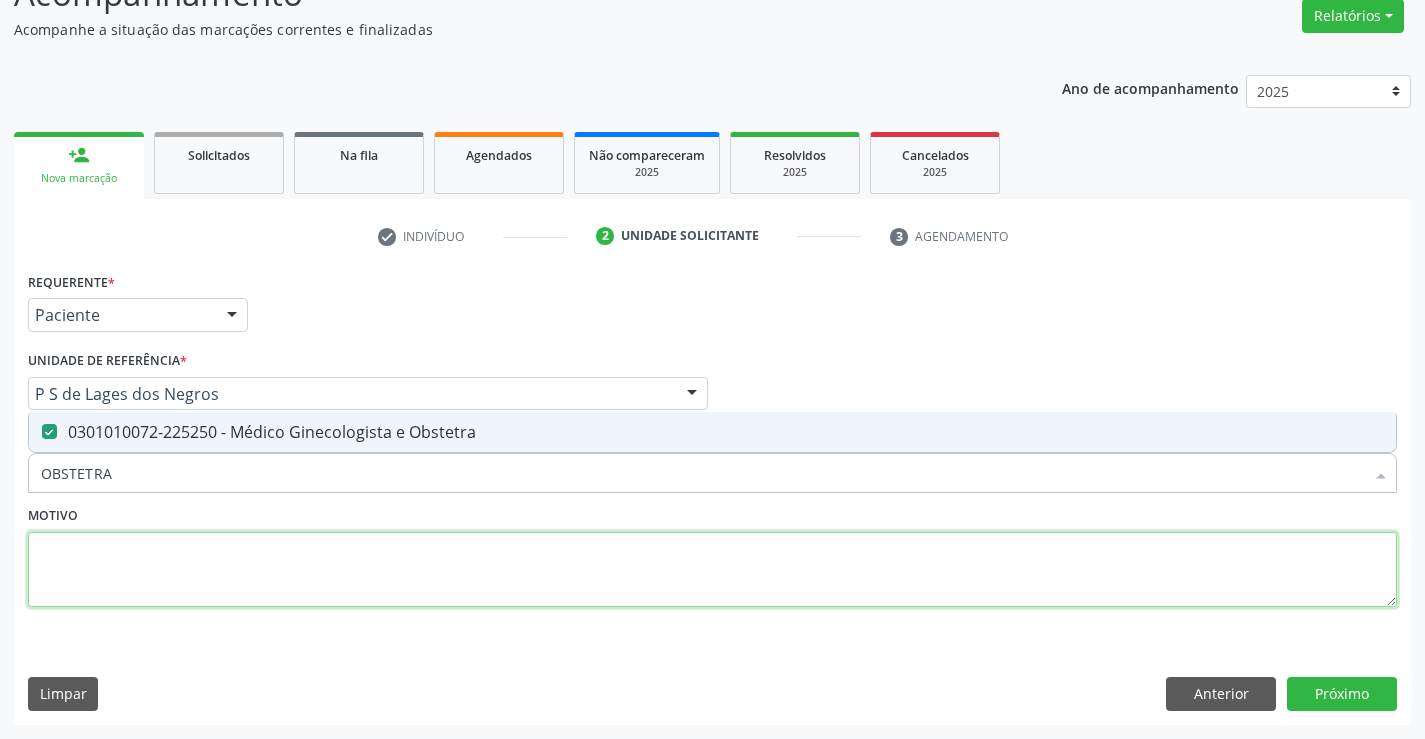 click at bounding box center [712, 570] 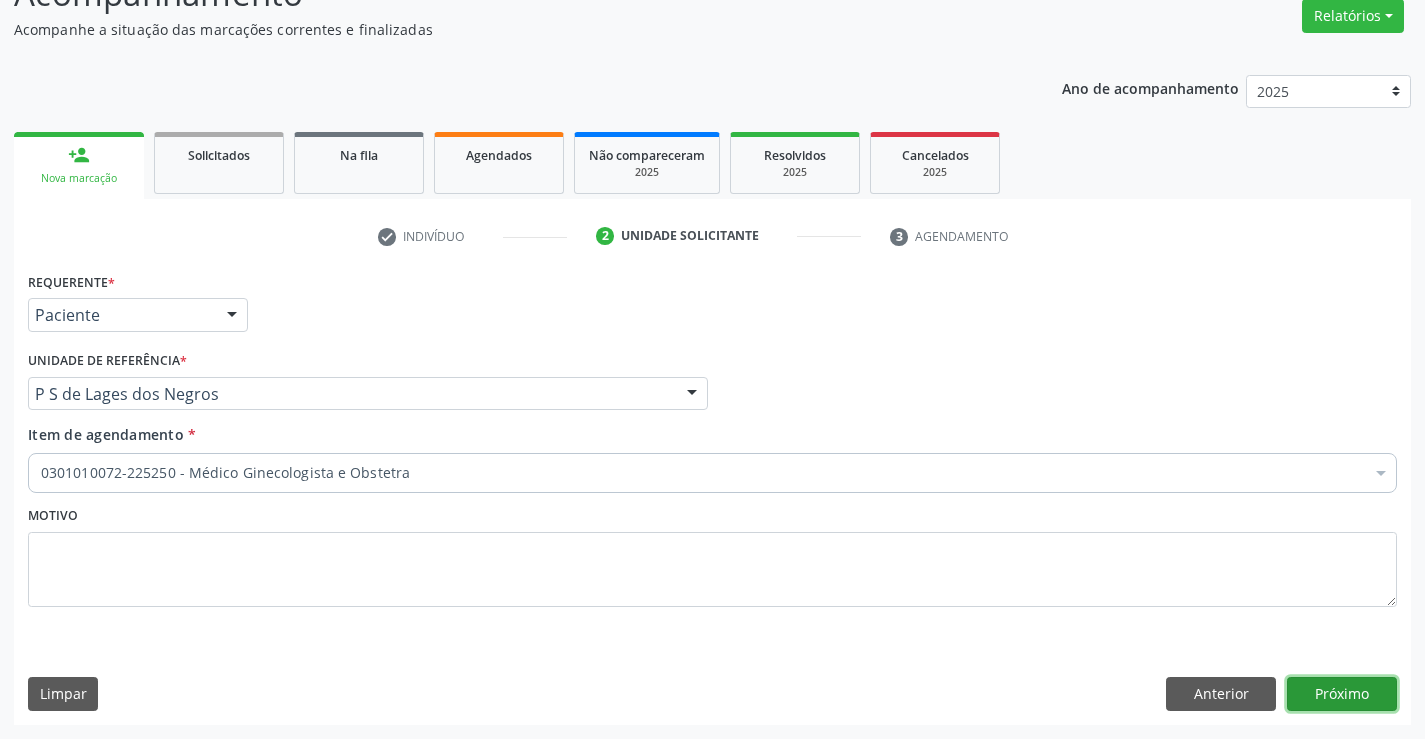 click on "Próximo" at bounding box center (1342, 694) 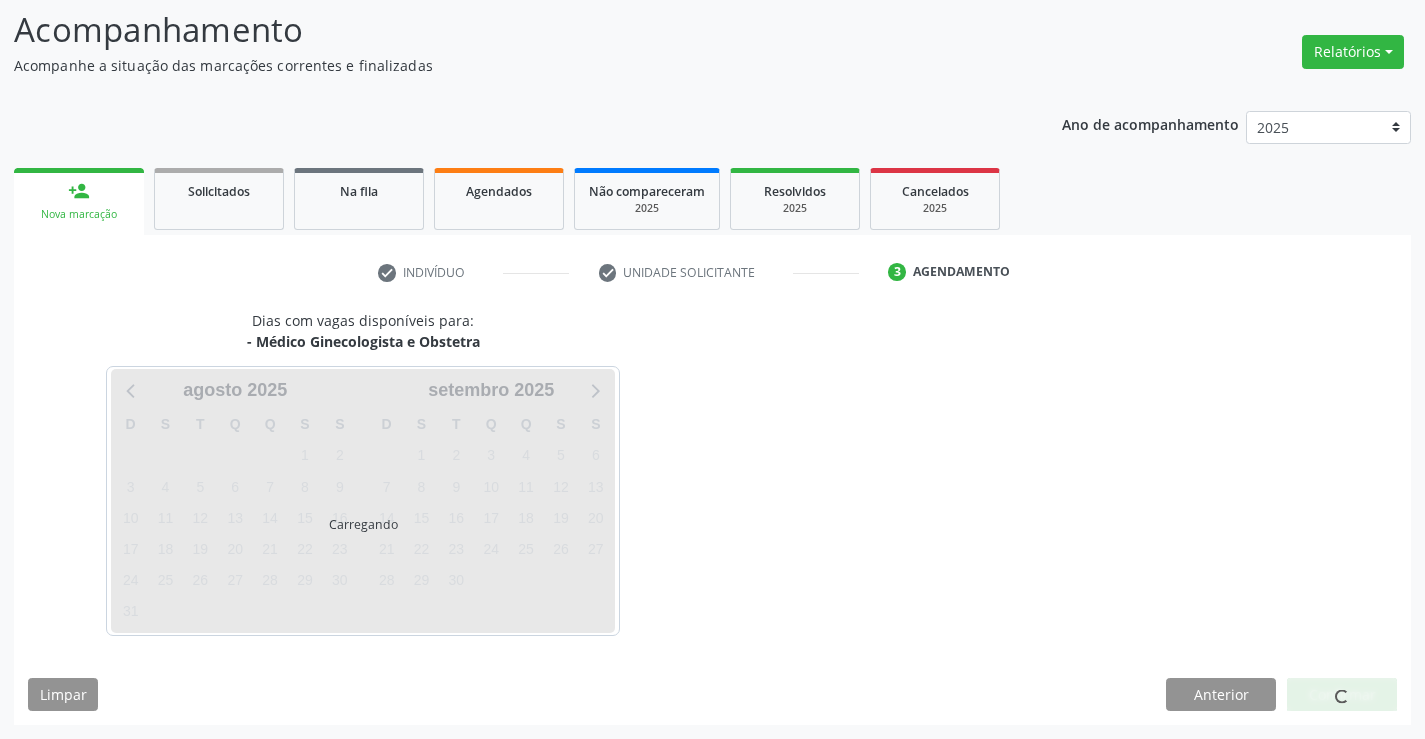 scroll, scrollTop: 131, scrollLeft: 0, axis: vertical 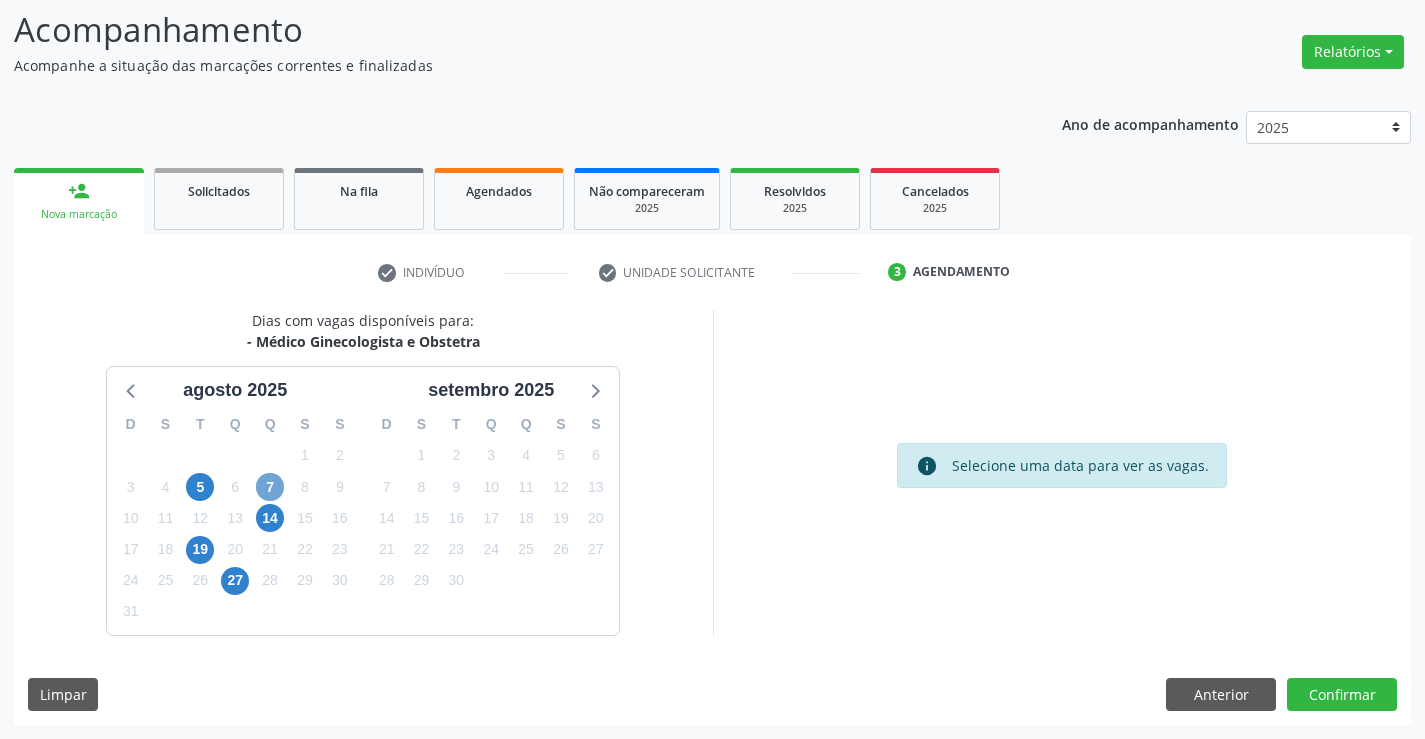 click on "7" at bounding box center (270, 487) 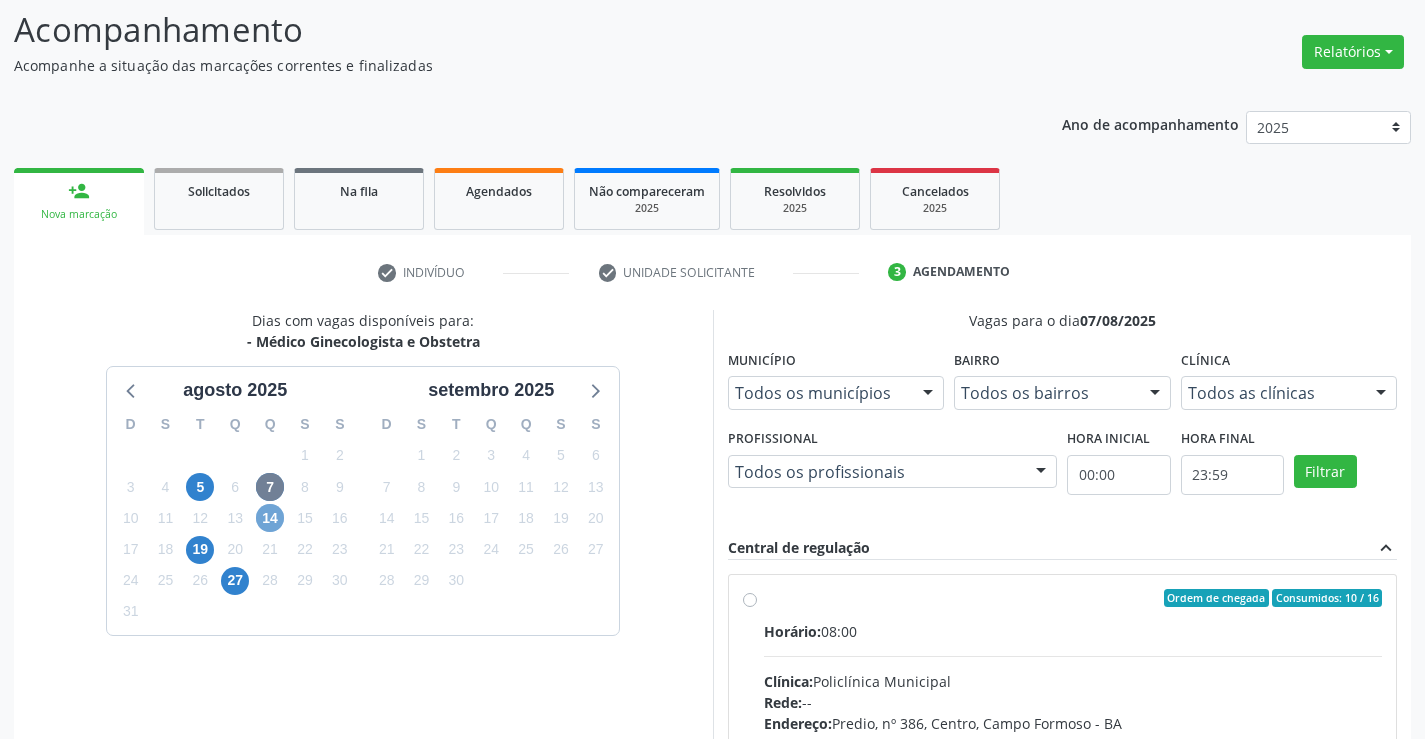 click on "14" at bounding box center (270, 518) 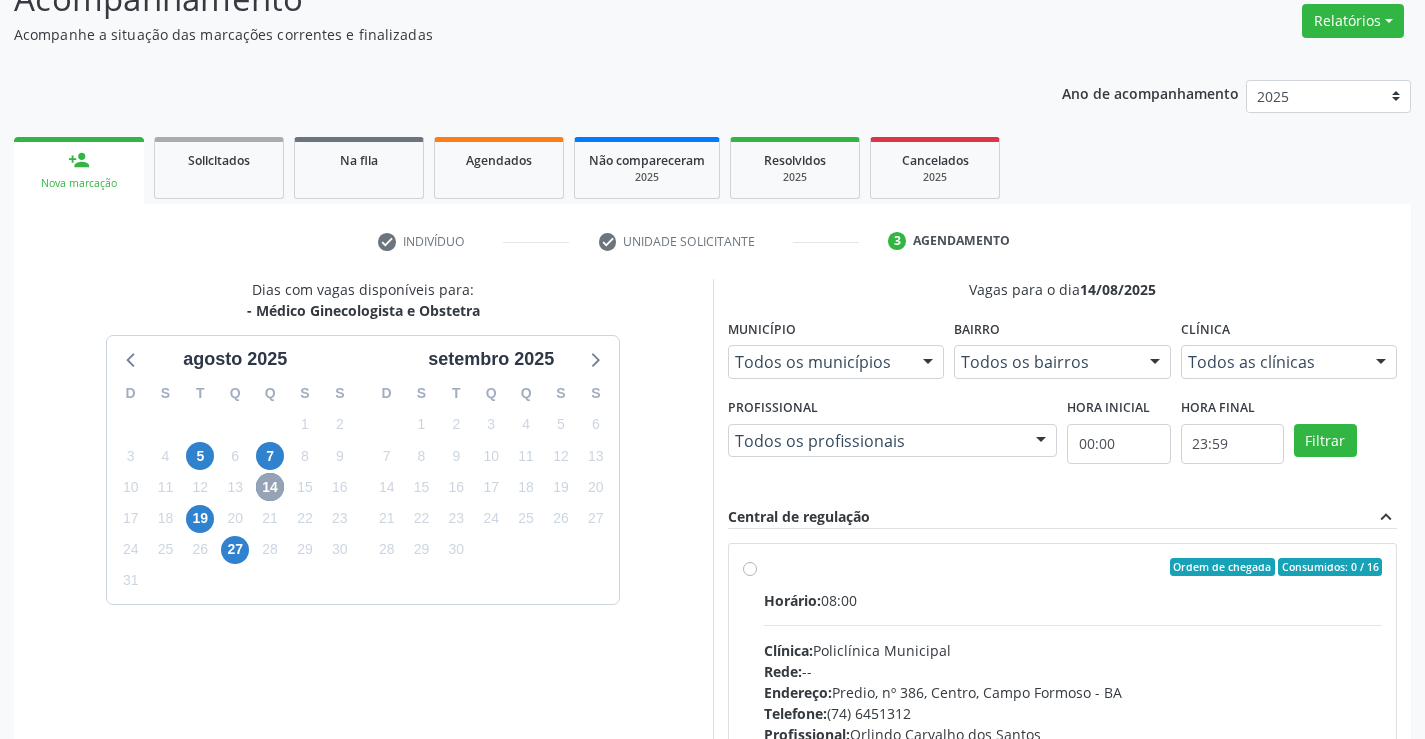scroll, scrollTop: 131, scrollLeft: 0, axis: vertical 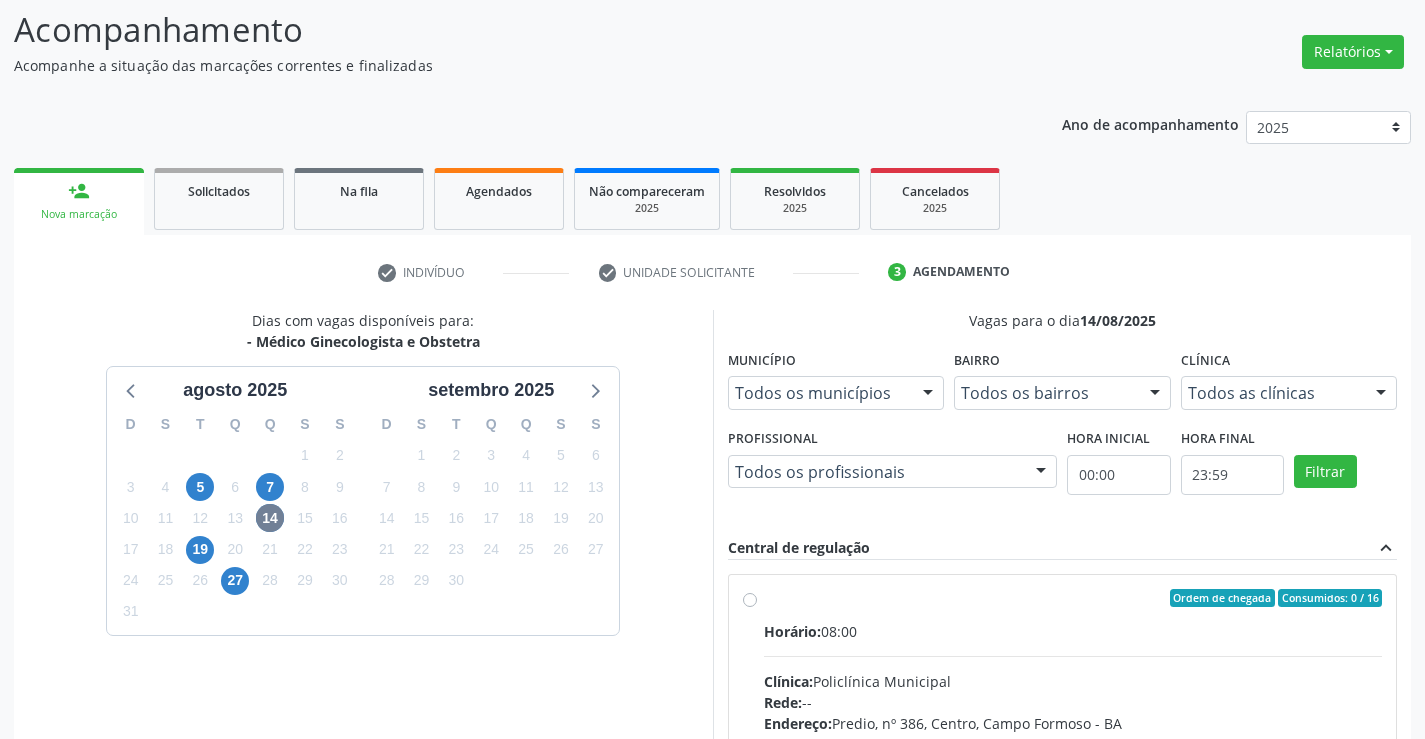 click on "Endereço: Predio, nº 386, Centro, [CITY] - [STATE]
Telefone:   ([PHONE])
Profissional:
[FIRST] [LAST] [LAST]" at bounding box center [1073, 742] 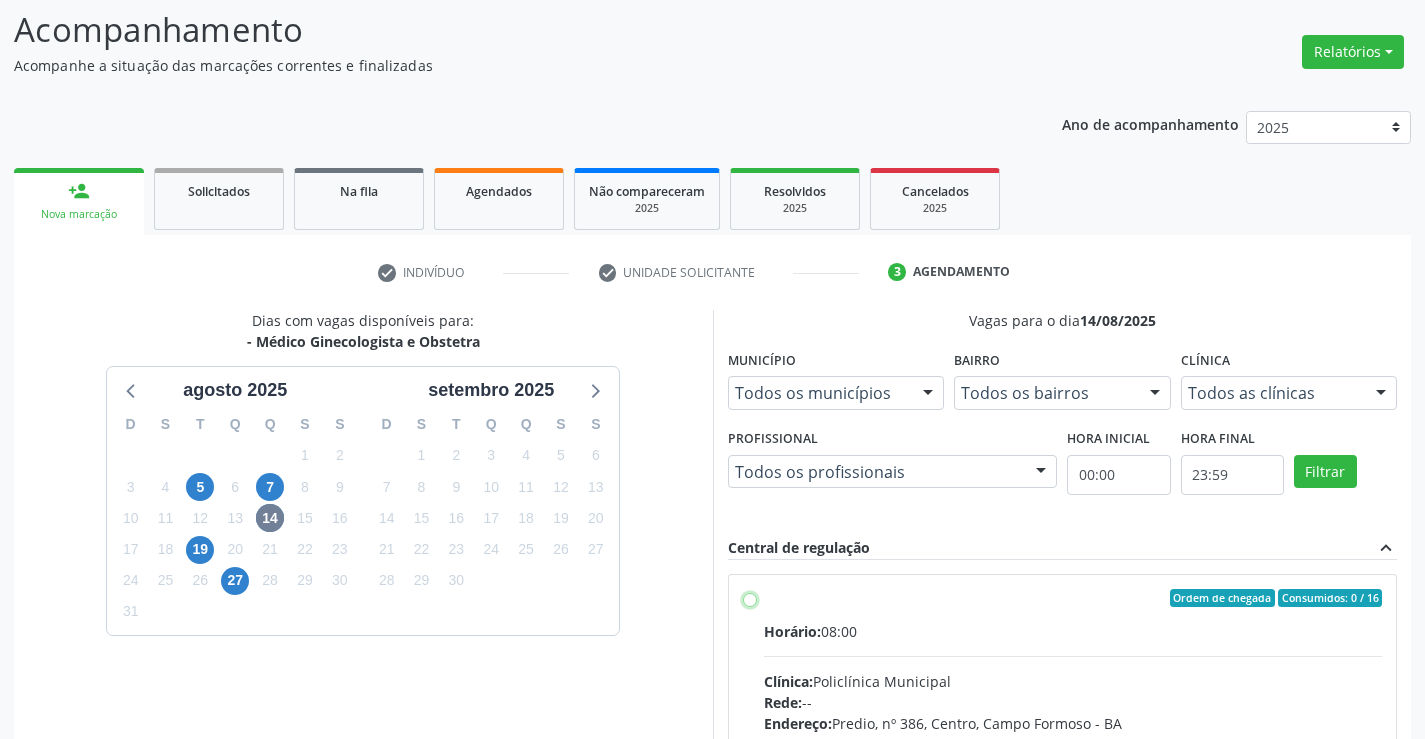 click on "Endereço: Predio, nº 386, Centro, [CITY] - [STATE]
Telefone:   ([PHONE])
Profissional:
[FIRST] [LAST] [LAST]" at bounding box center (750, 598) 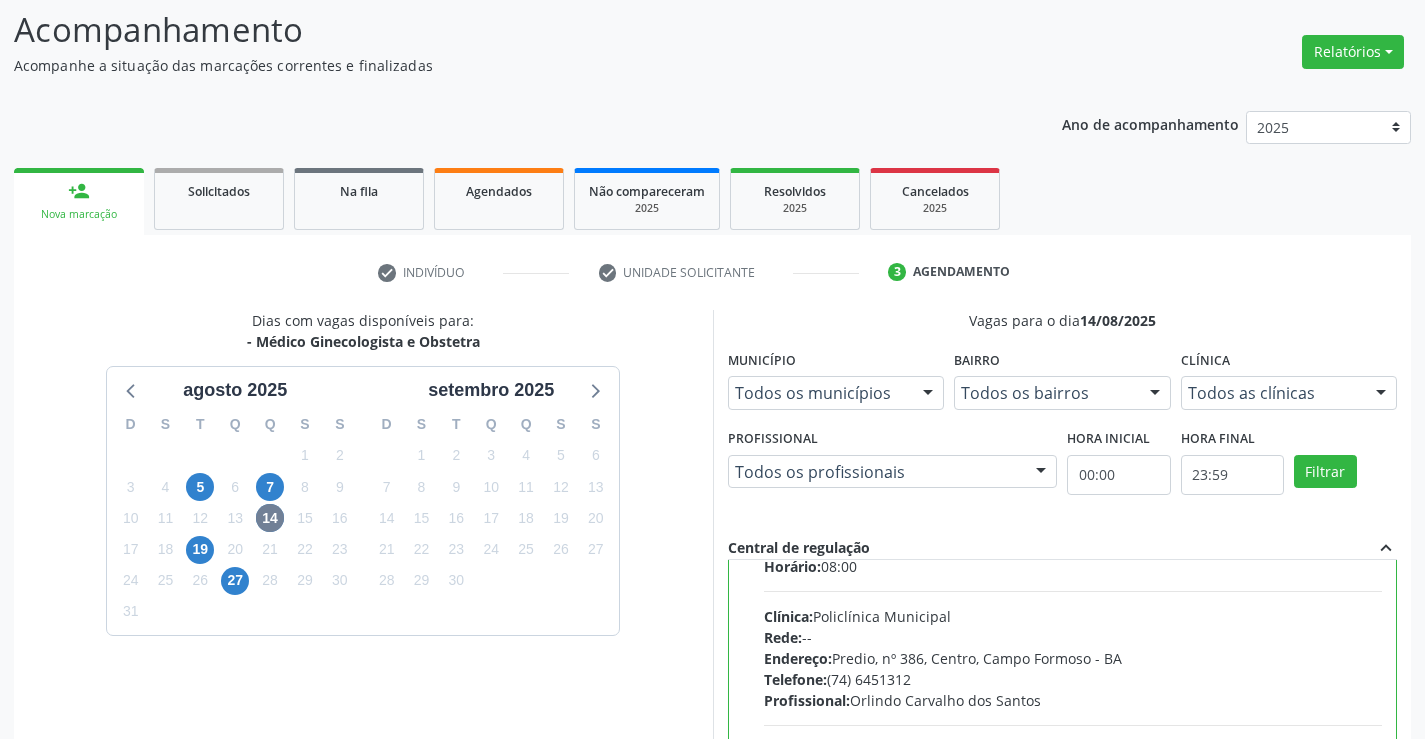 scroll, scrollTop: 99, scrollLeft: 0, axis: vertical 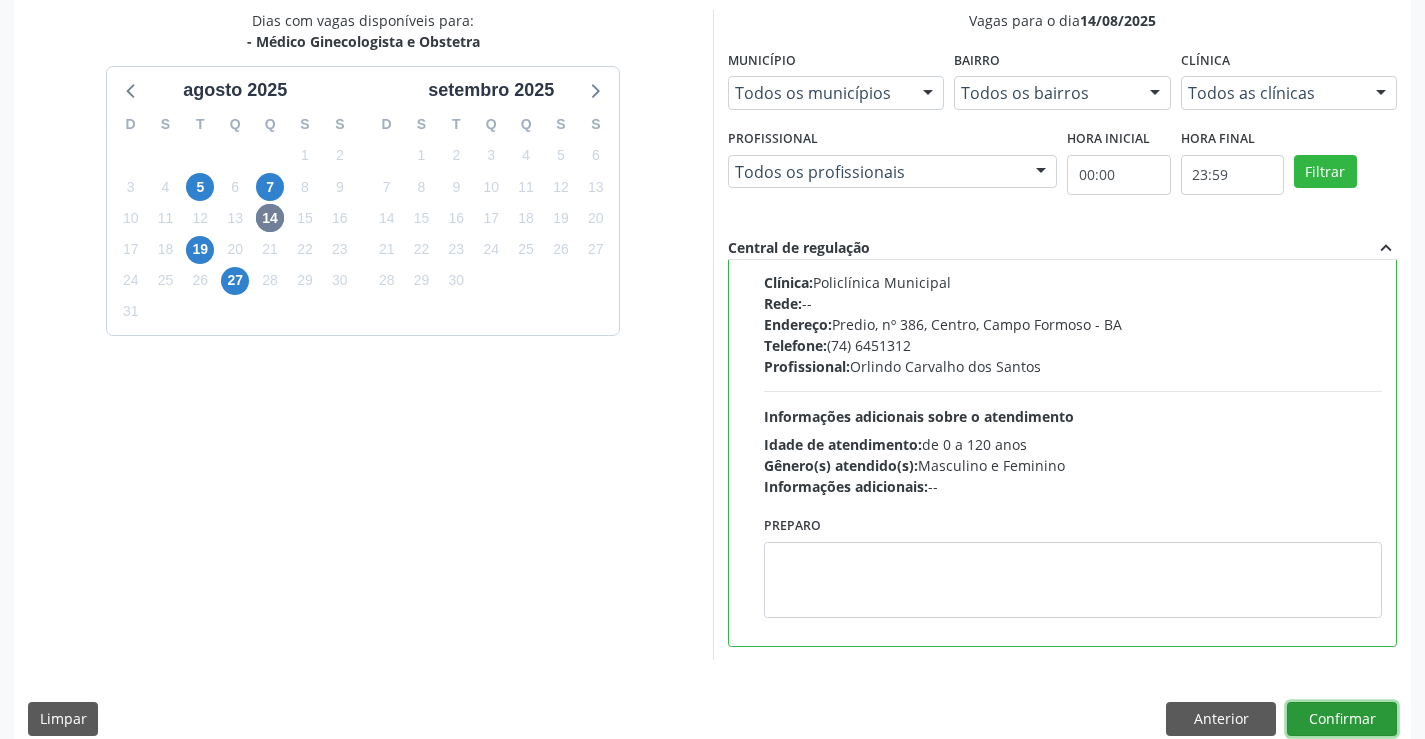 click on "Confirmar" at bounding box center [1342, 719] 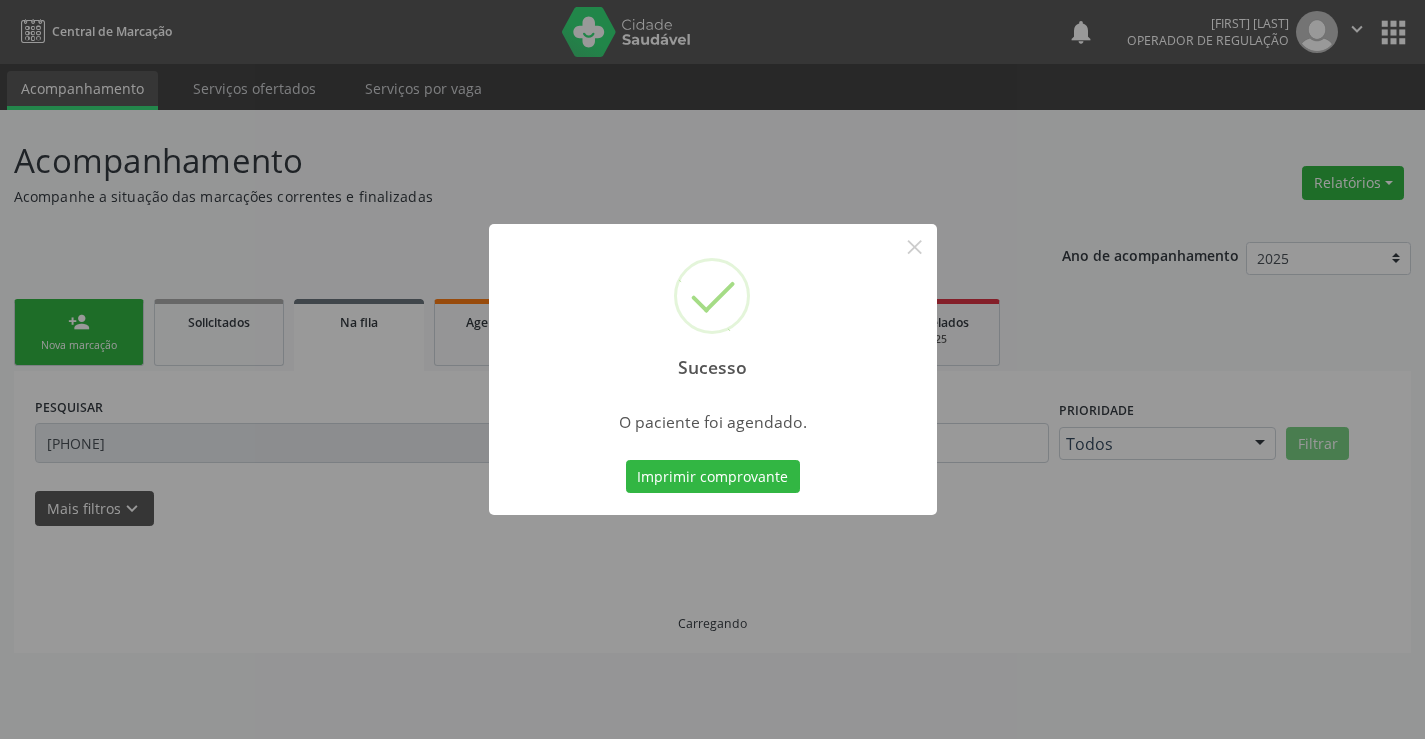 scroll, scrollTop: 0, scrollLeft: 0, axis: both 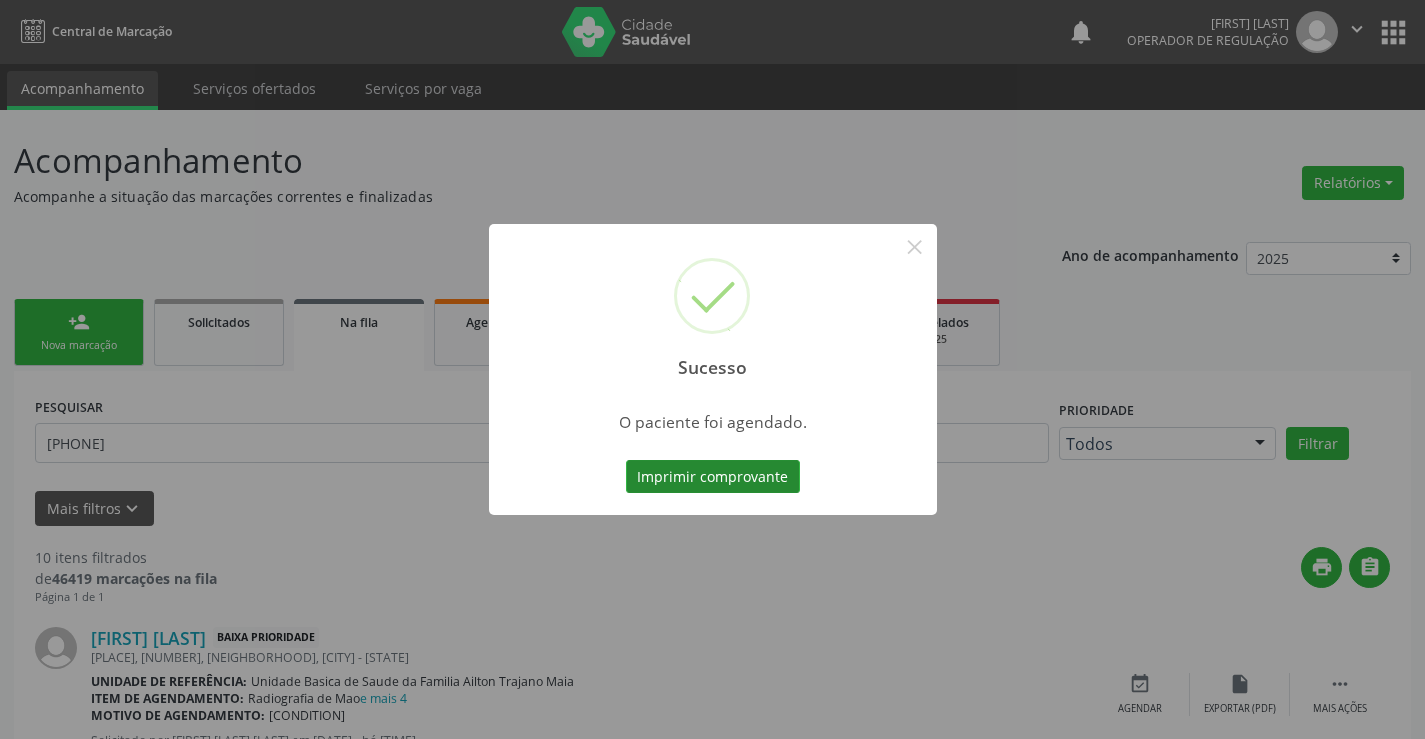 click on "Imprimir comprovante" at bounding box center [713, 477] 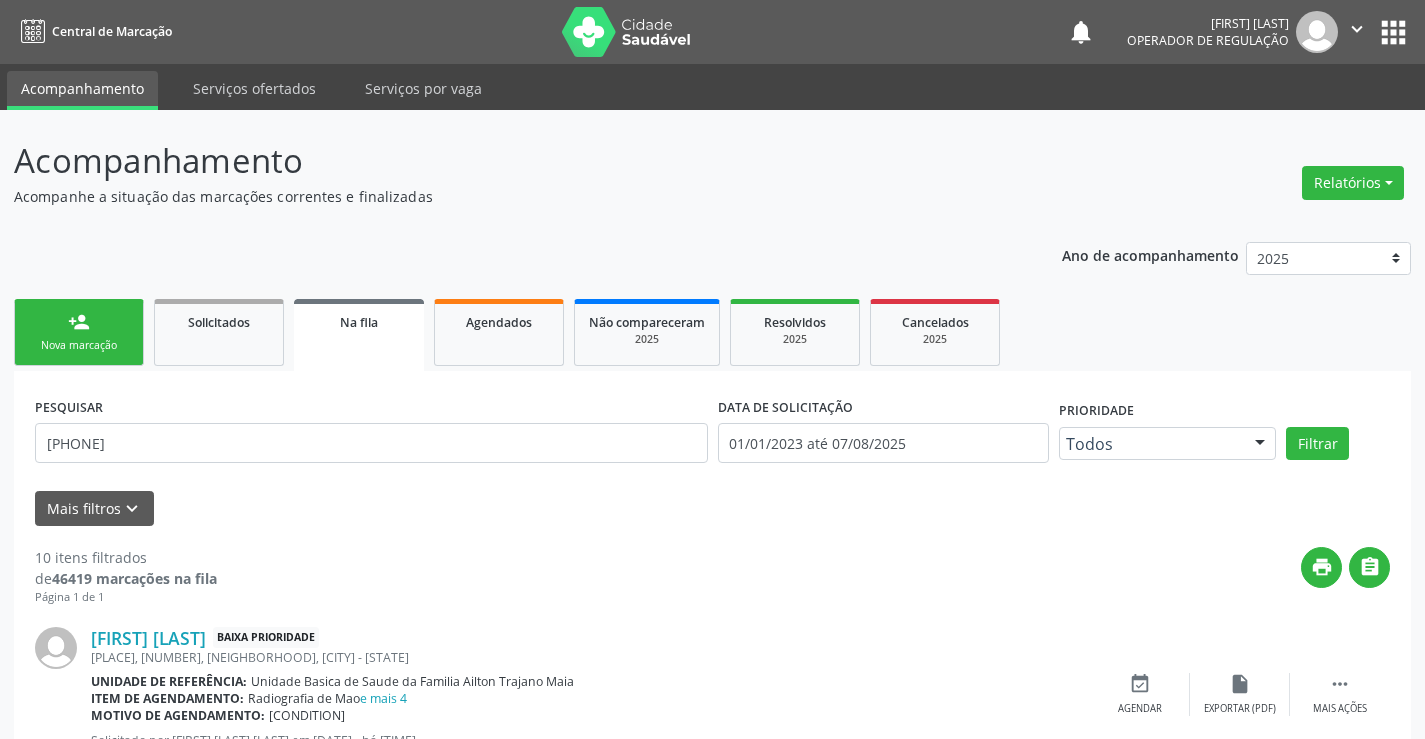 click on "Nova marcação" at bounding box center [79, 345] 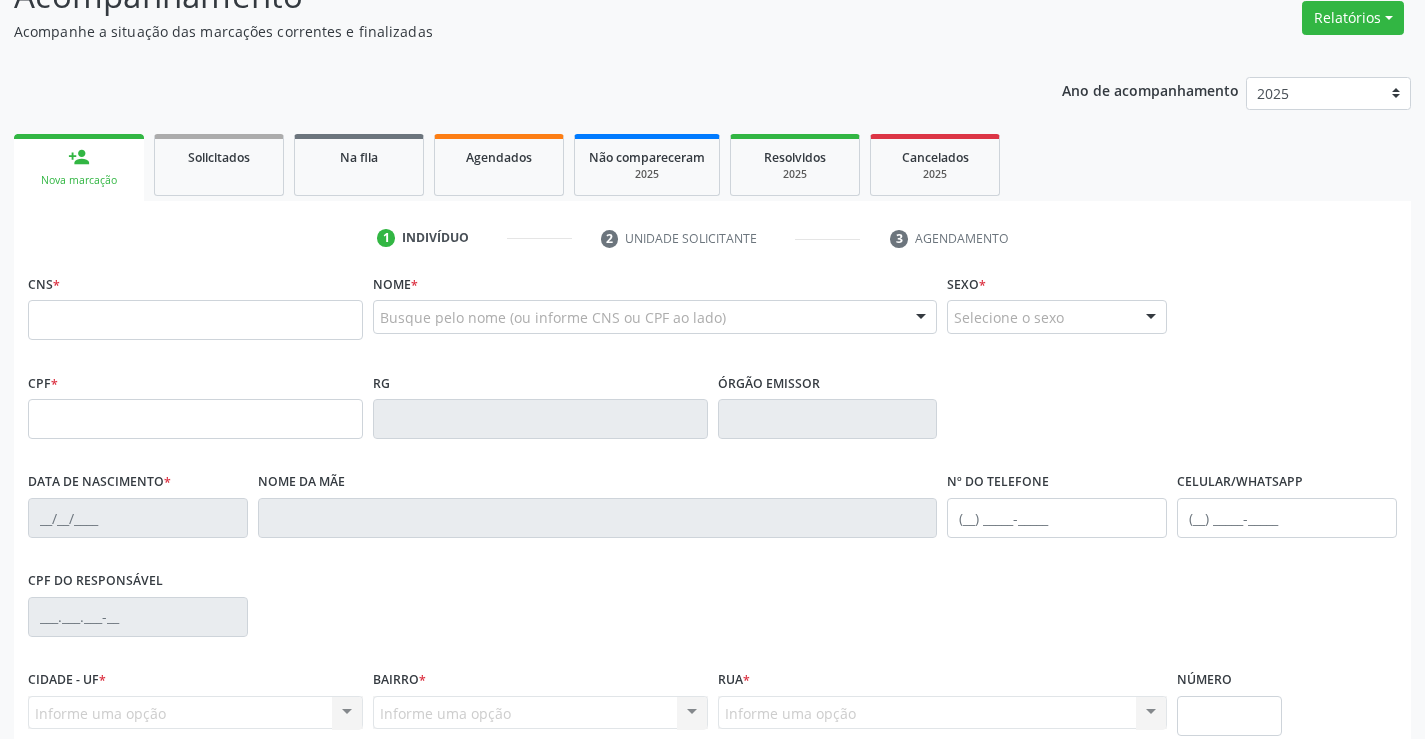 scroll, scrollTop: 200, scrollLeft: 0, axis: vertical 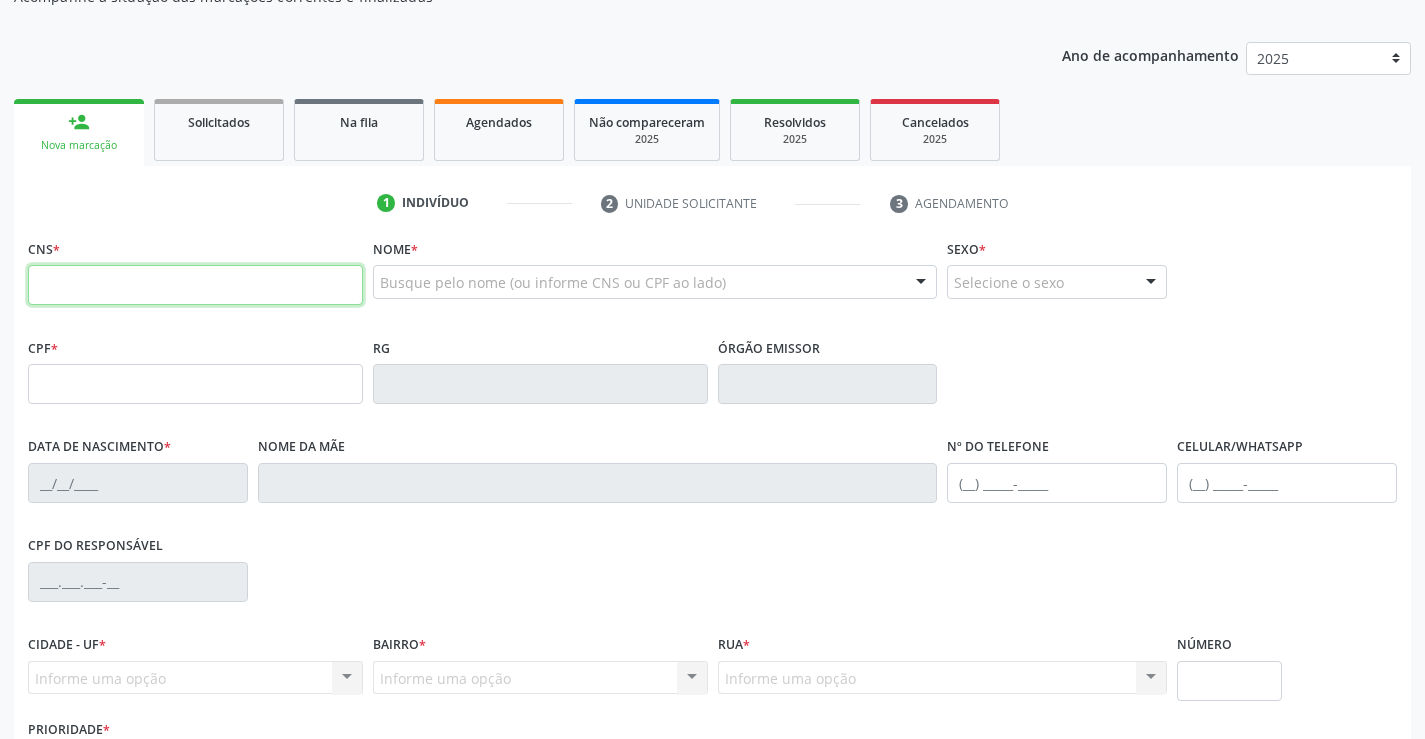 click at bounding box center (195, 285) 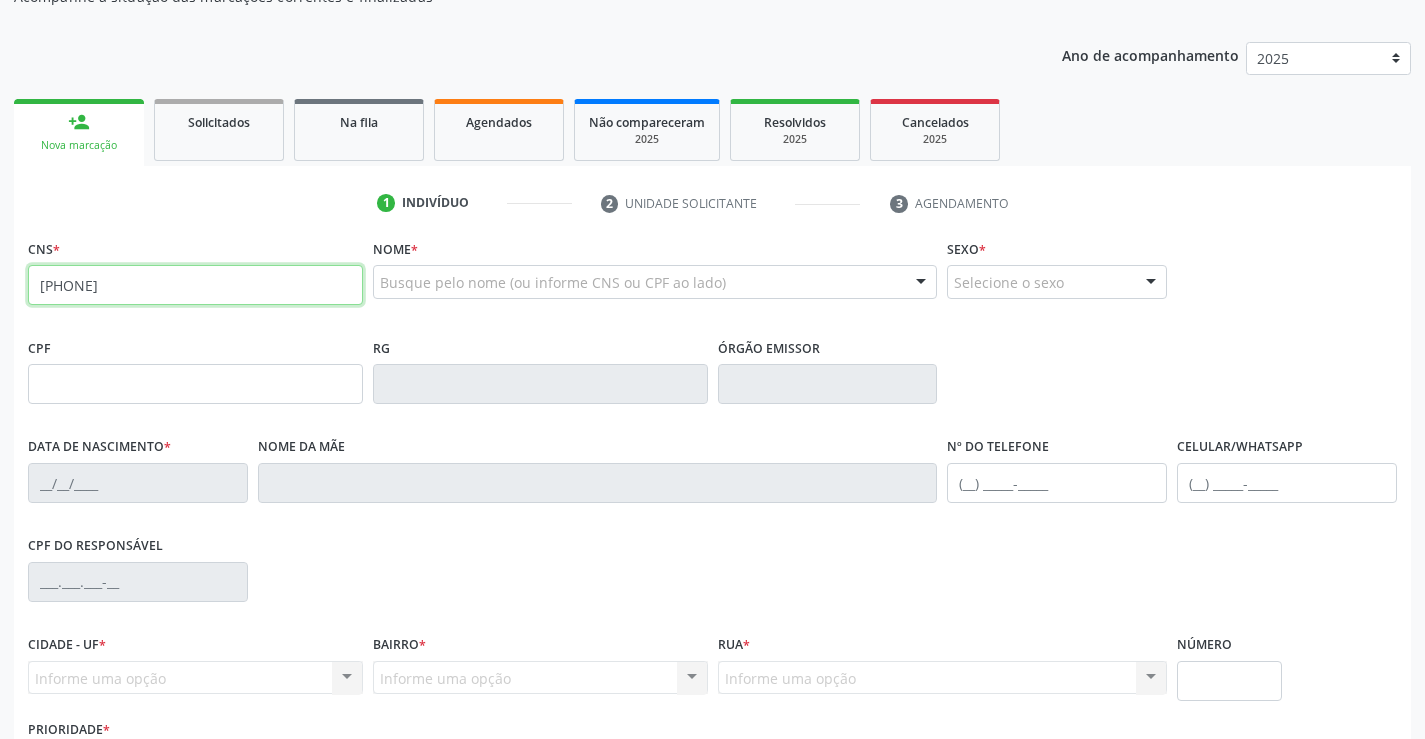 type on "[PHONE]" 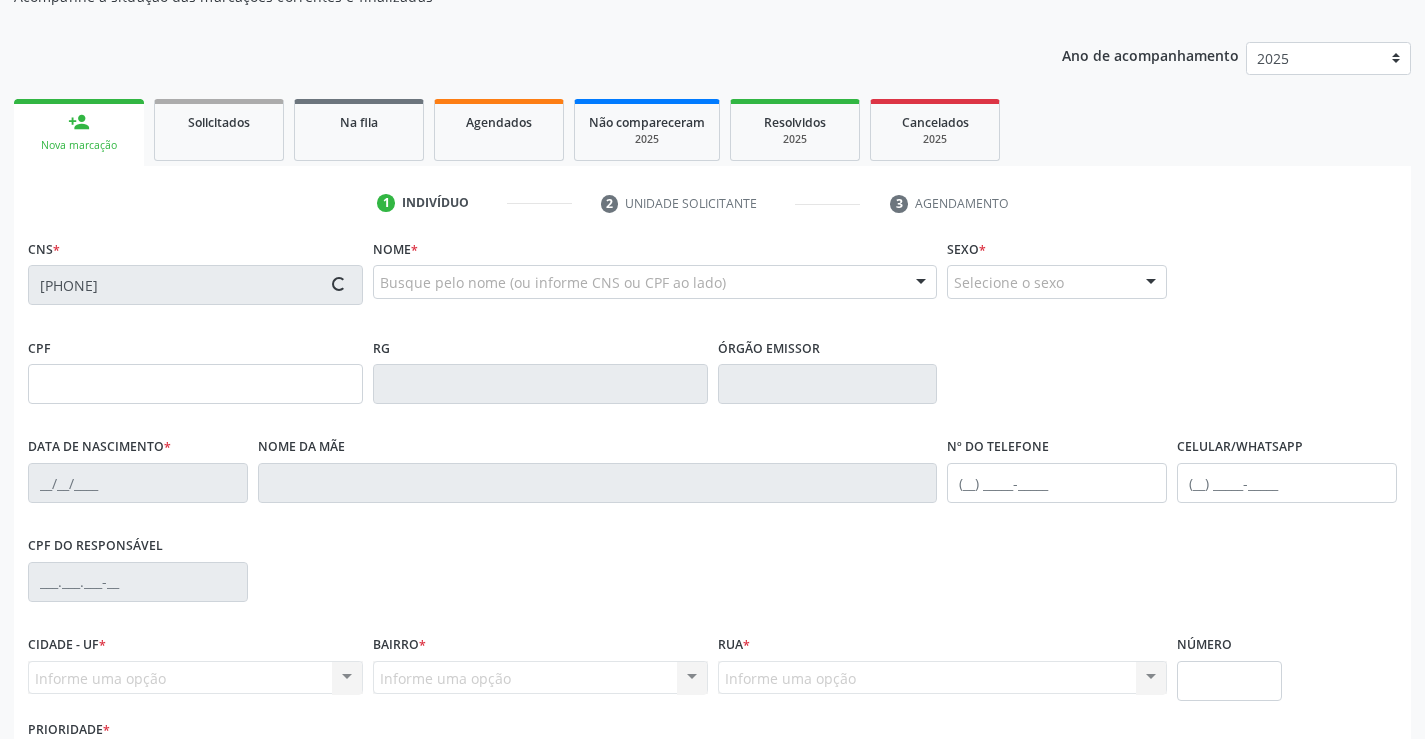 type on "[PHONE]" 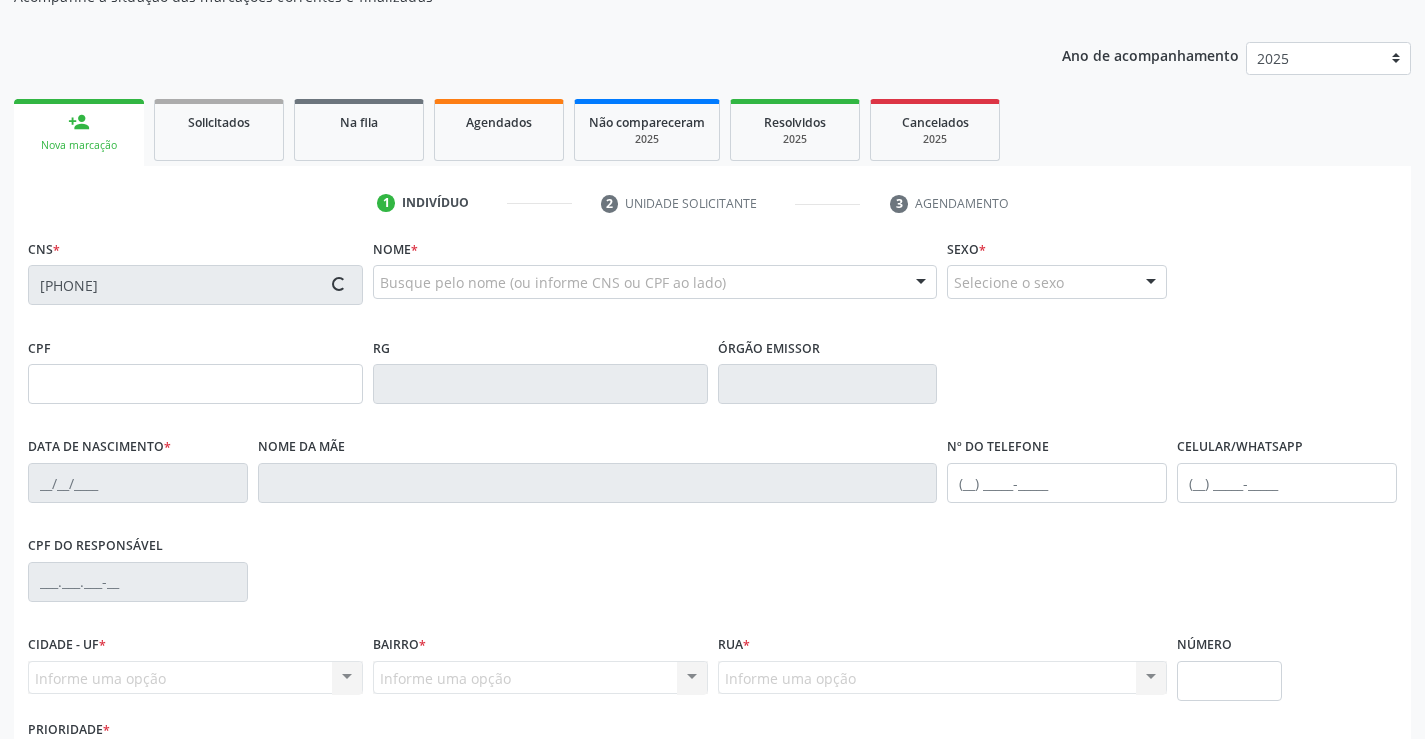 type on "[DATE]" 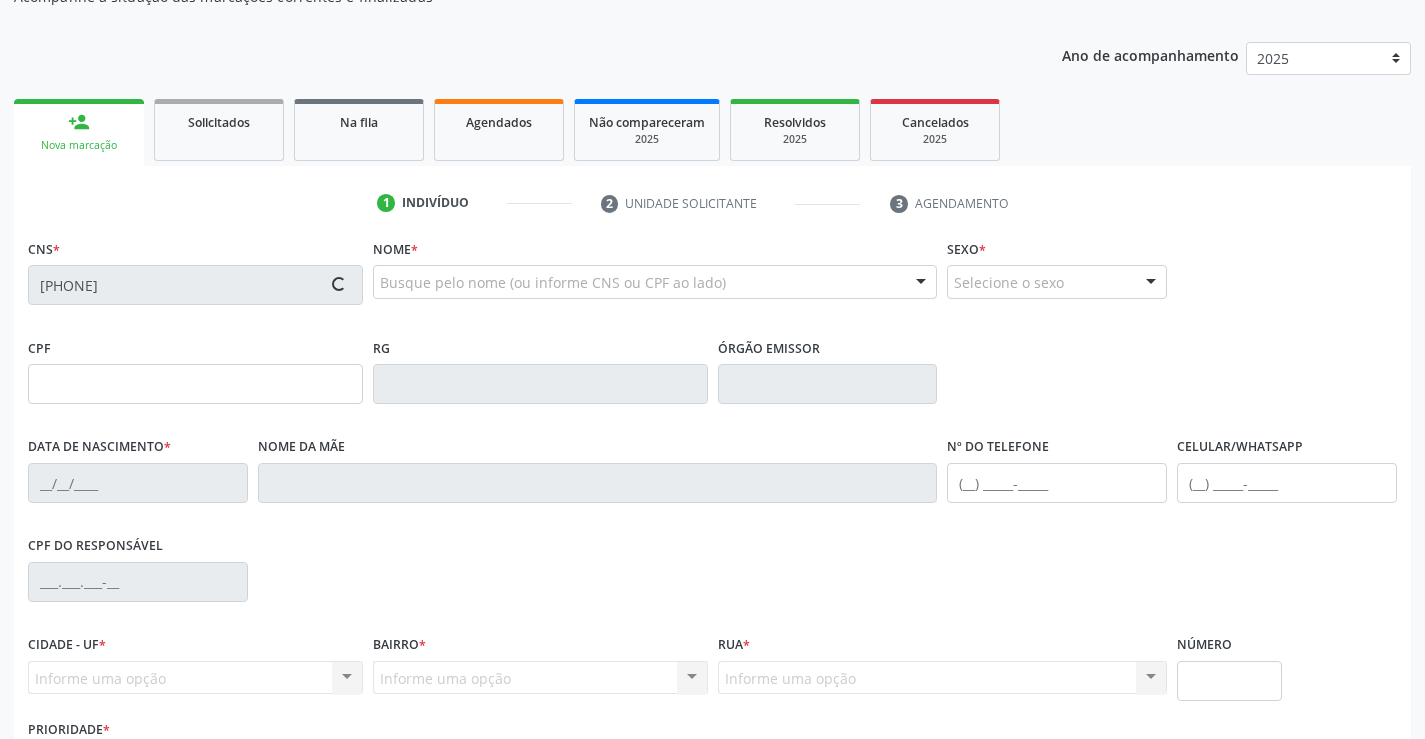 type on "S/N" 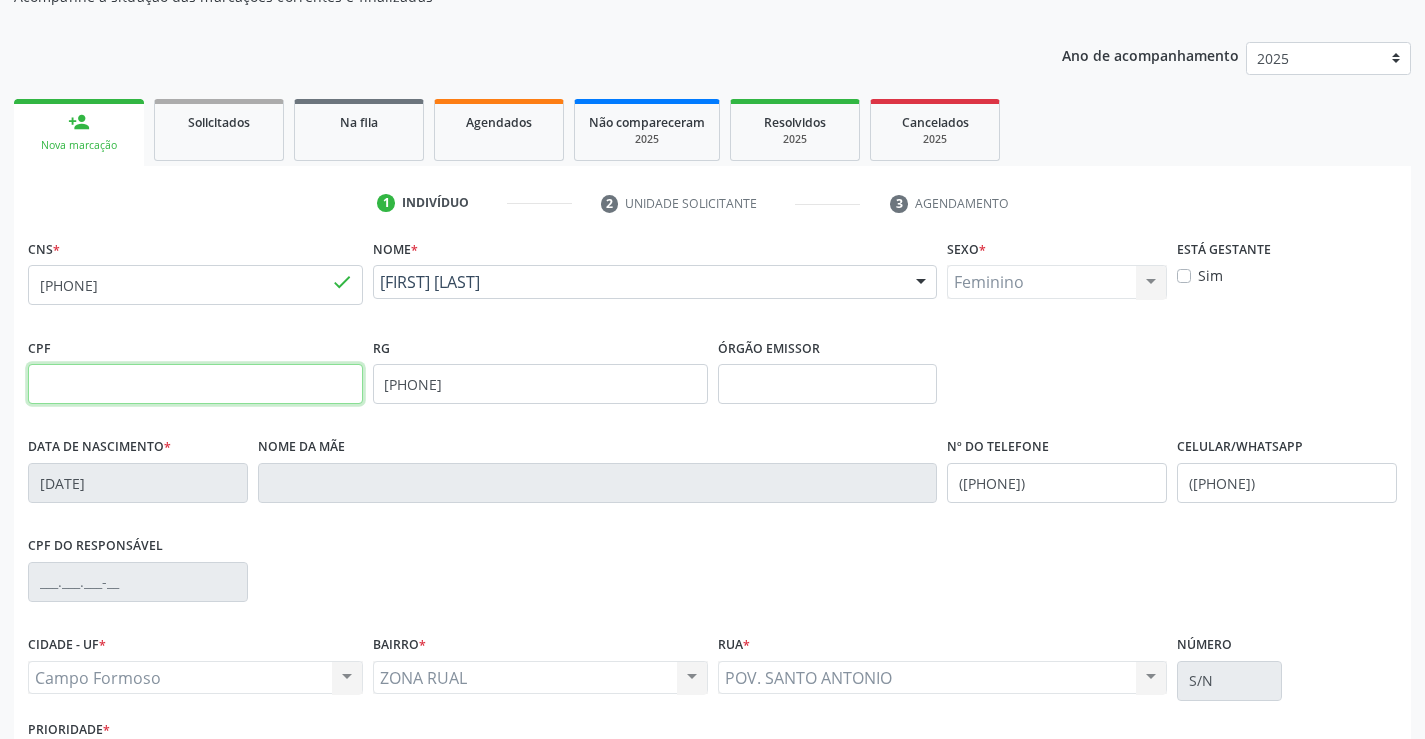 click at bounding box center (195, 384) 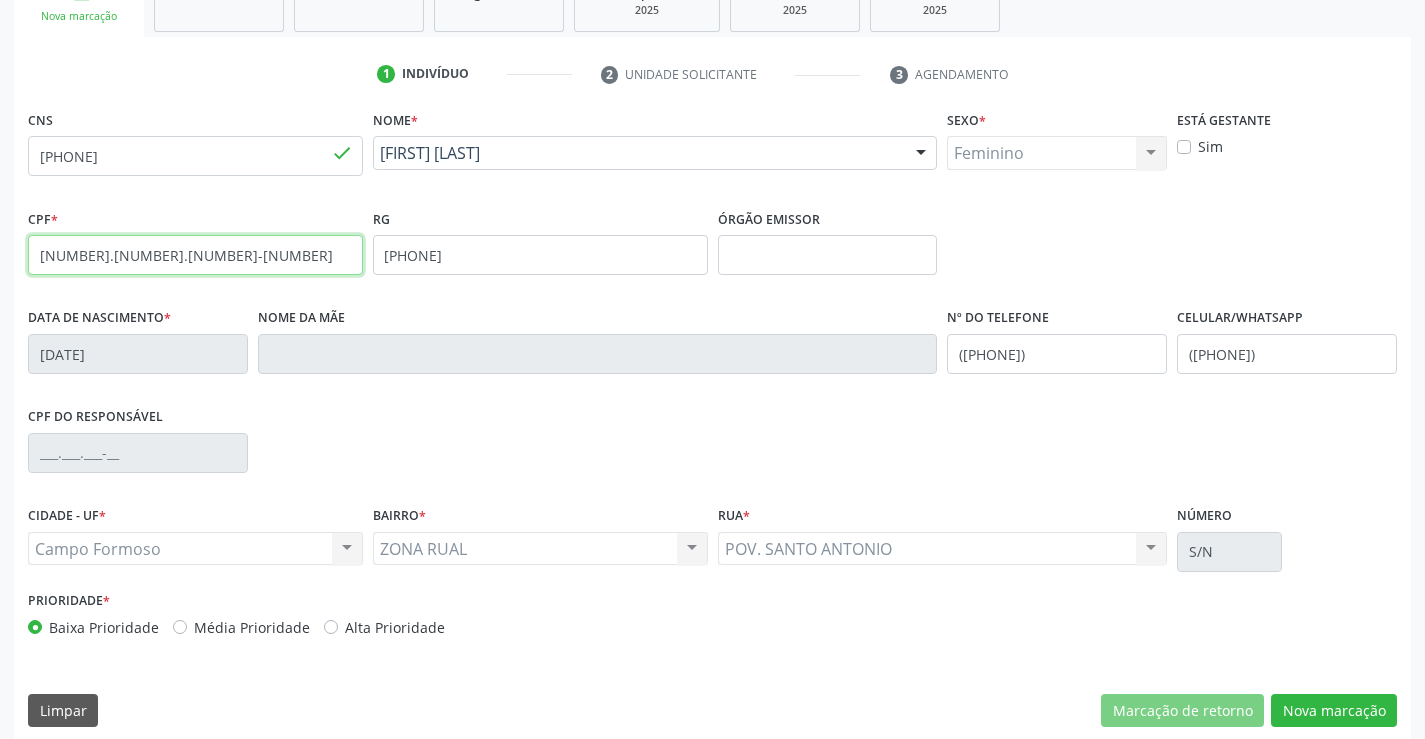 scroll, scrollTop: 345, scrollLeft: 0, axis: vertical 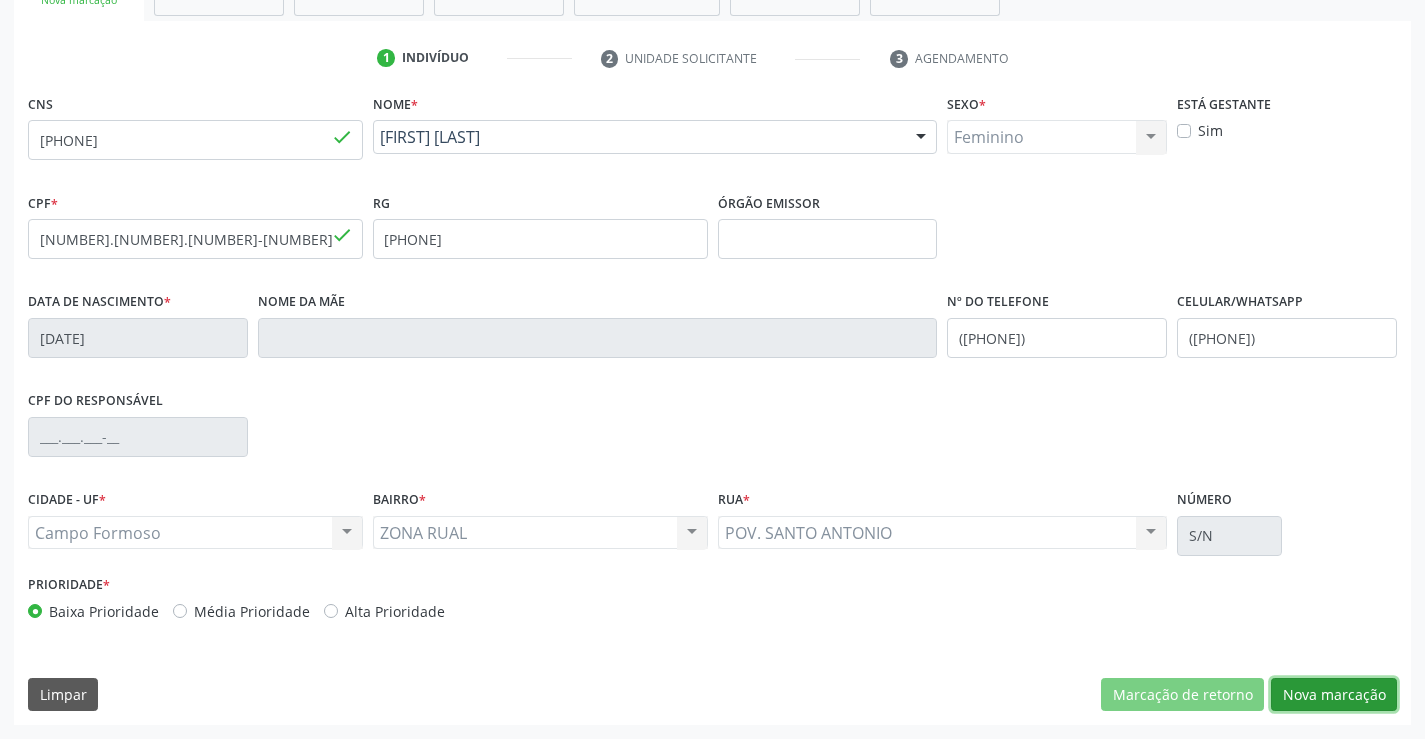 click on "Nova marcação" at bounding box center (1334, 695) 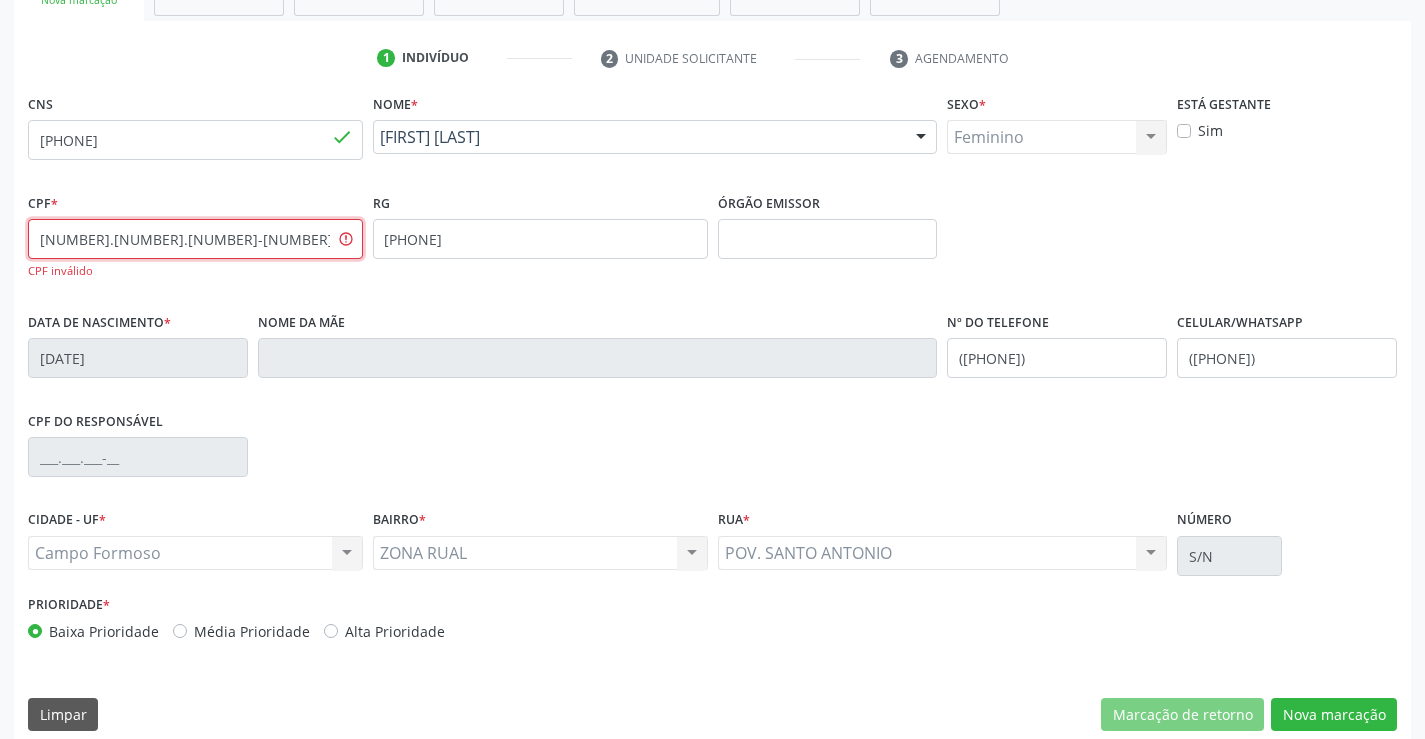 click on "[NUMBER].[NUMBER].[NUMBER]-[NUMBER]" at bounding box center [195, 239] 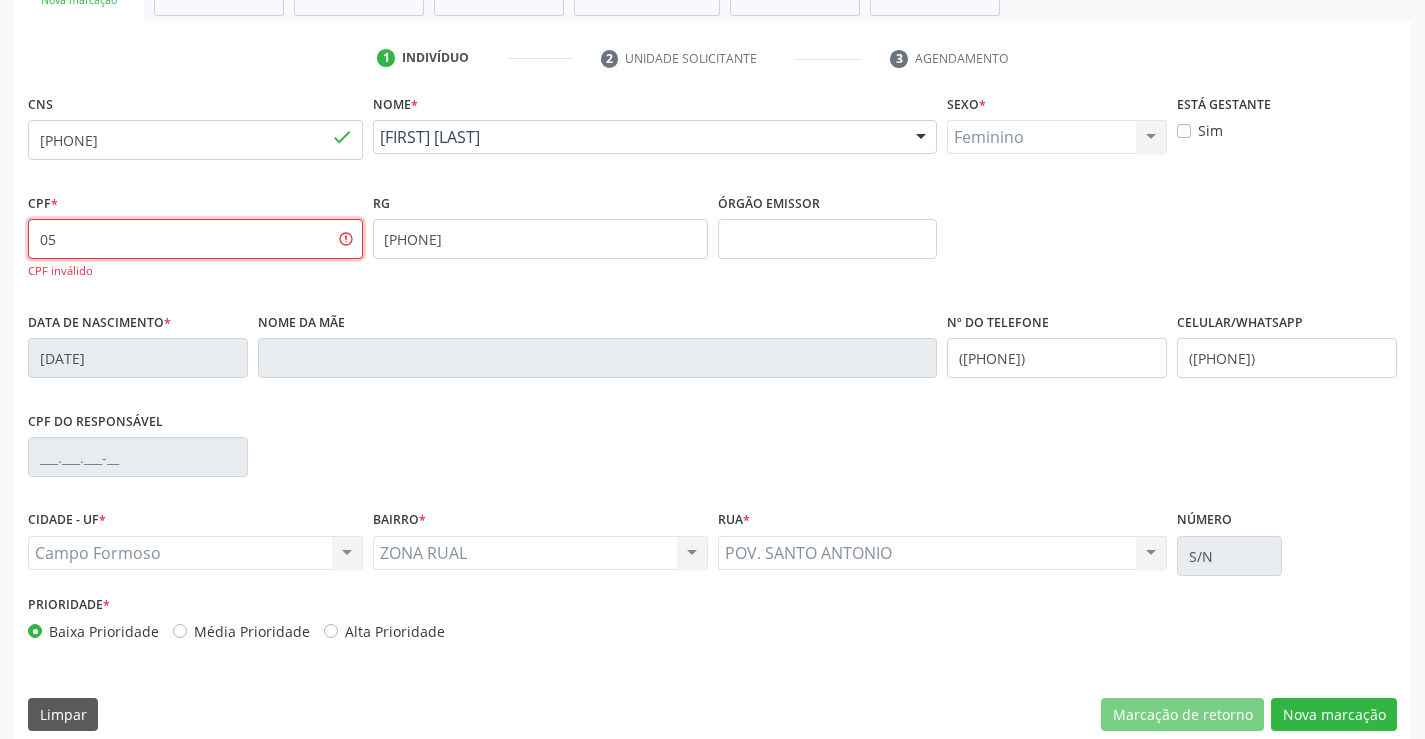 type on "0" 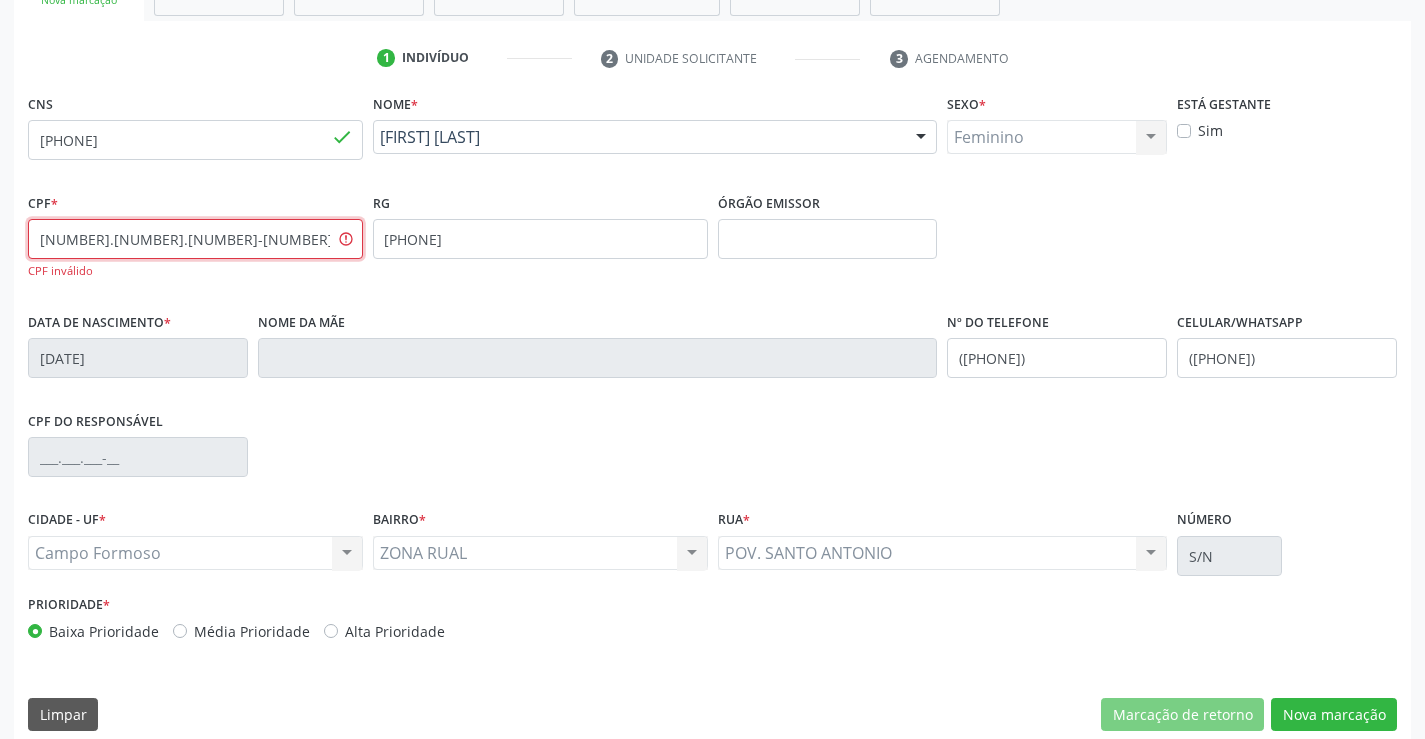 click on "[NUMBER].[NUMBER].[NUMBER]-[NUMBER]" at bounding box center (195, 239) 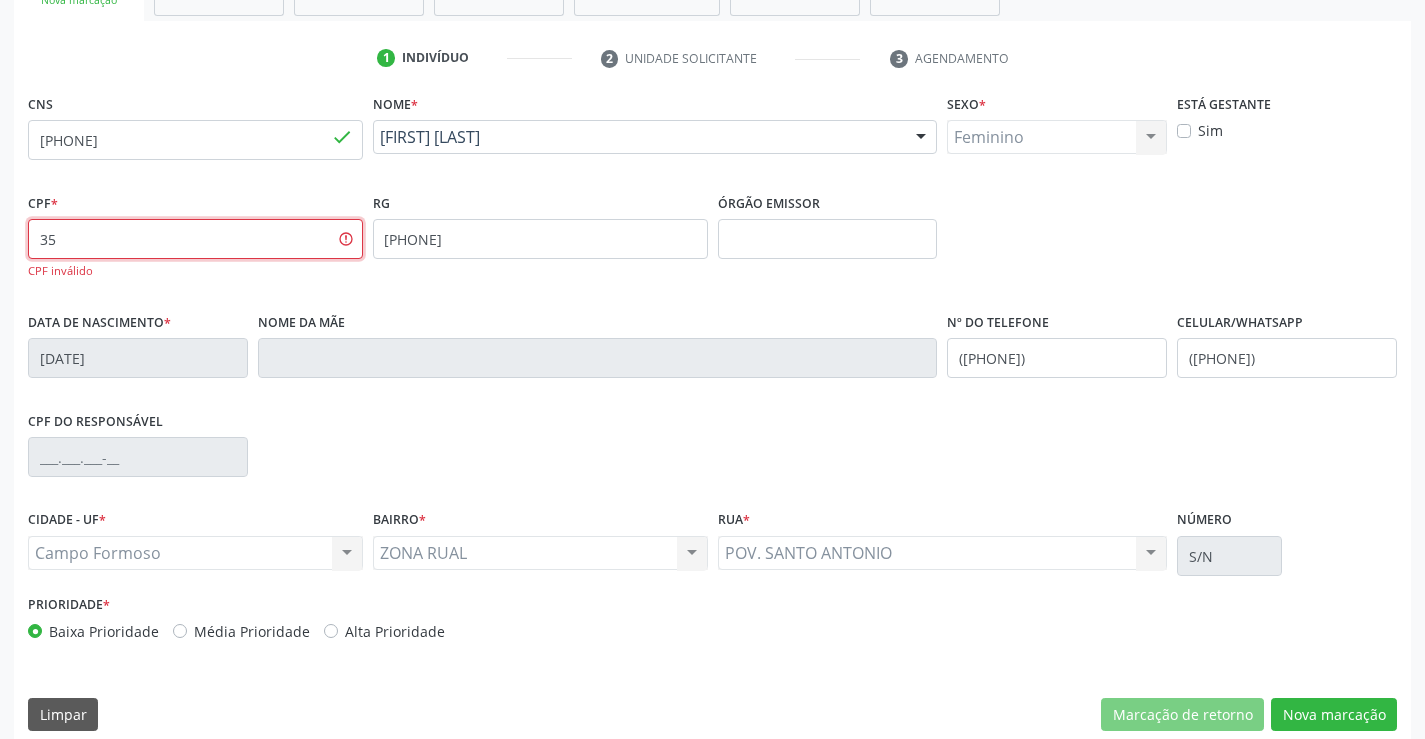 type on "3" 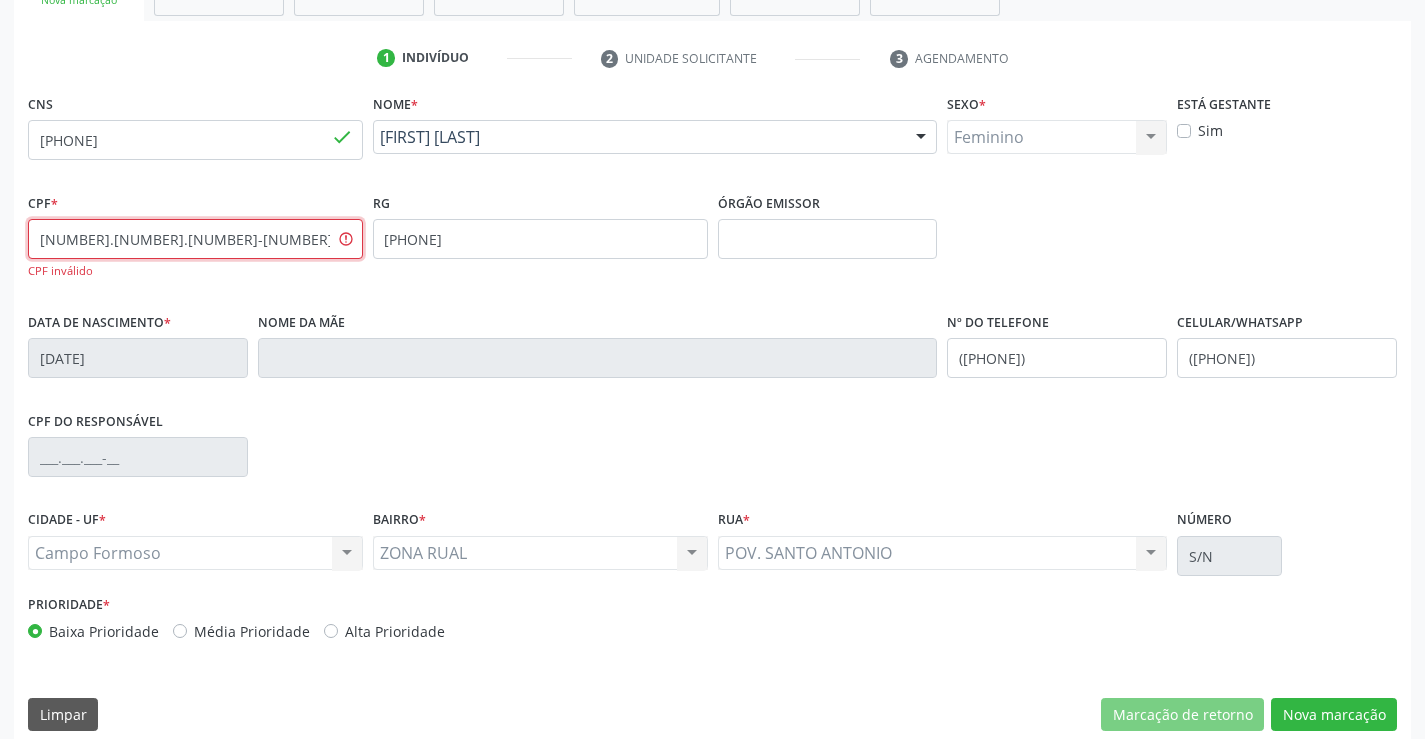 type on "[NUMBER].[NUMBER].[NUMBER]-[NUMBER]" 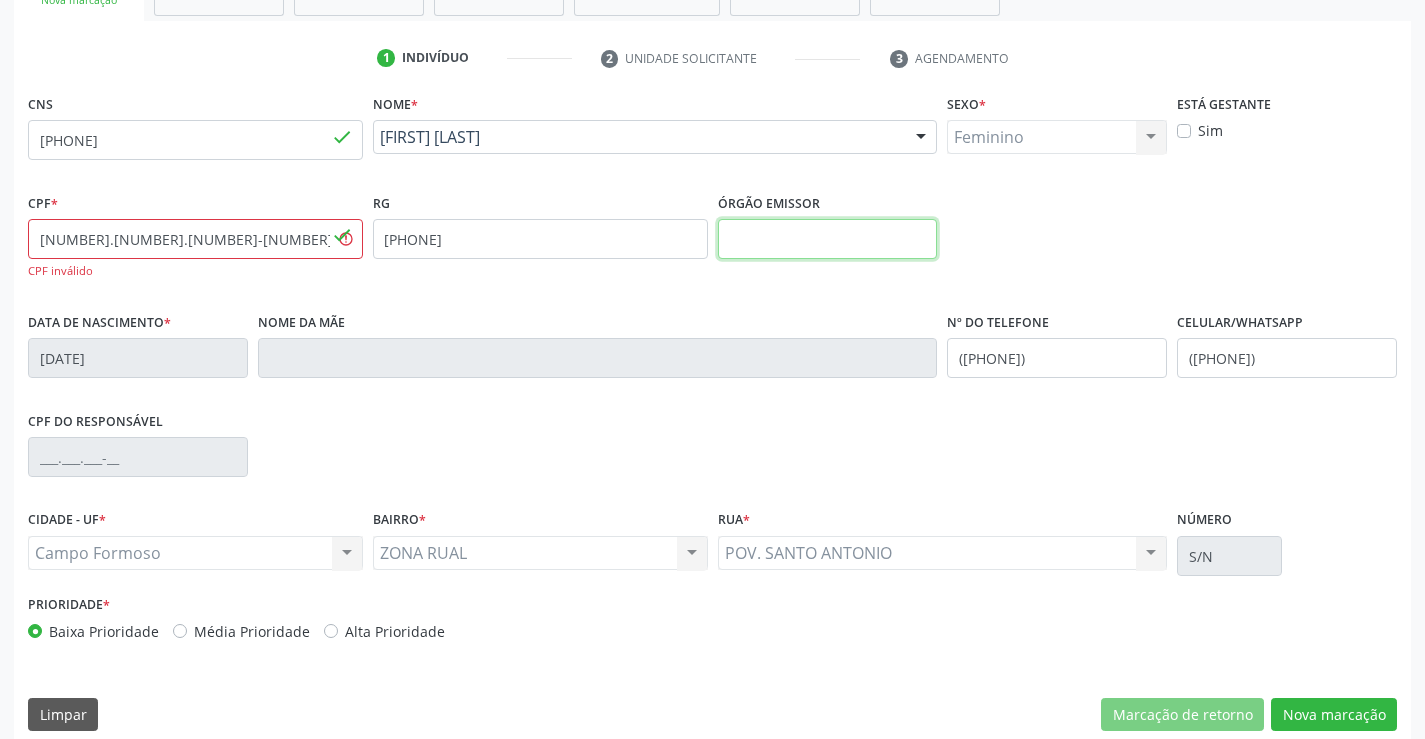 click at bounding box center (828, 239) 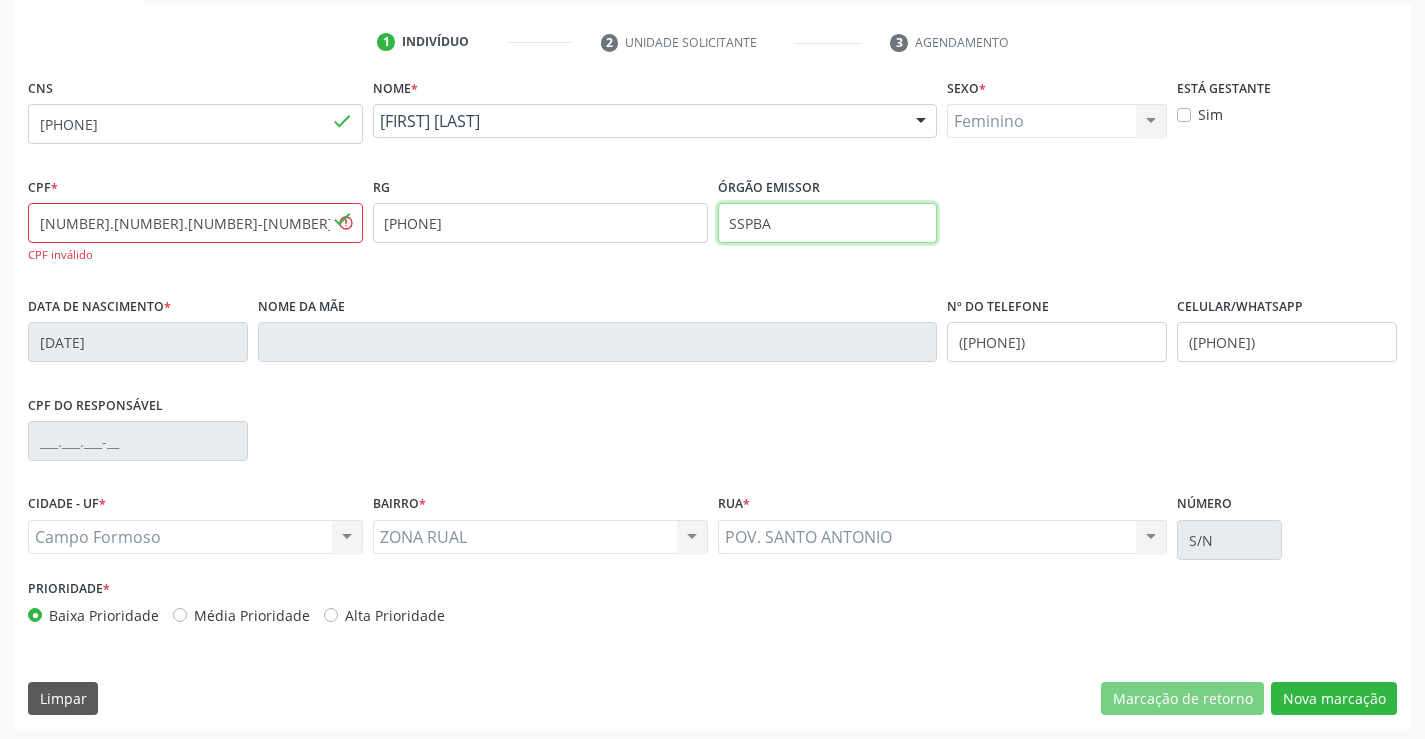scroll, scrollTop: 365, scrollLeft: 0, axis: vertical 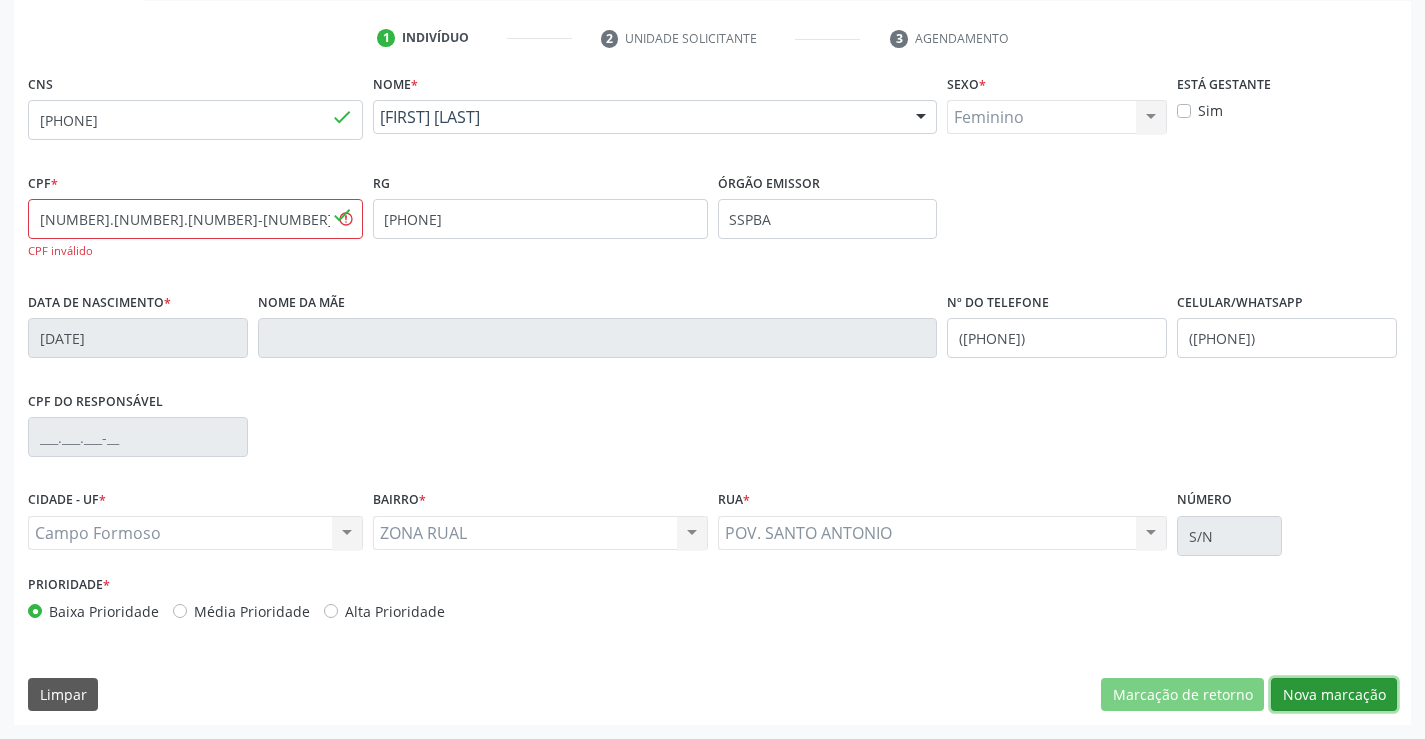 click on "Nova marcação" at bounding box center (1334, 695) 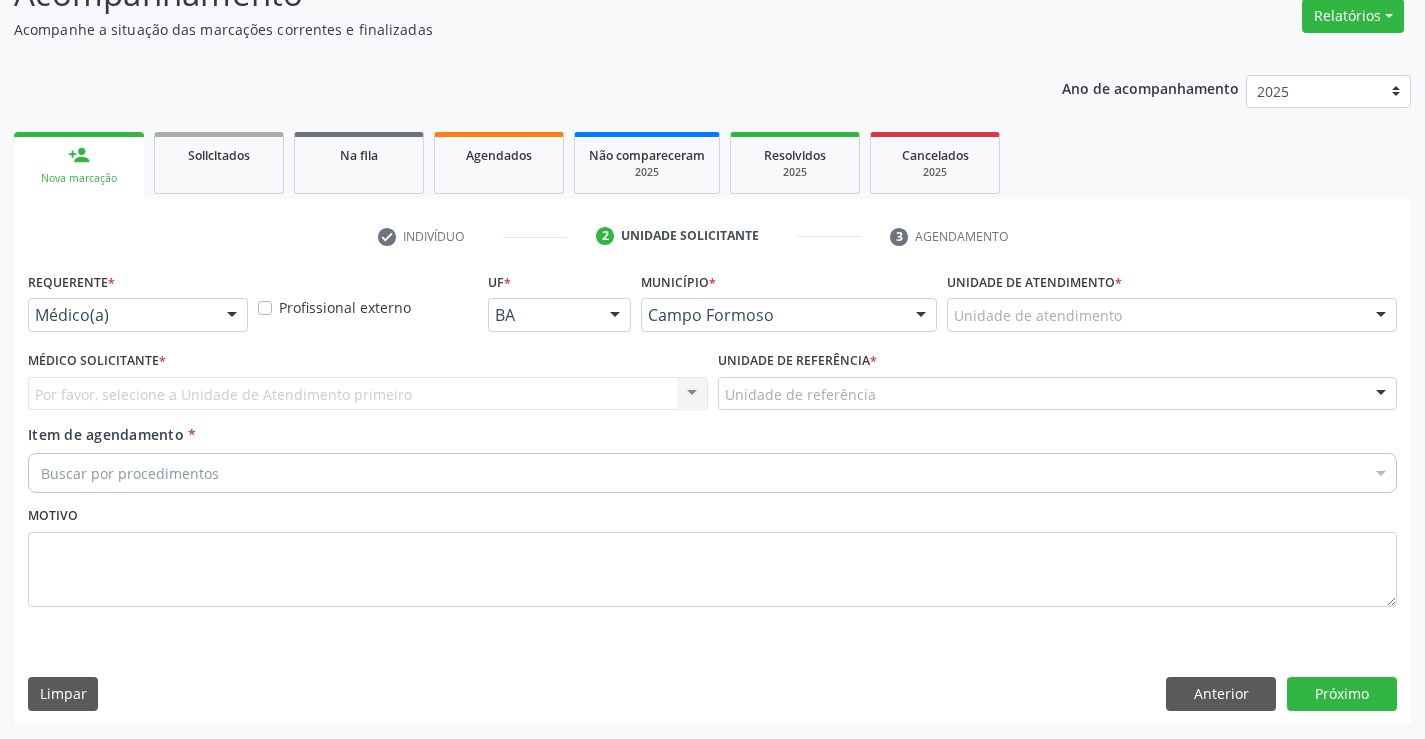 scroll, scrollTop: 167, scrollLeft: 0, axis: vertical 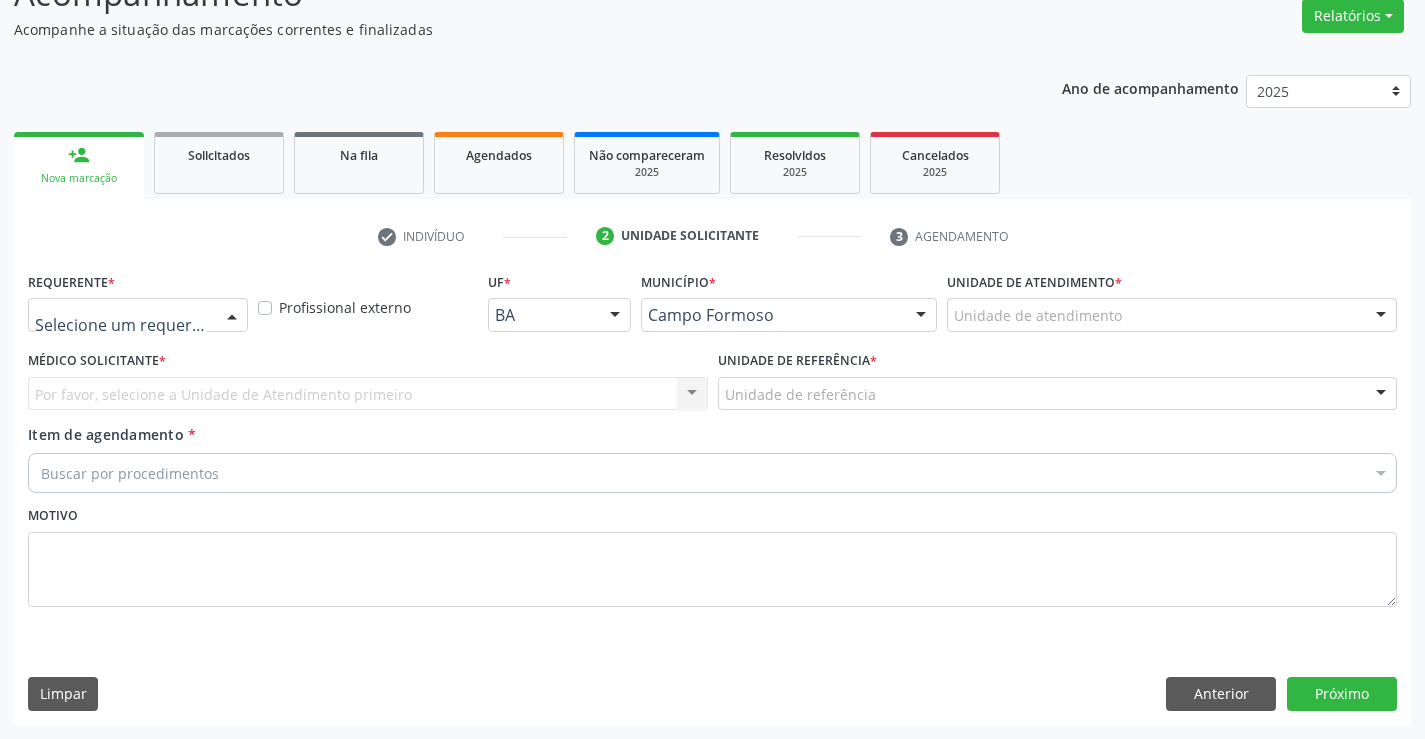 click at bounding box center [232, 316] 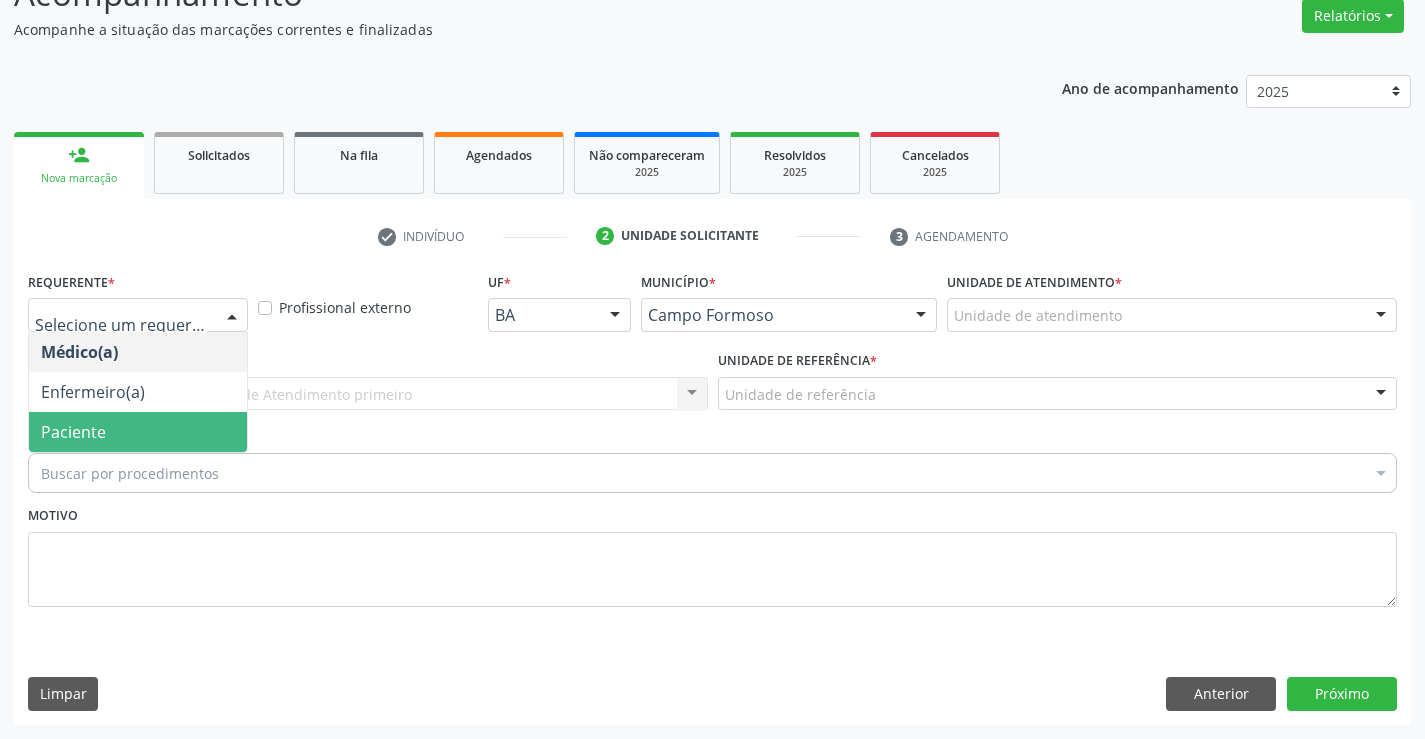 click on "Paciente" at bounding box center [138, 432] 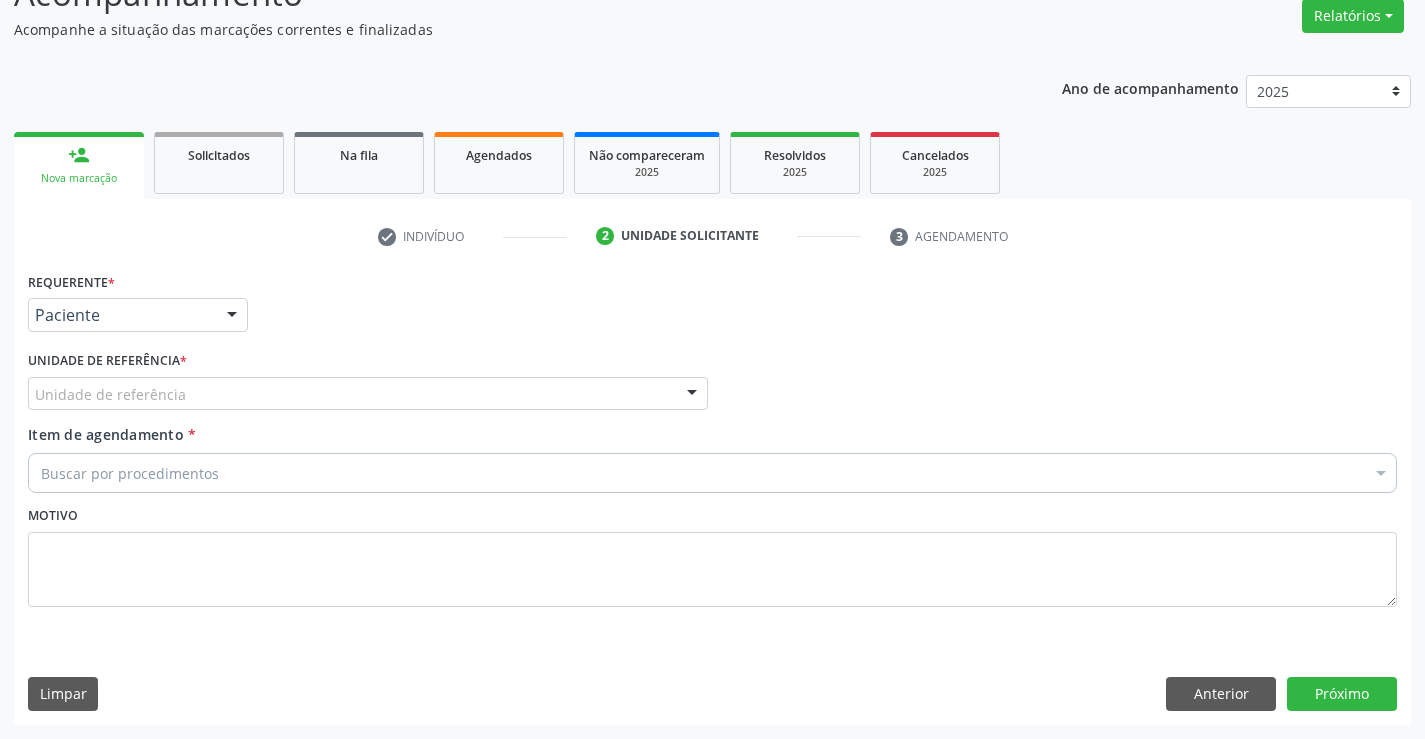 click on "Unidade de referência" at bounding box center (368, 394) 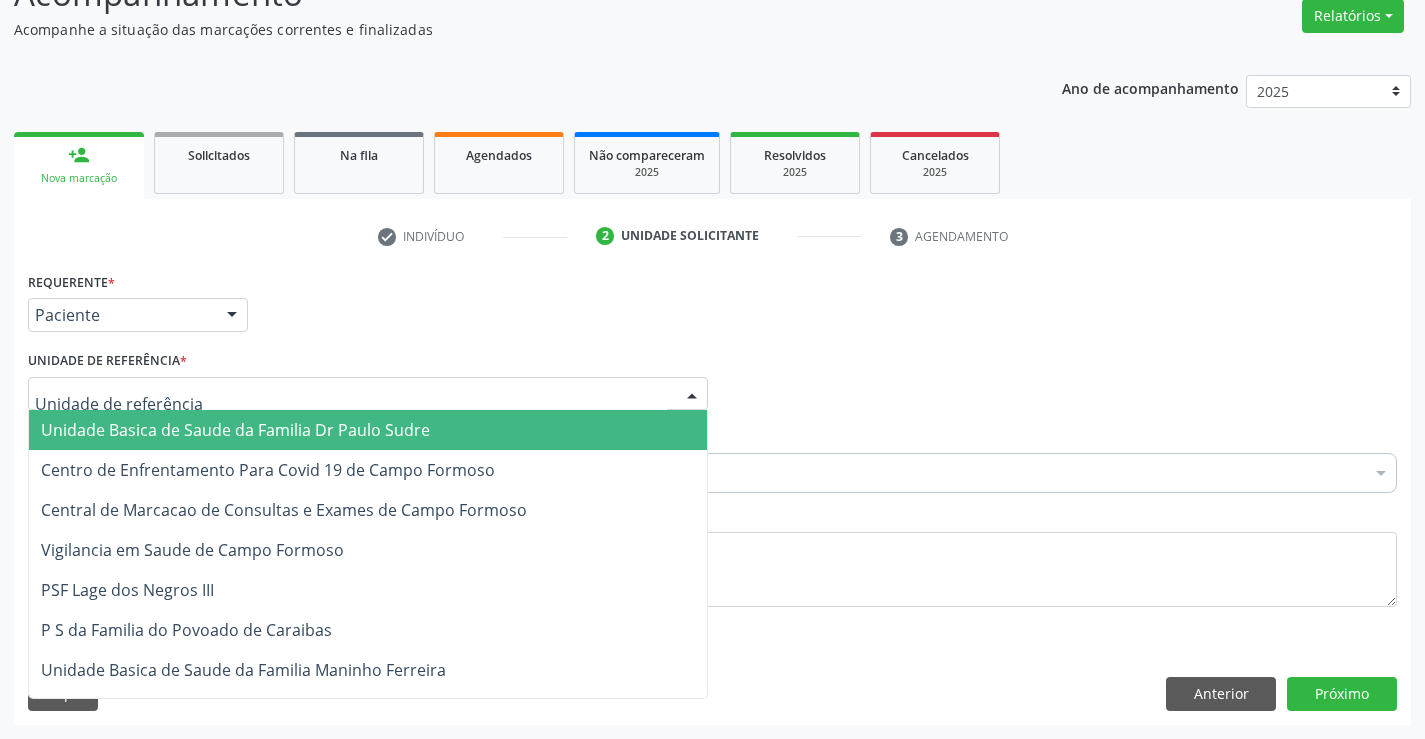 click on "Unidade Basica de Saude da Familia Dr Paulo Sudre" at bounding box center [235, 430] 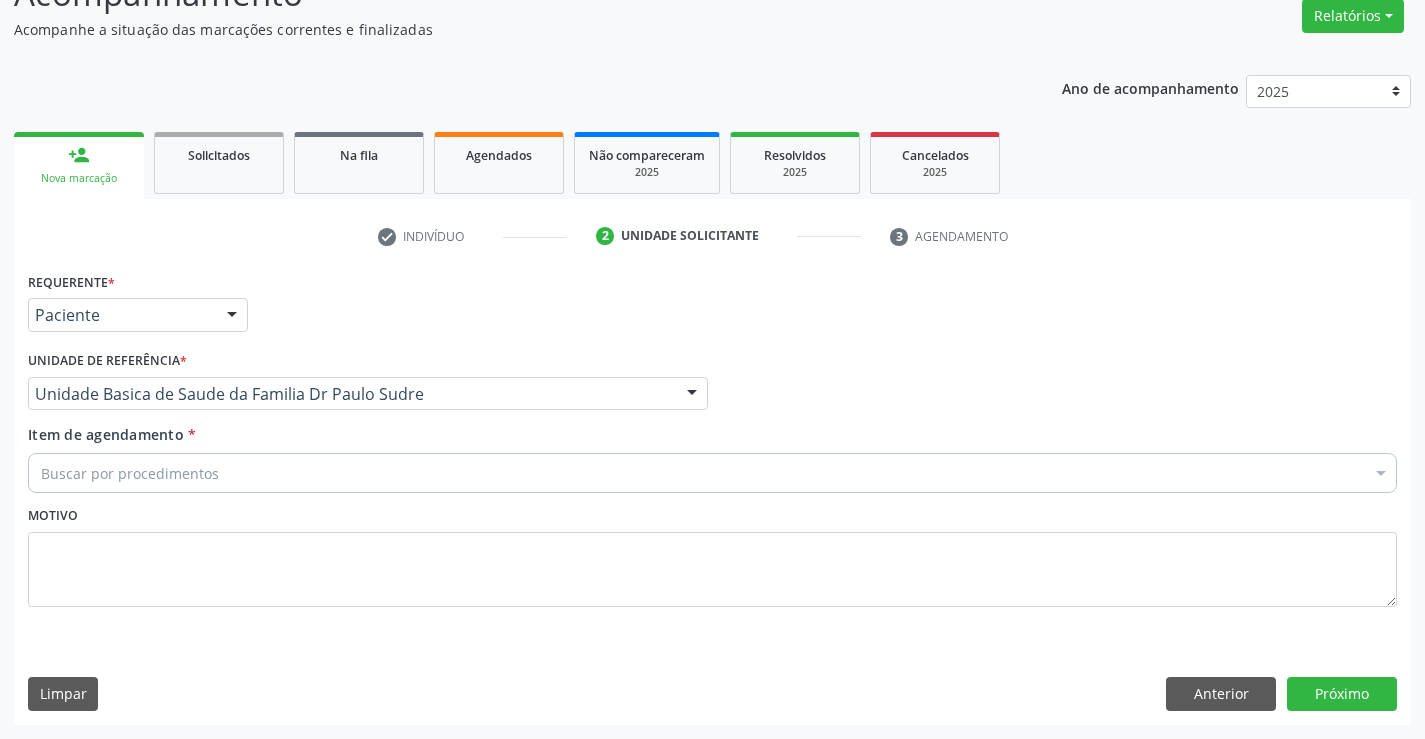 click on "Buscar por procedimentos" at bounding box center (712, 473) 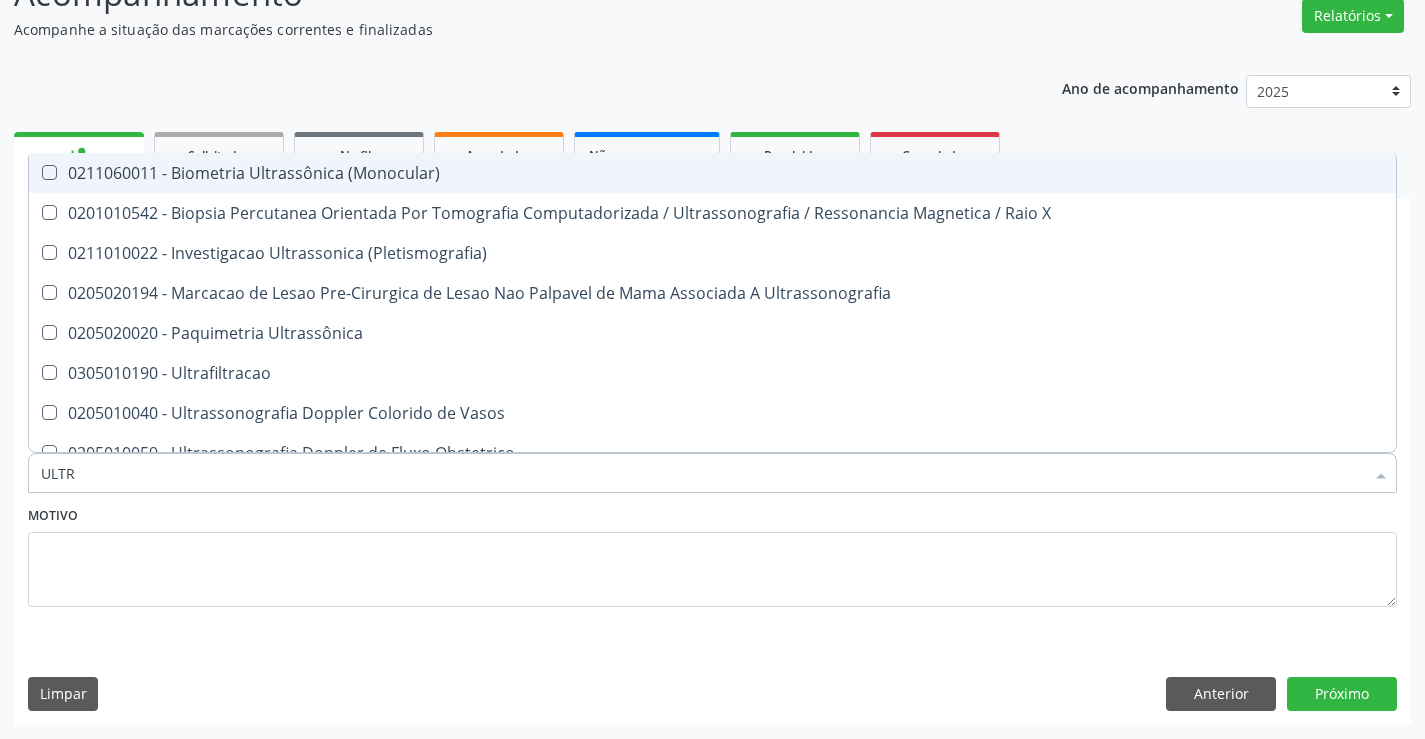 type on "ULTRA" 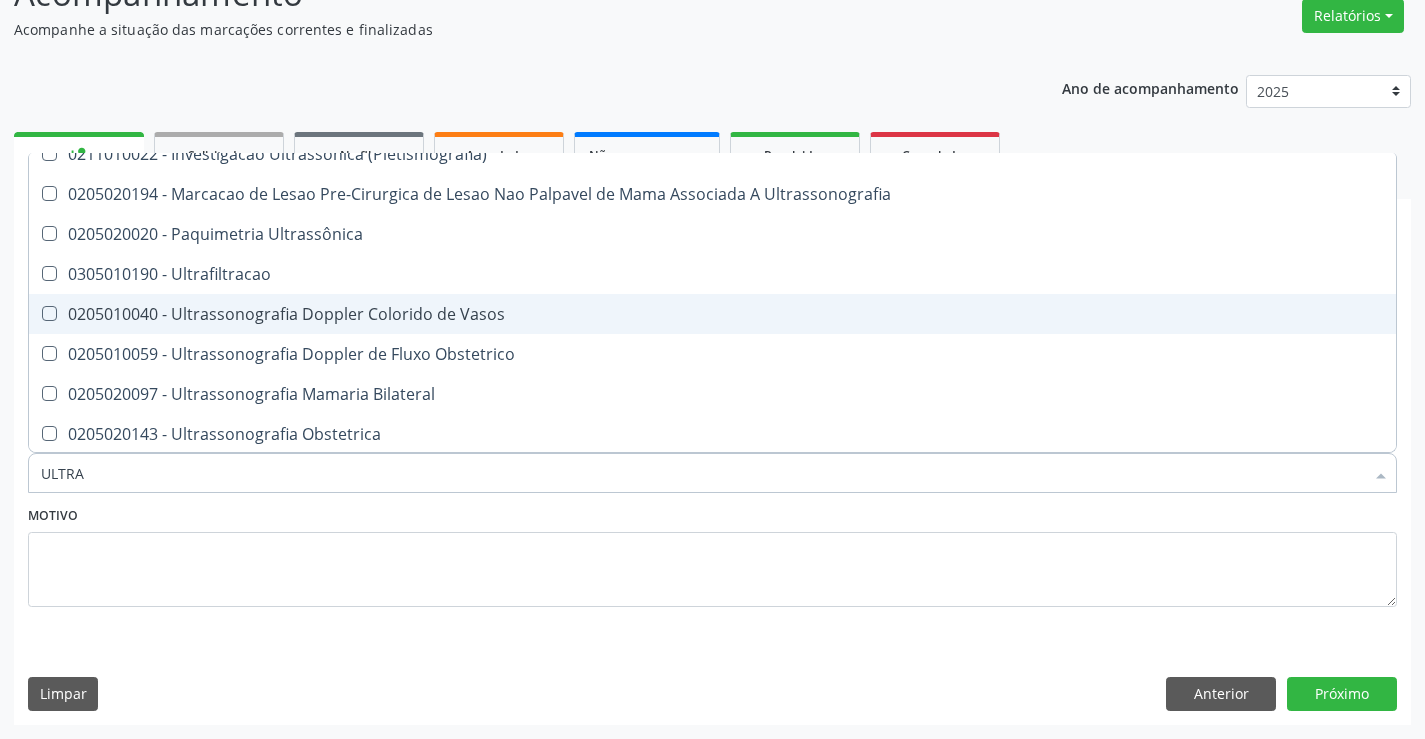 scroll, scrollTop: 100, scrollLeft: 0, axis: vertical 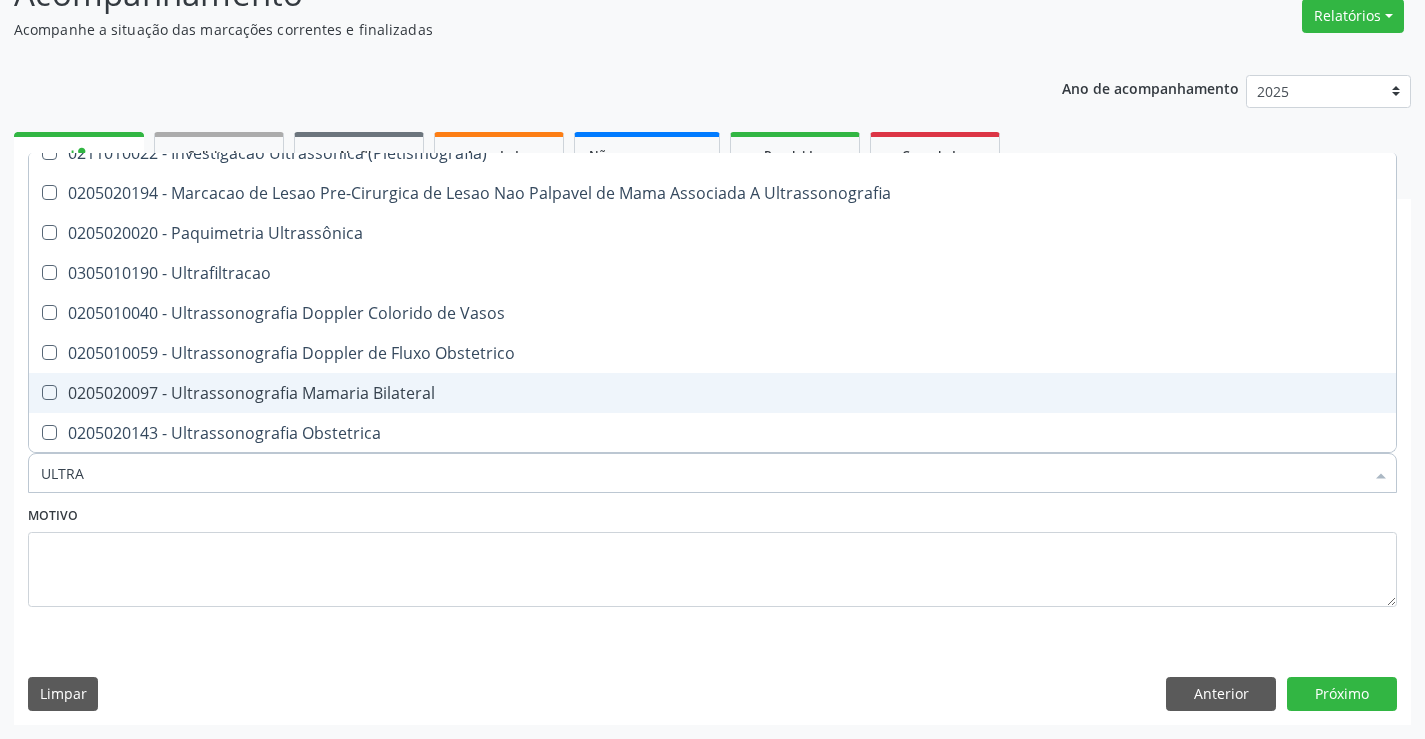 click on "0205020097 - Ultrassonografia Mamaria Bilateral" at bounding box center [712, 393] 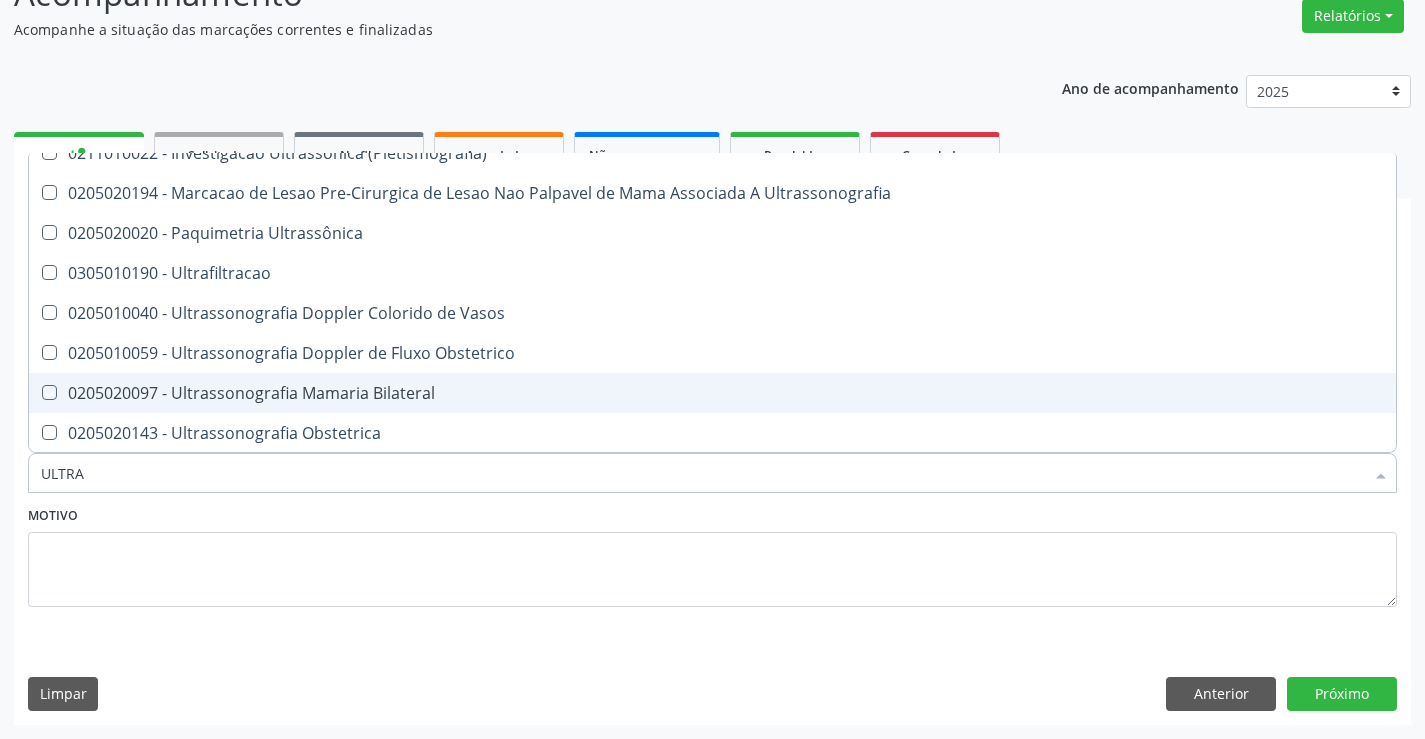 checkbox on "true" 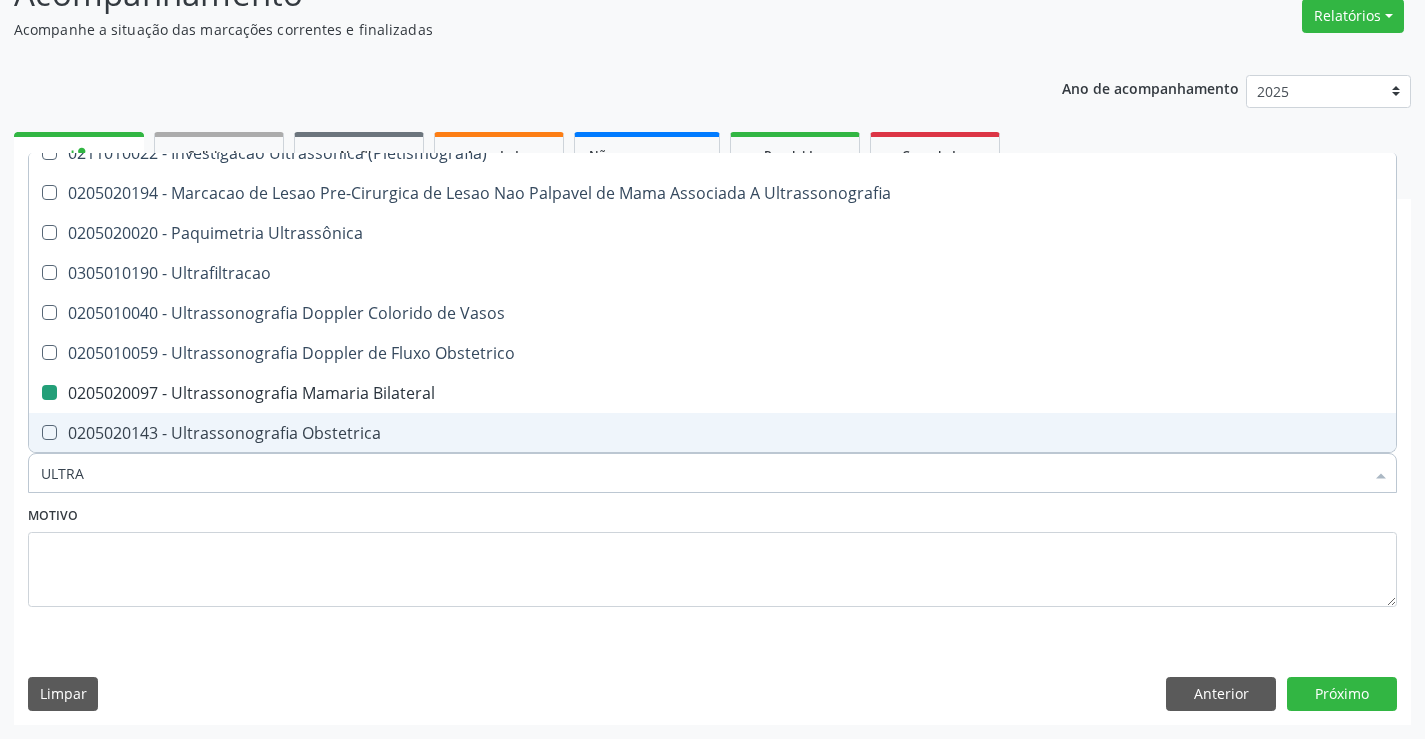 click on "Motivo" at bounding box center [712, 554] 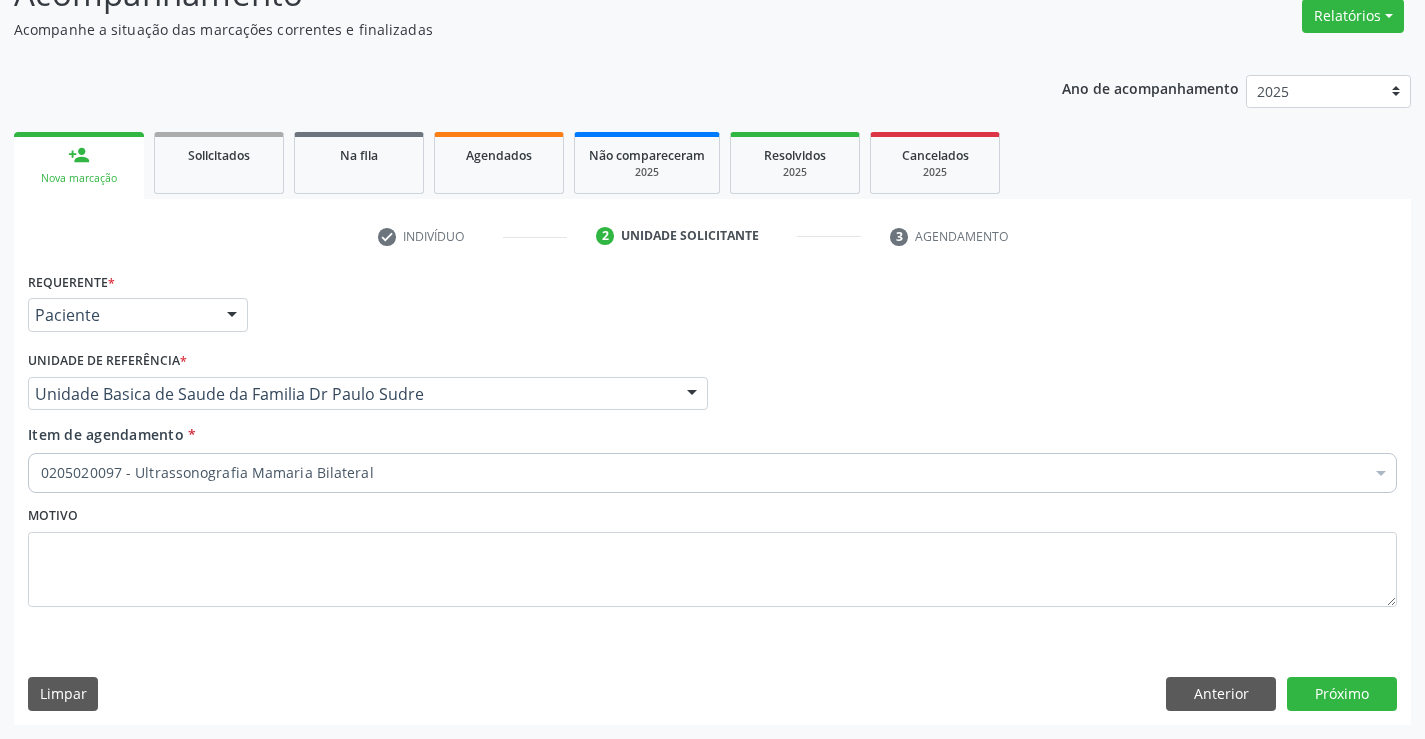 scroll, scrollTop: 0, scrollLeft: 0, axis: both 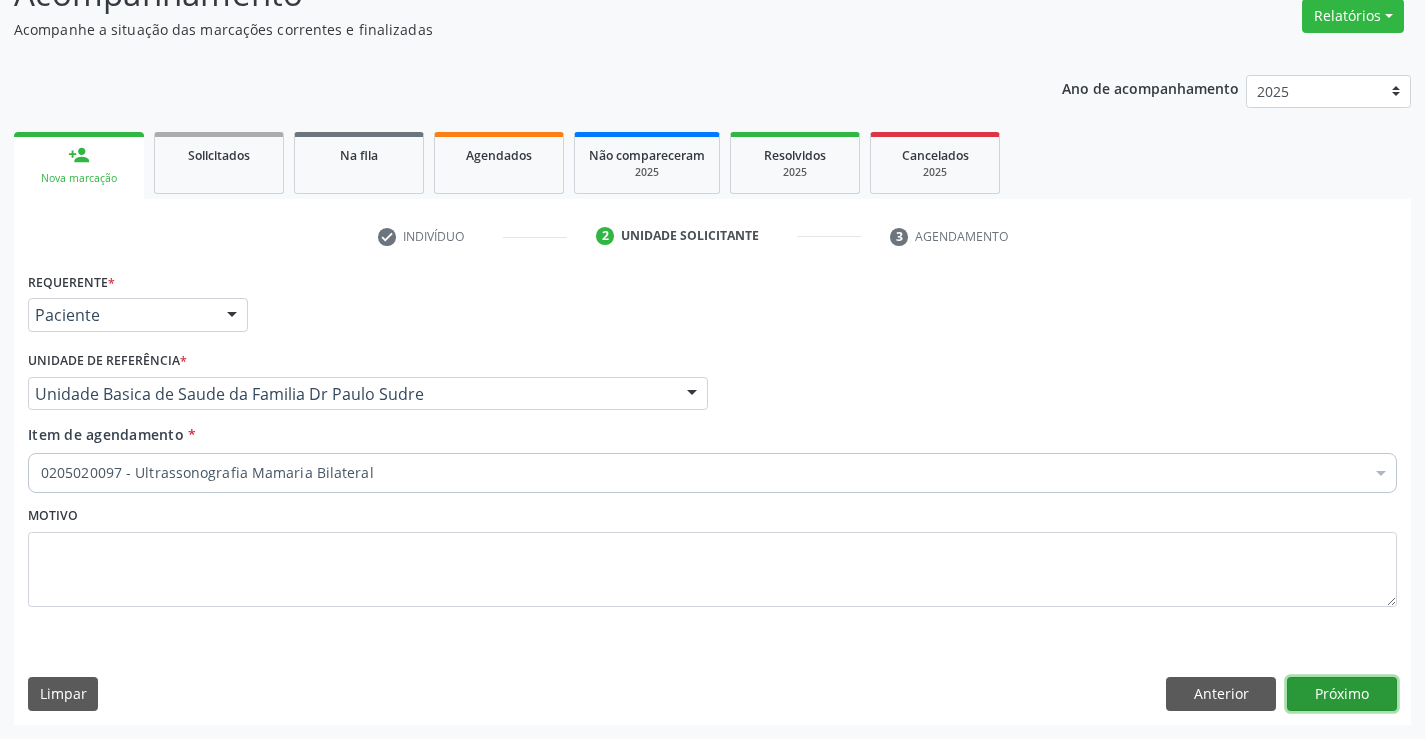 click on "Próximo" at bounding box center (1342, 694) 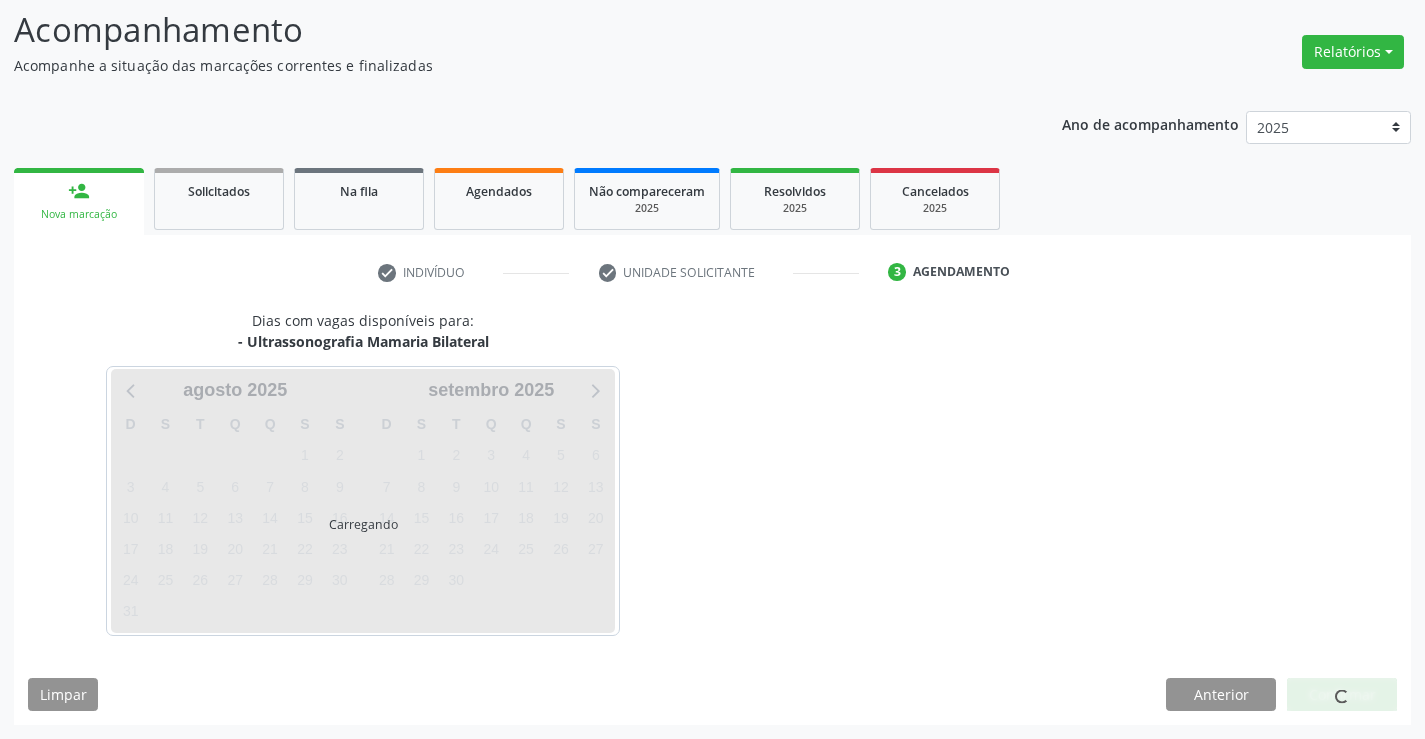 scroll, scrollTop: 131, scrollLeft: 0, axis: vertical 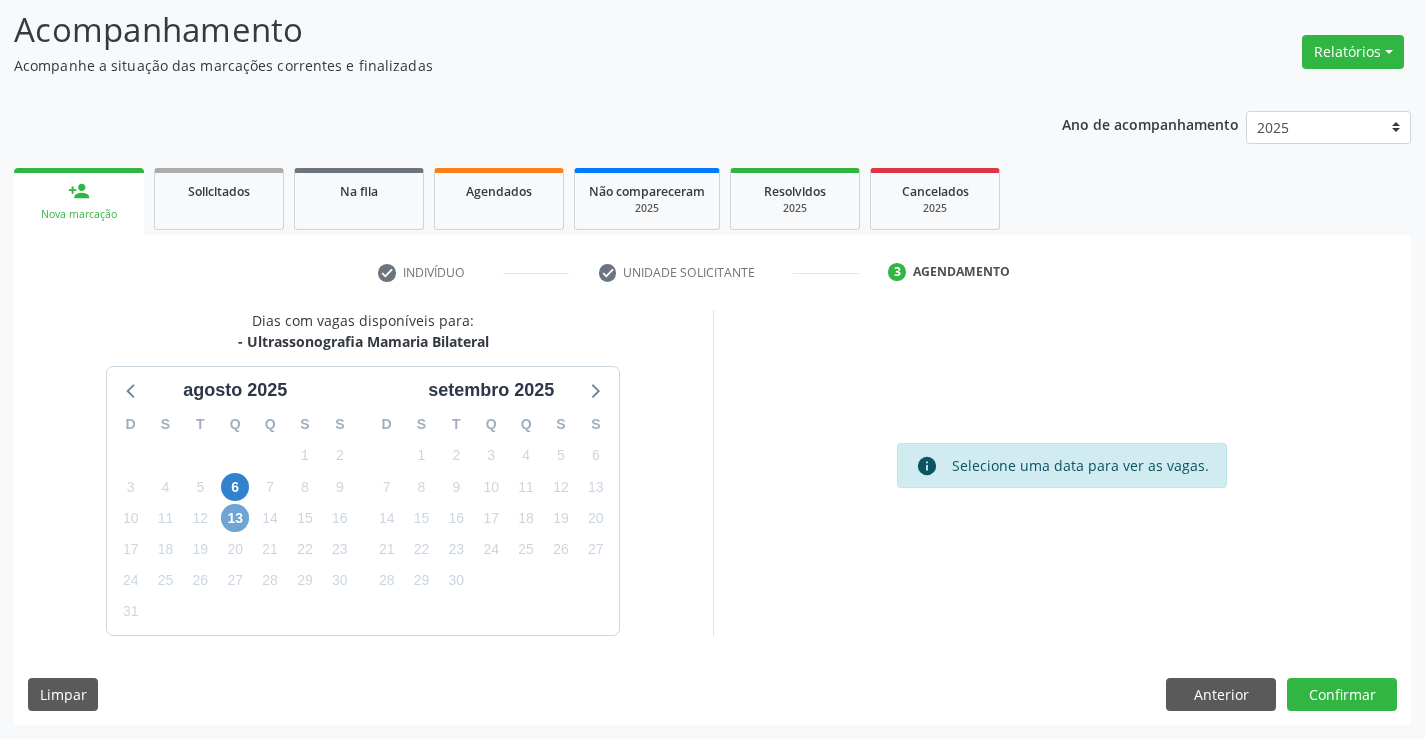 click on "13" at bounding box center (235, 518) 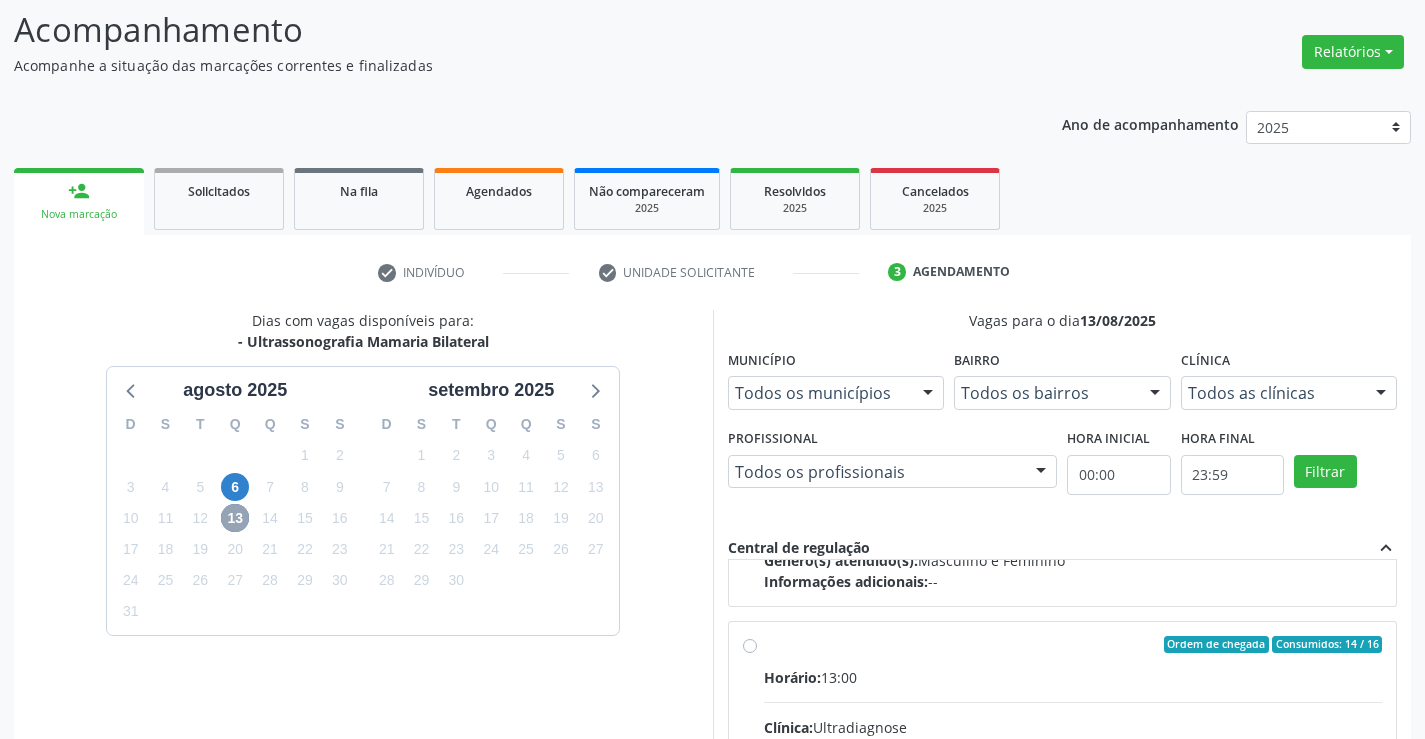 scroll, scrollTop: 315, scrollLeft: 0, axis: vertical 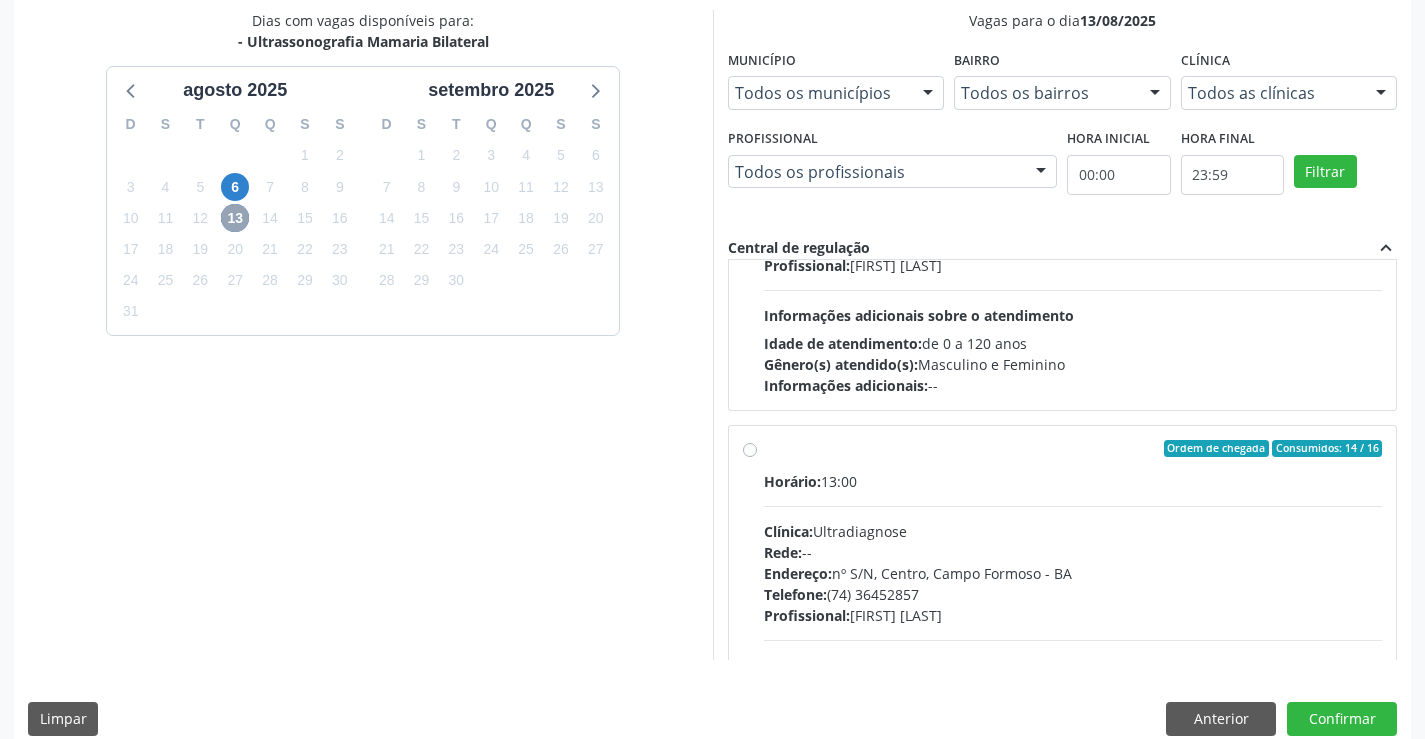 click on "13" at bounding box center [235, 218] 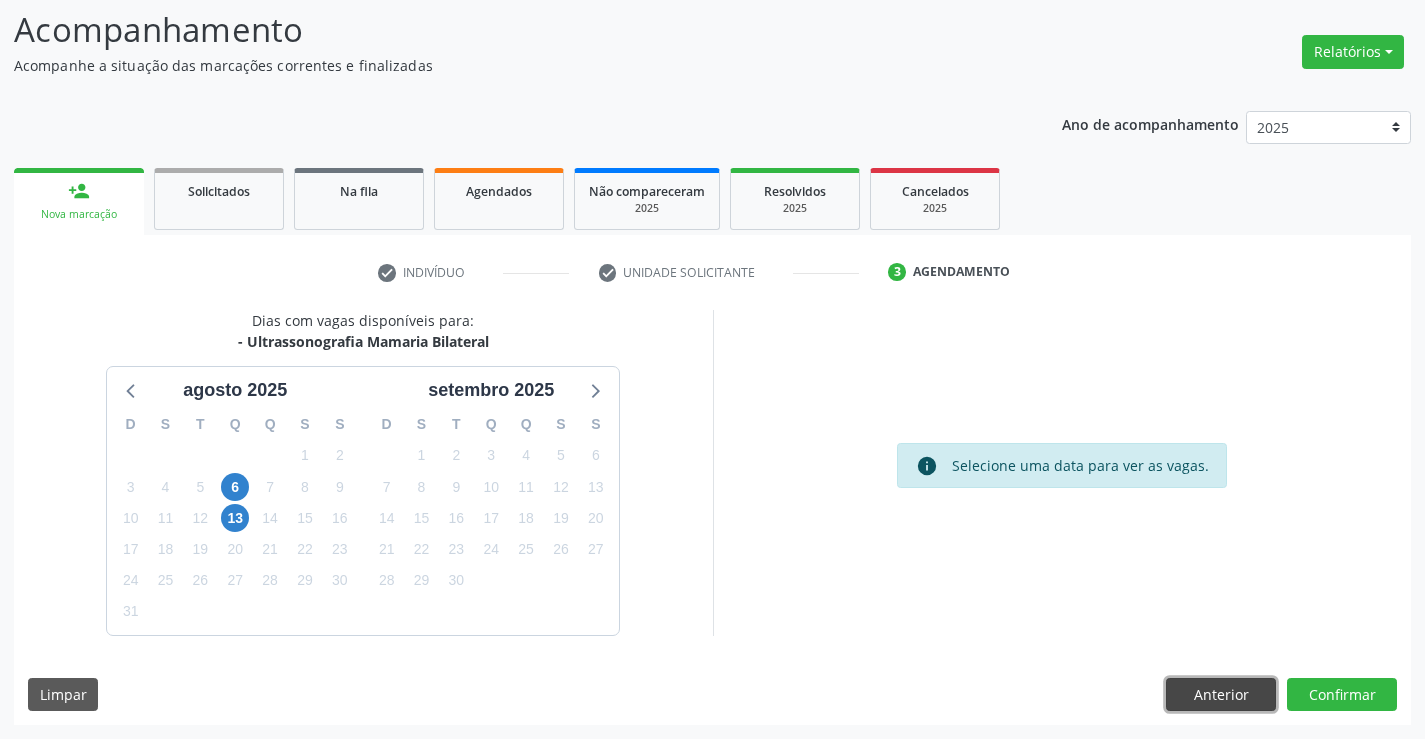 click on "Anterior" at bounding box center [1221, 695] 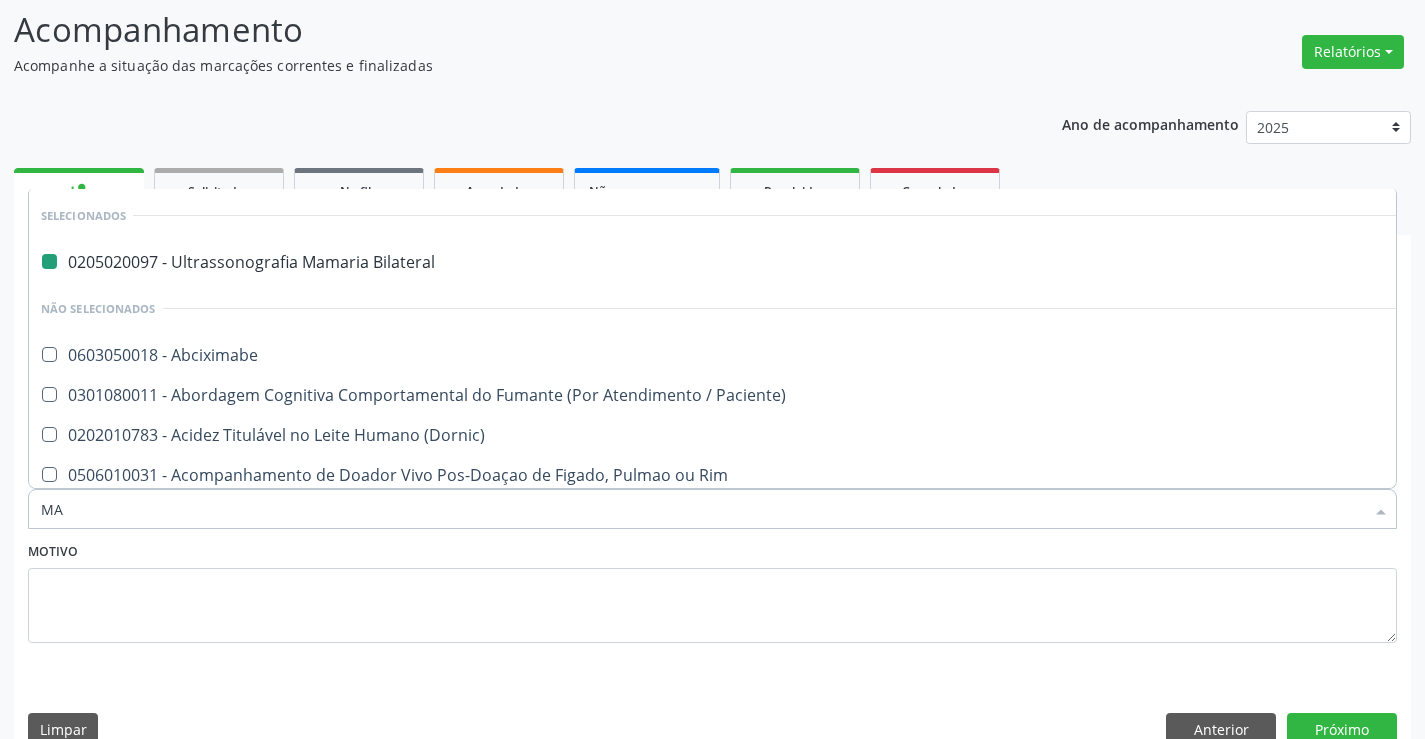type on "MAS" 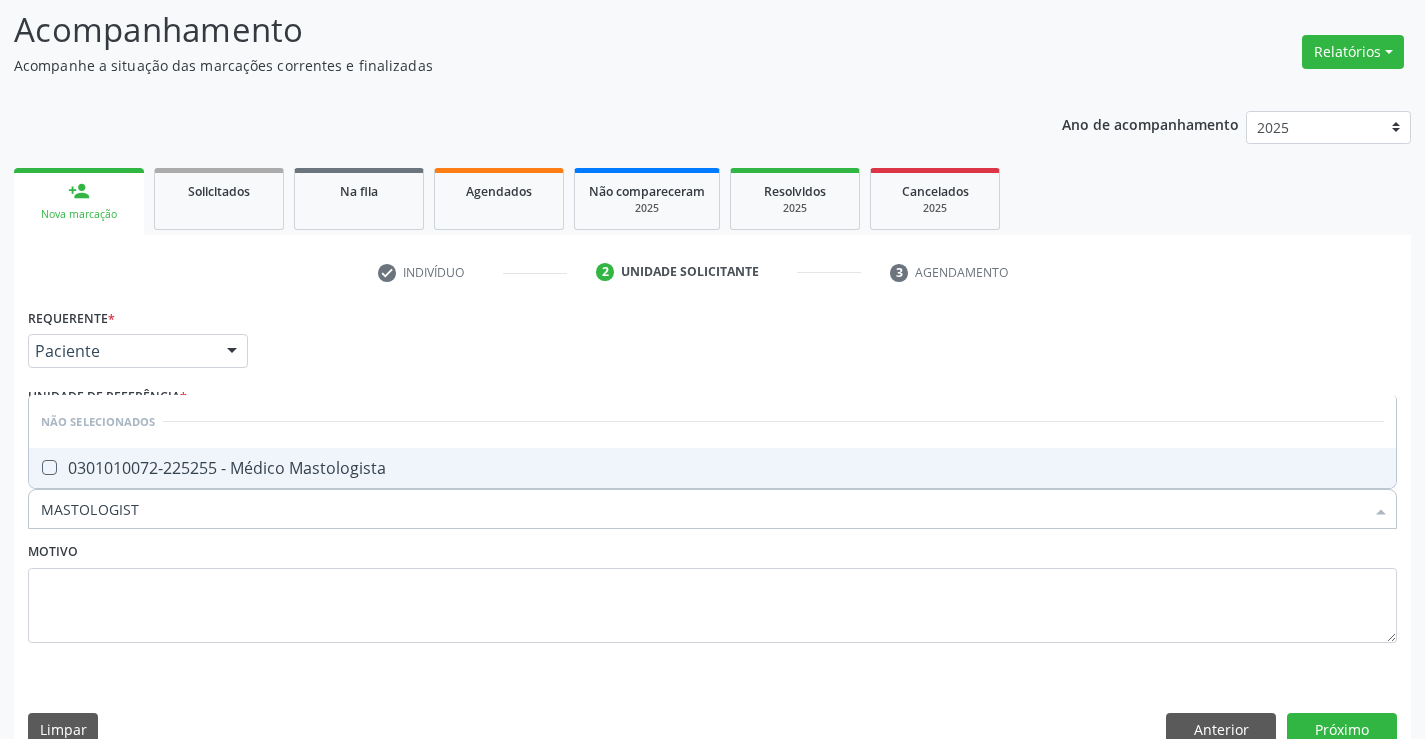type on "MASTOLOGISTA" 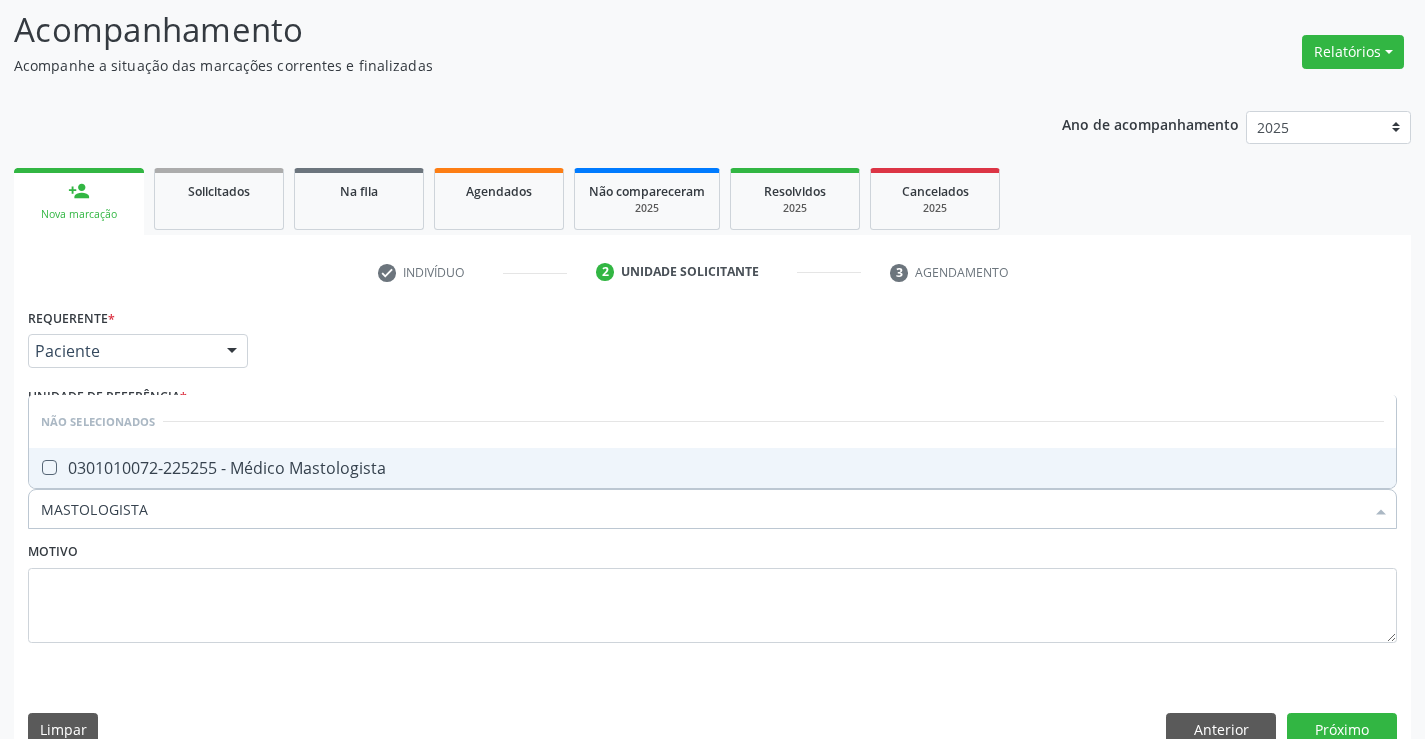 click on "0301010072-225255 - Médico Mastologista" at bounding box center (712, 468) 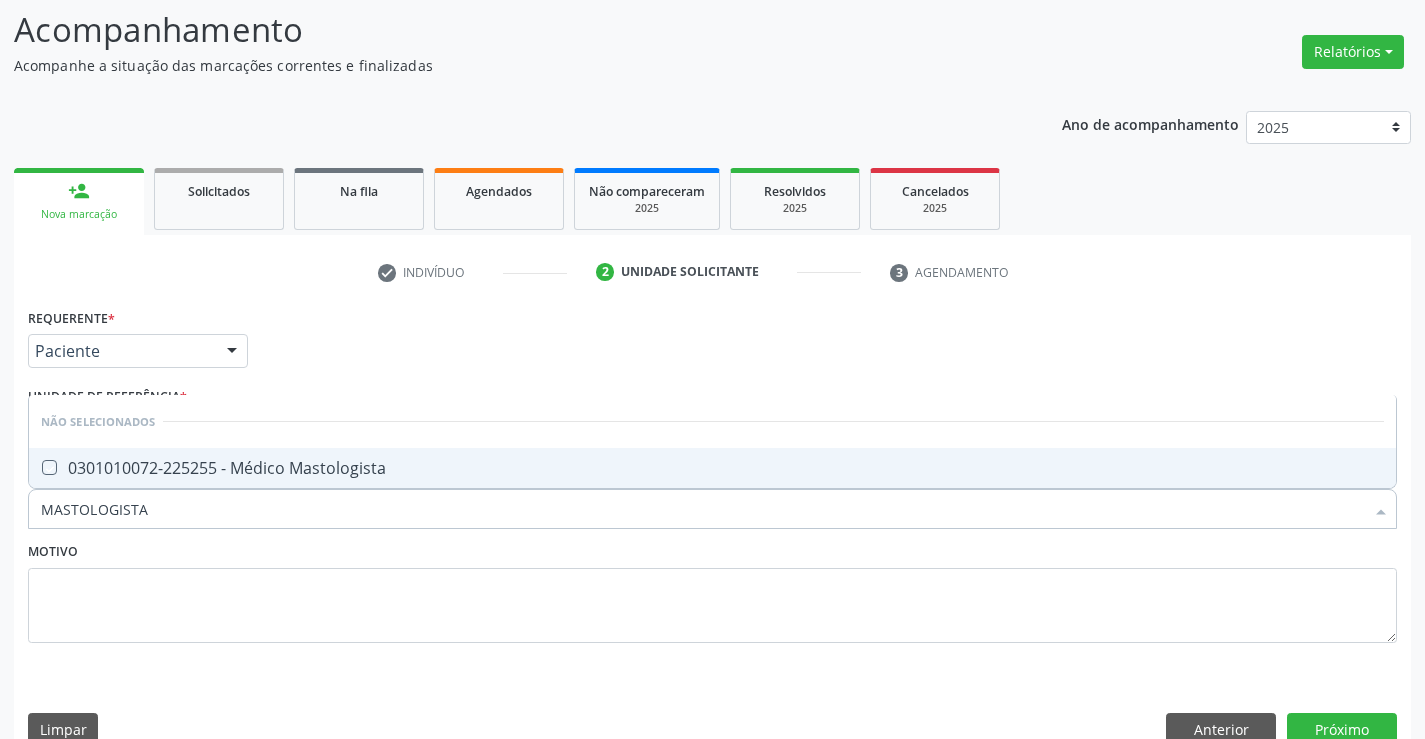 checkbox on "true" 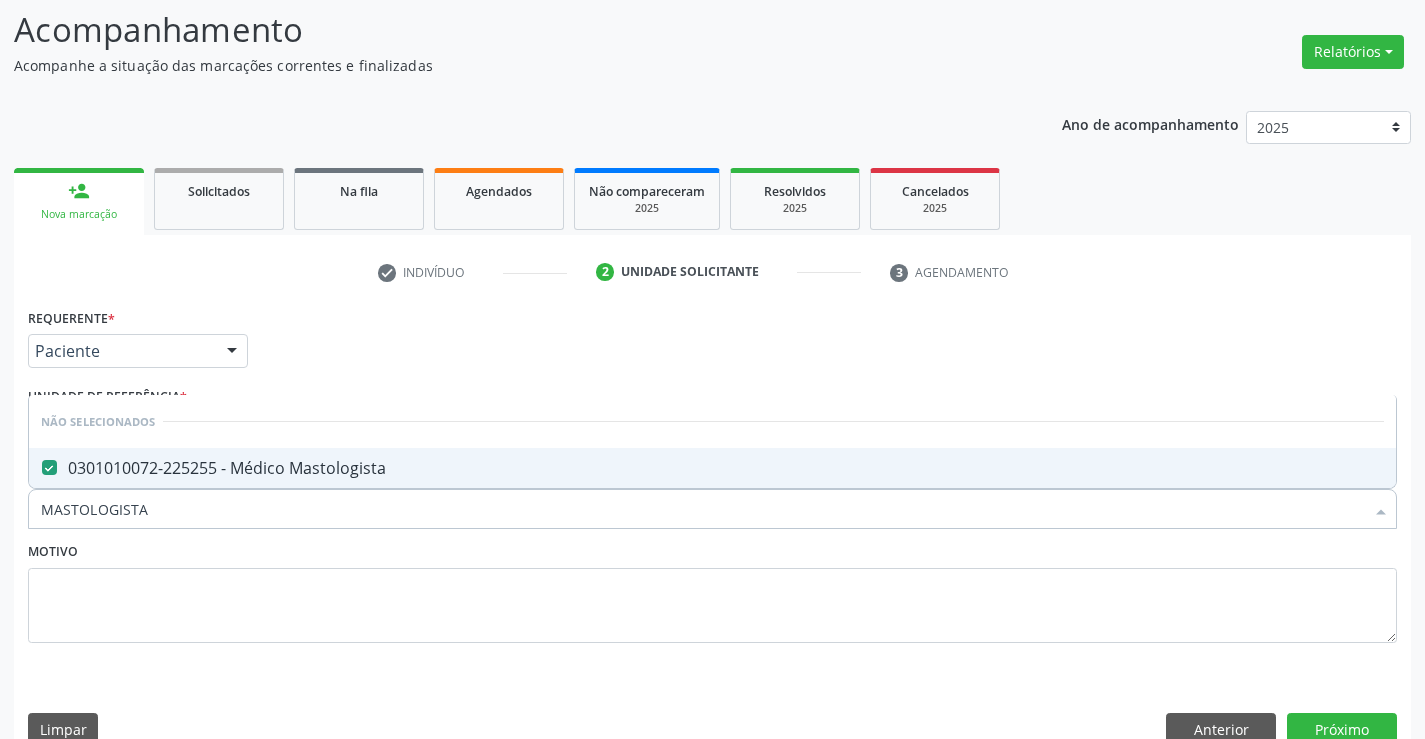 click on "Motivo" at bounding box center (712, 590) 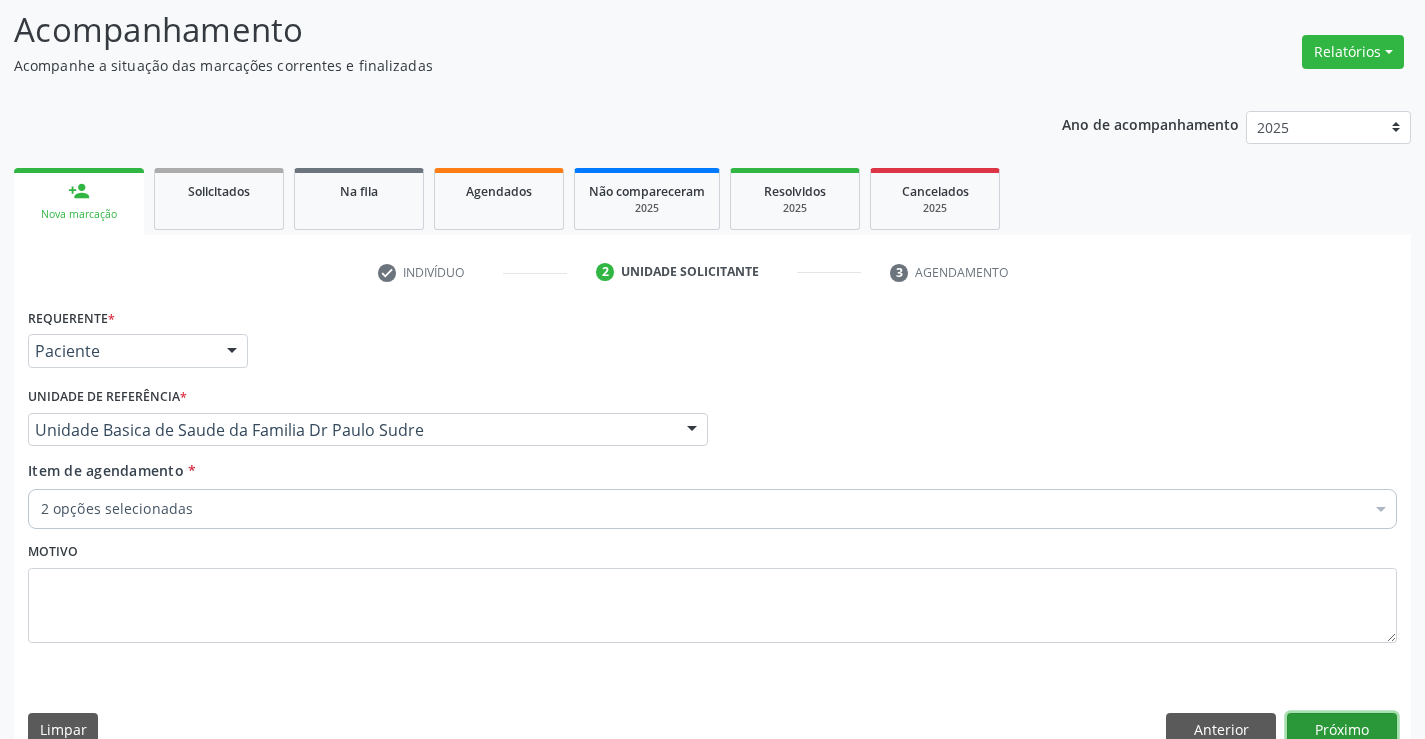 click on "Próximo" at bounding box center (1342, 730) 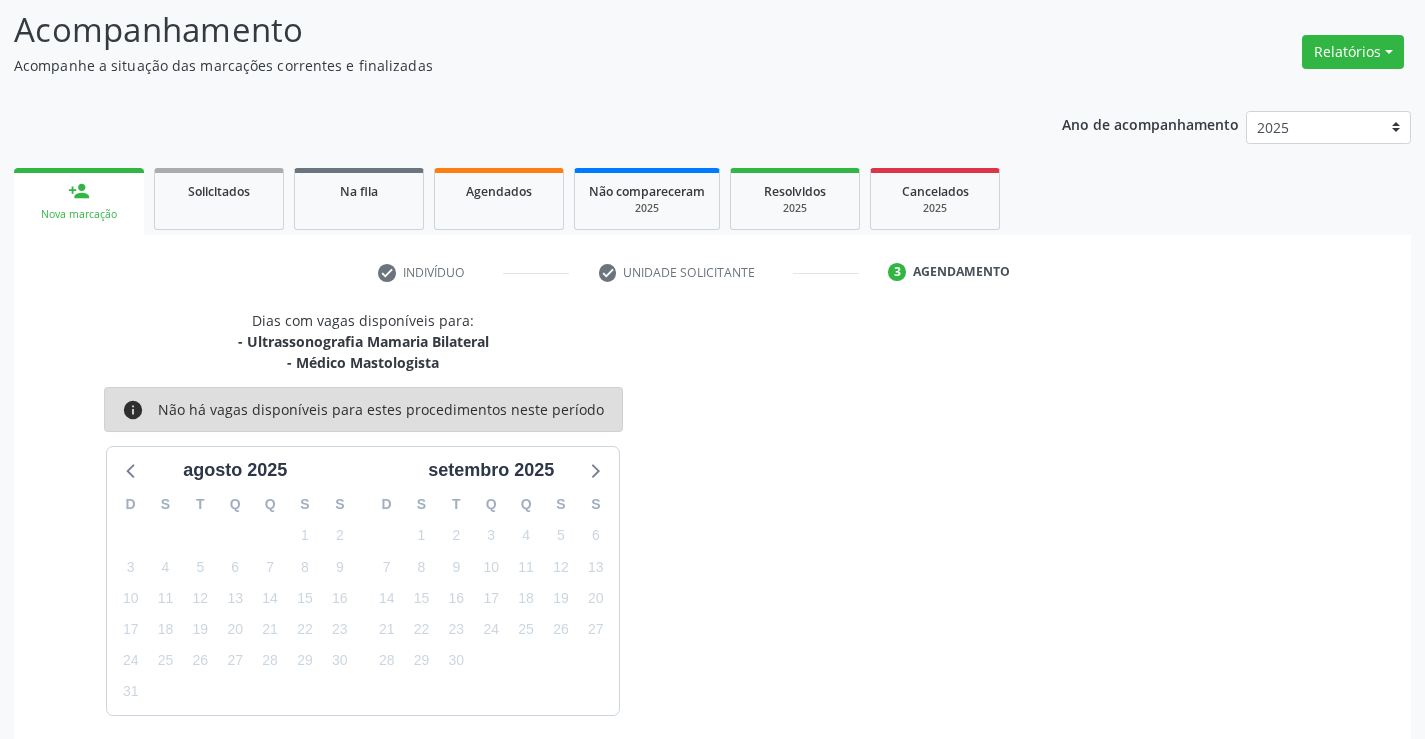 scroll, scrollTop: 211, scrollLeft: 0, axis: vertical 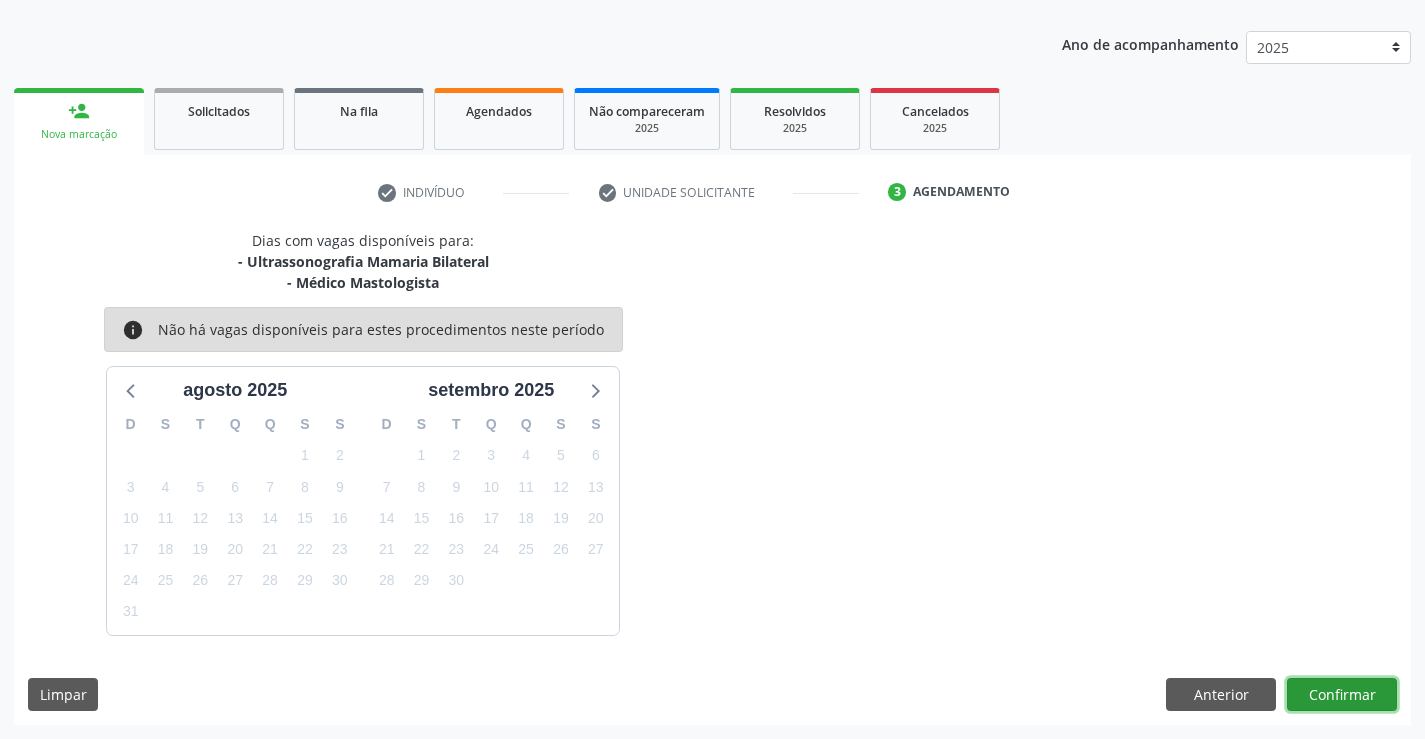 click on "Confirmar" at bounding box center (1342, 695) 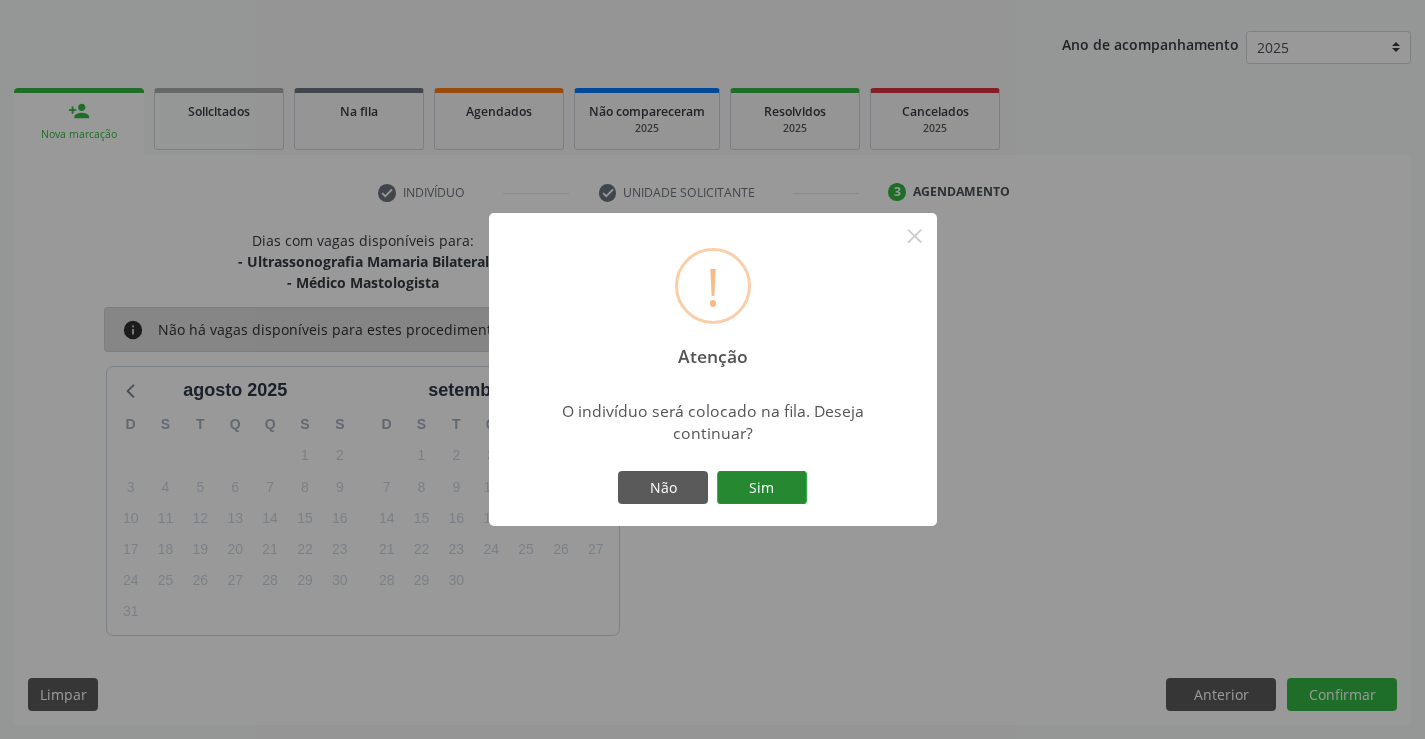 click on "Sim" at bounding box center [762, 488] 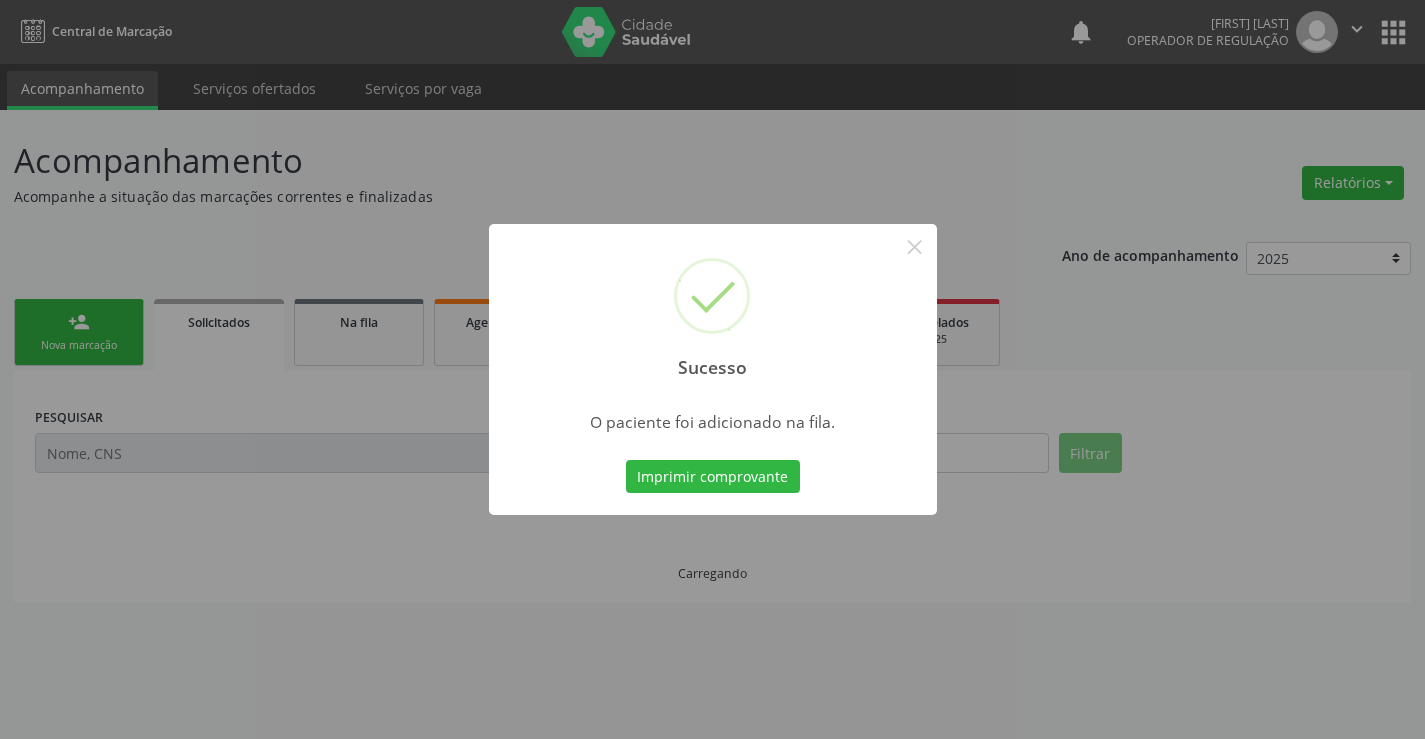 scroll, scrollTop: 0, scrollLeft: 0, axis: both 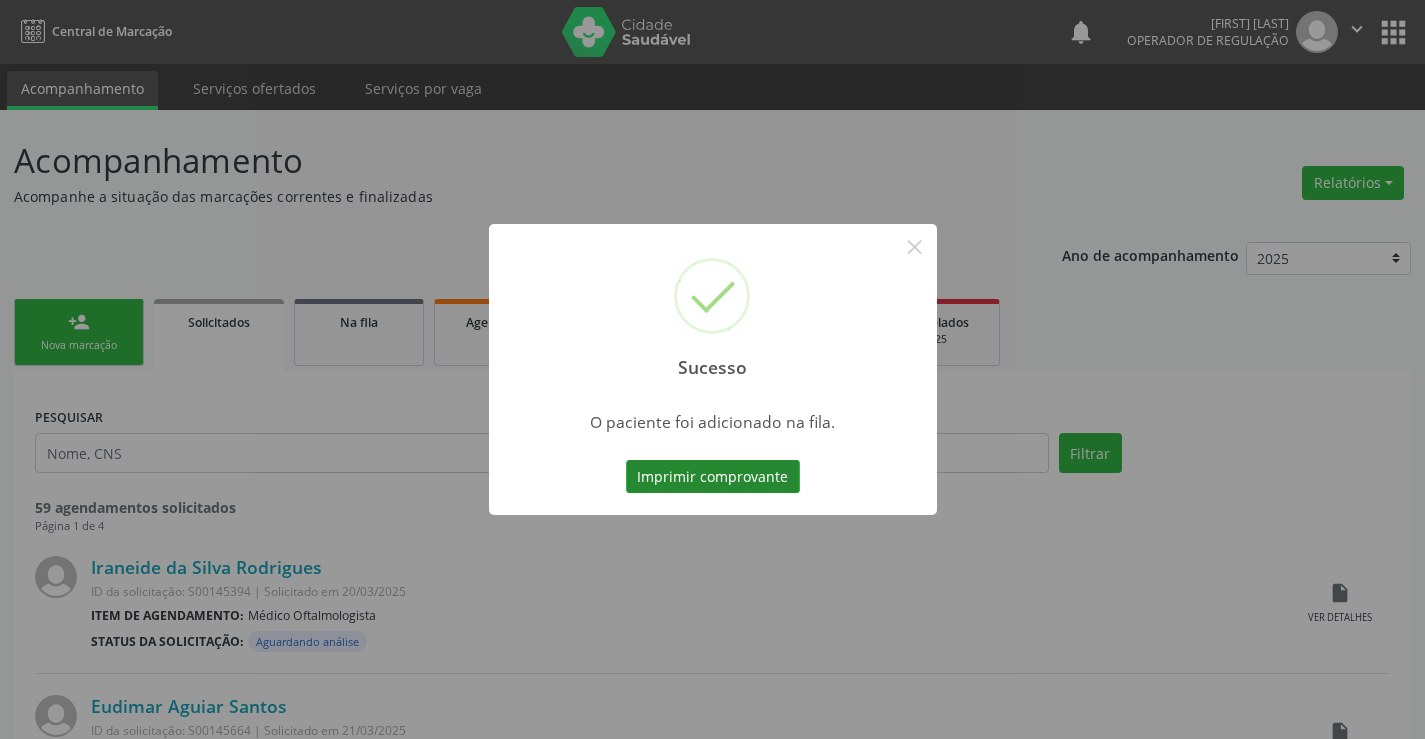click on "Imprimir comprovante" at bounding box center [713, 477] 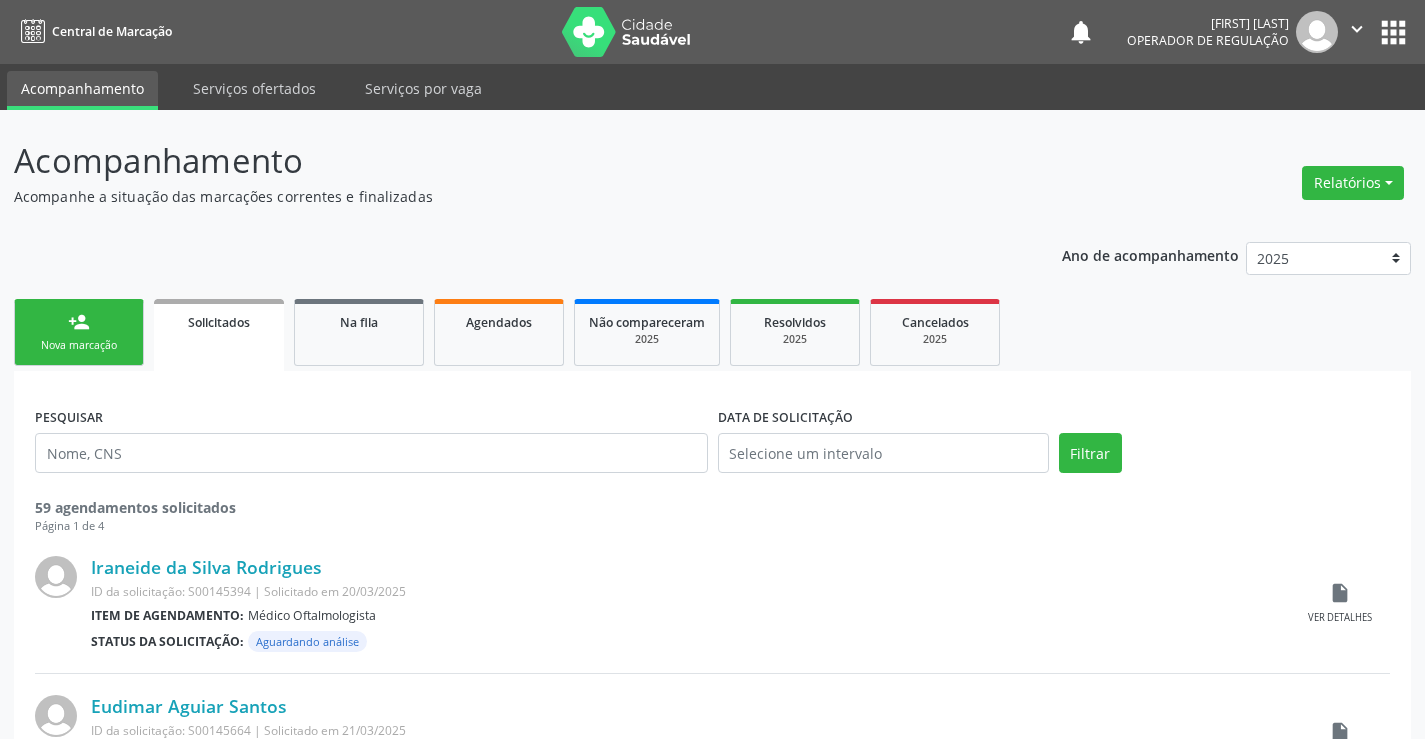 click on "Nova marcação" at bounding box center [79, 345] 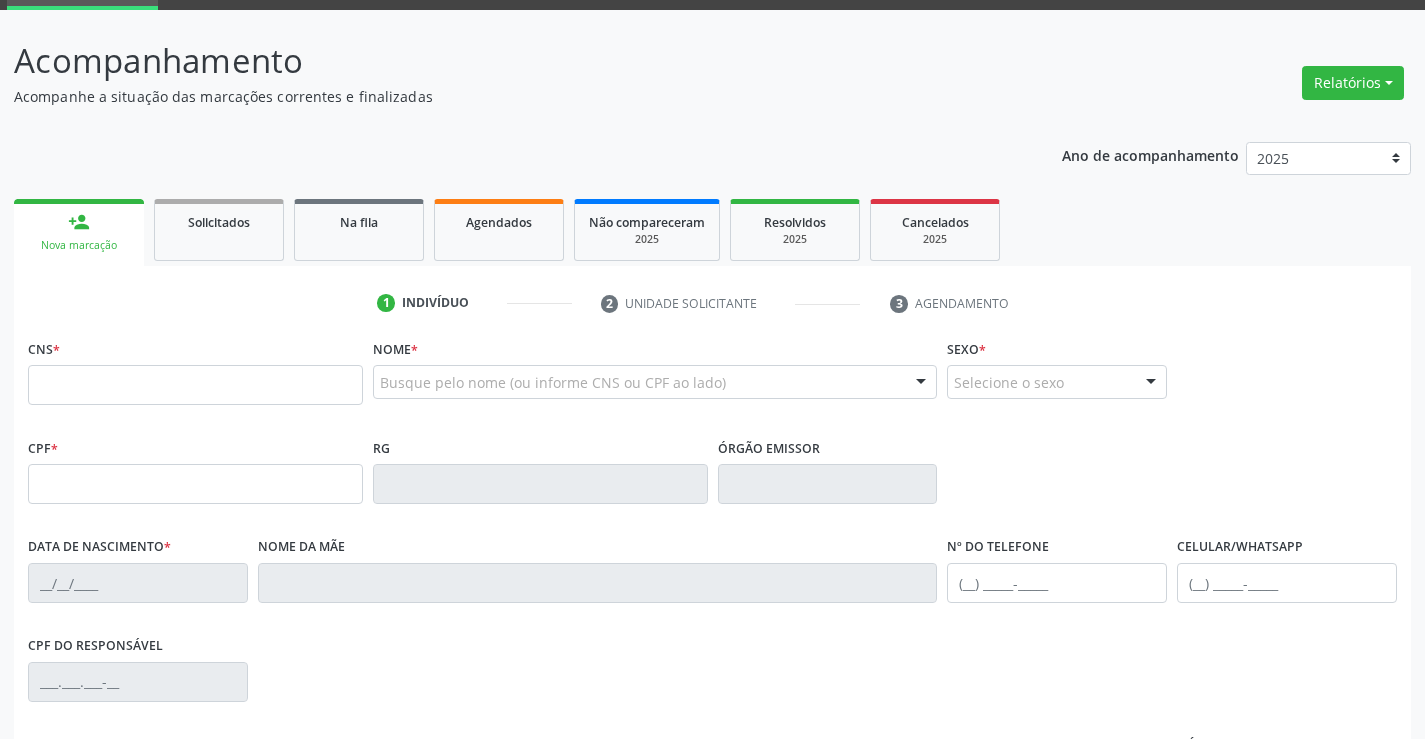 scroll, scrollTop: 200, scrollLeft: 0, axis: vertical 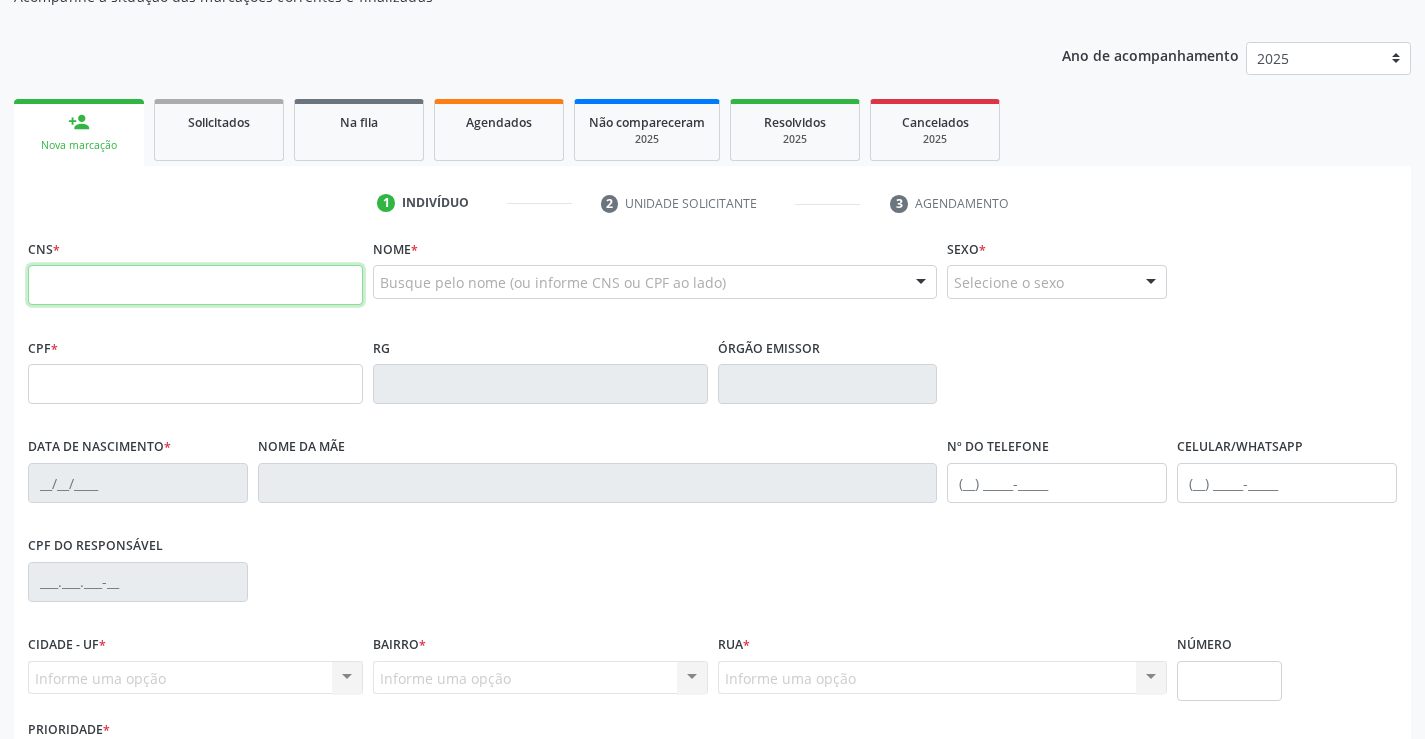 click at bounding box center [195, 285] 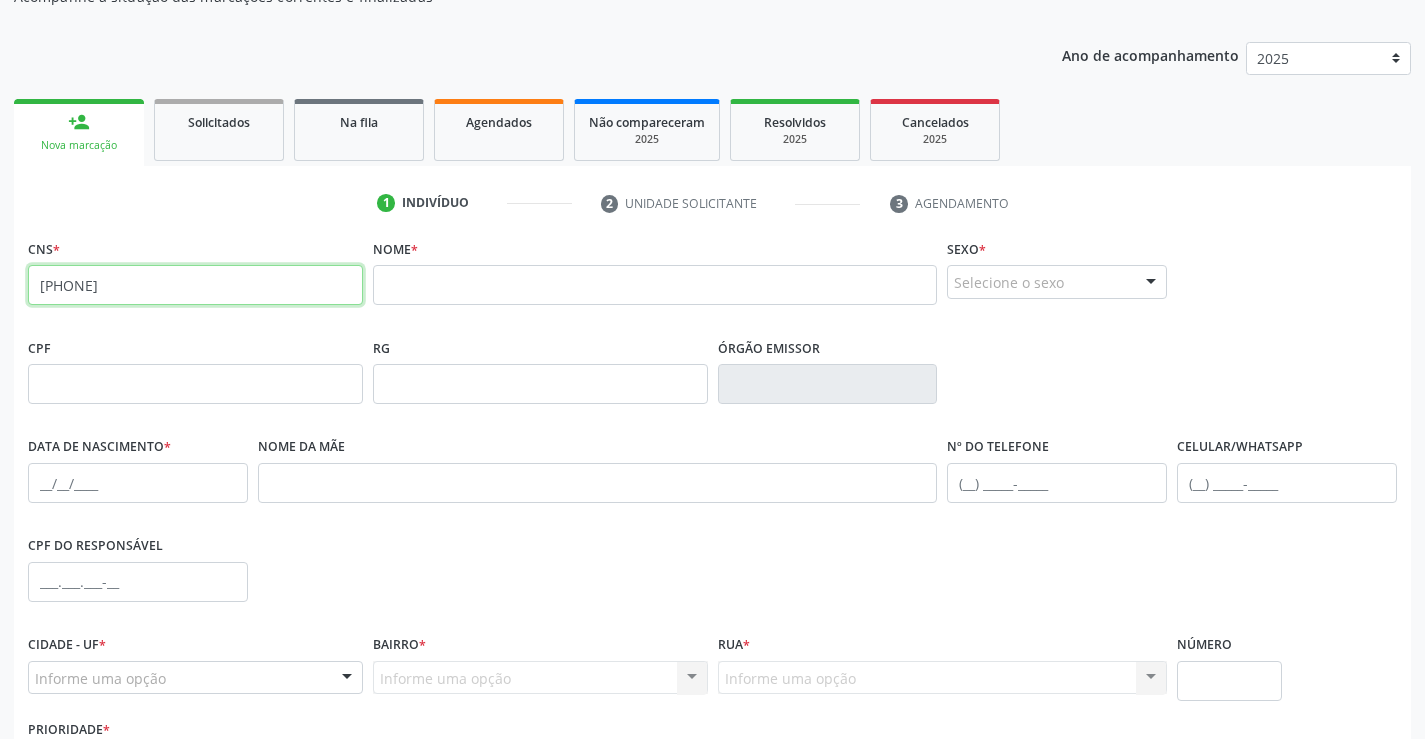 click on "[PHONE]" at bounding box center [195, 285] 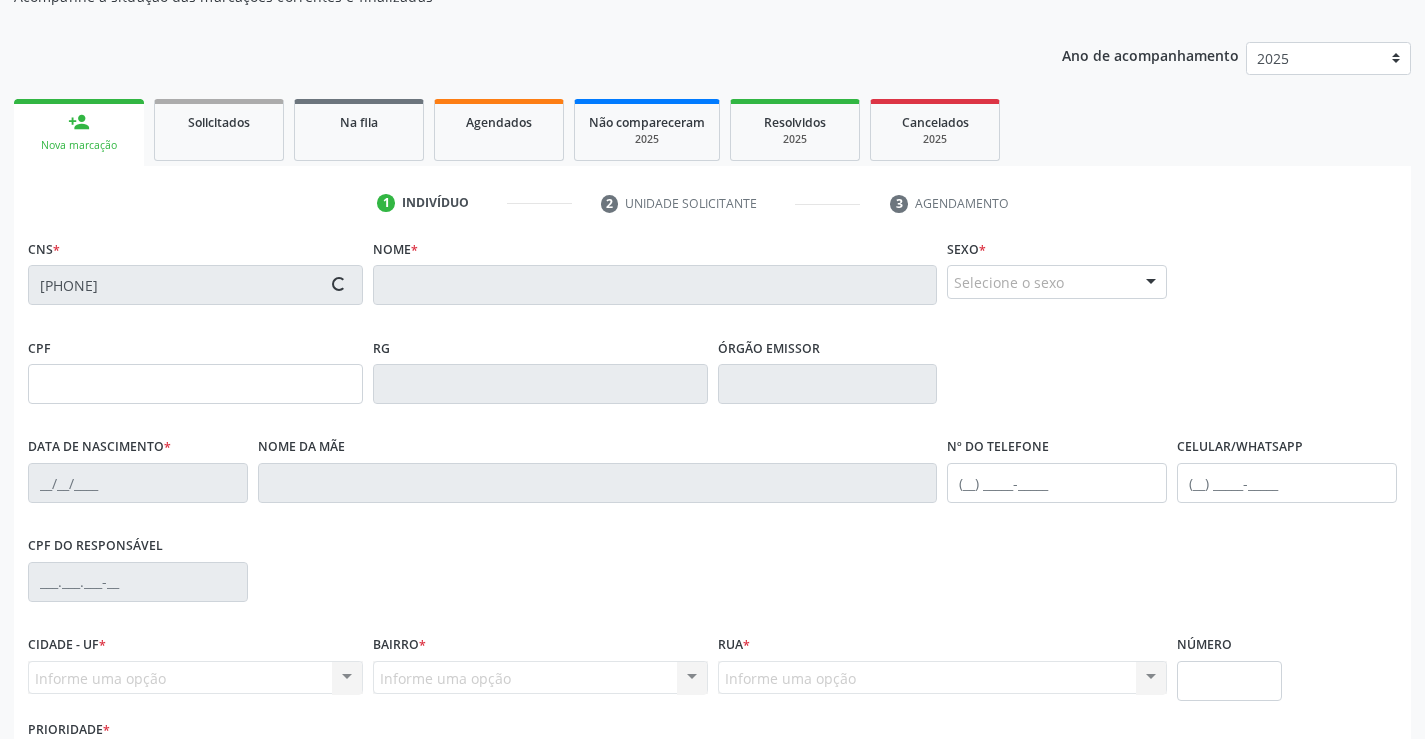 type on "[PHONE]" 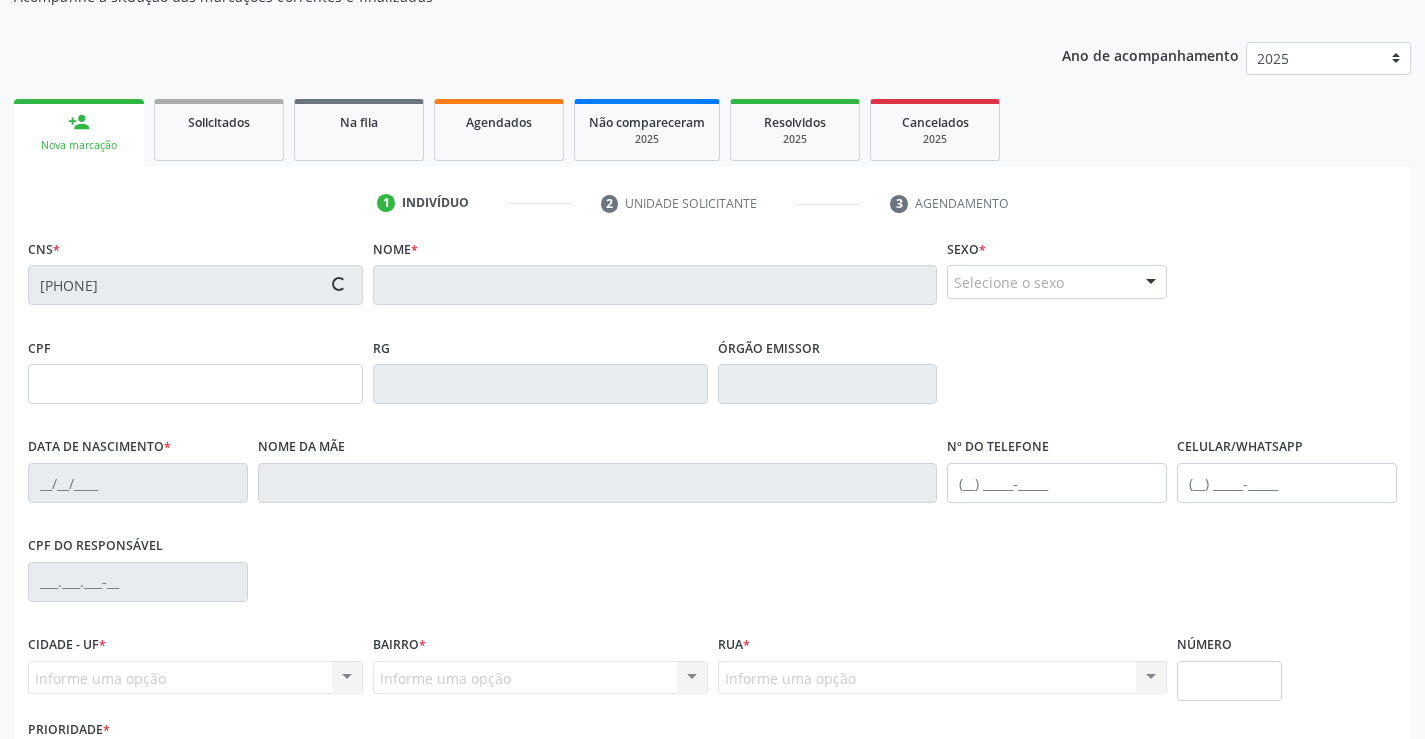 type on "[DATE]" 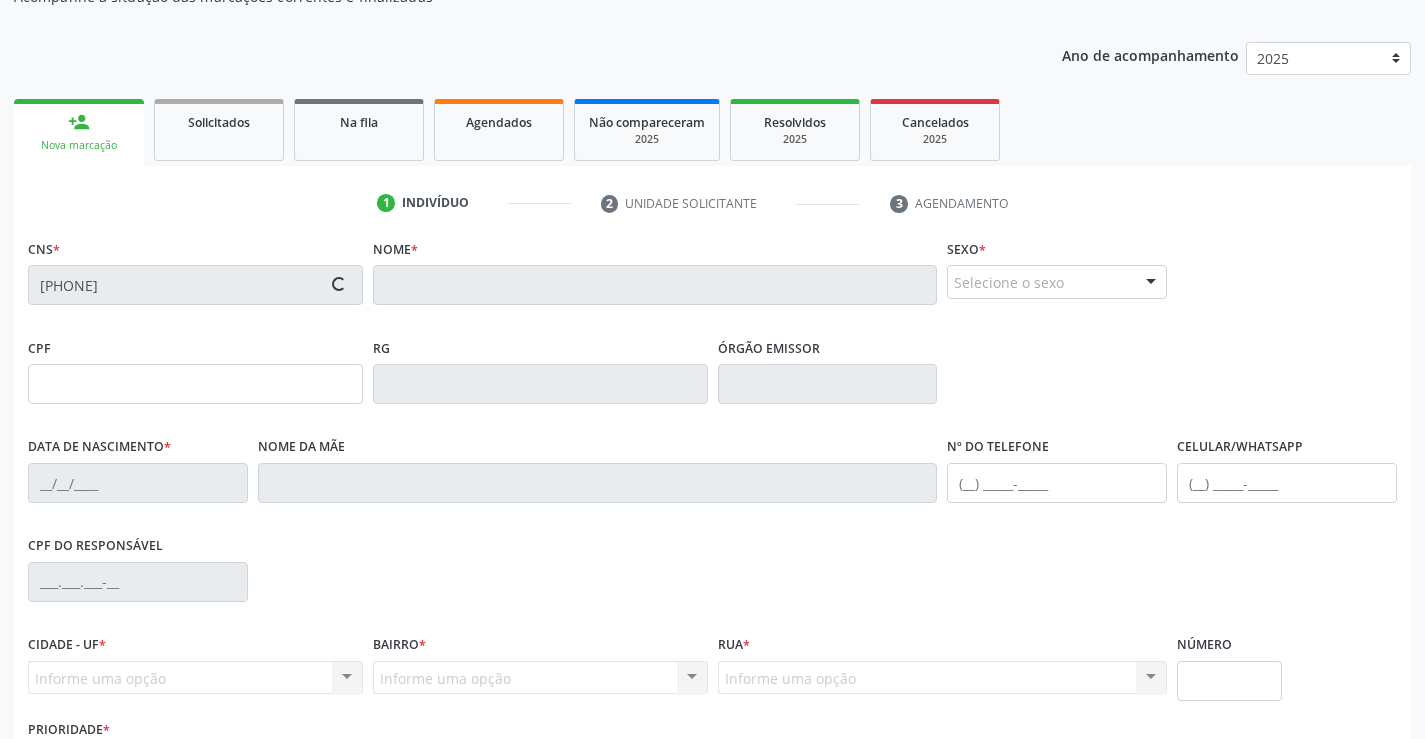 type on "[PHONE]" 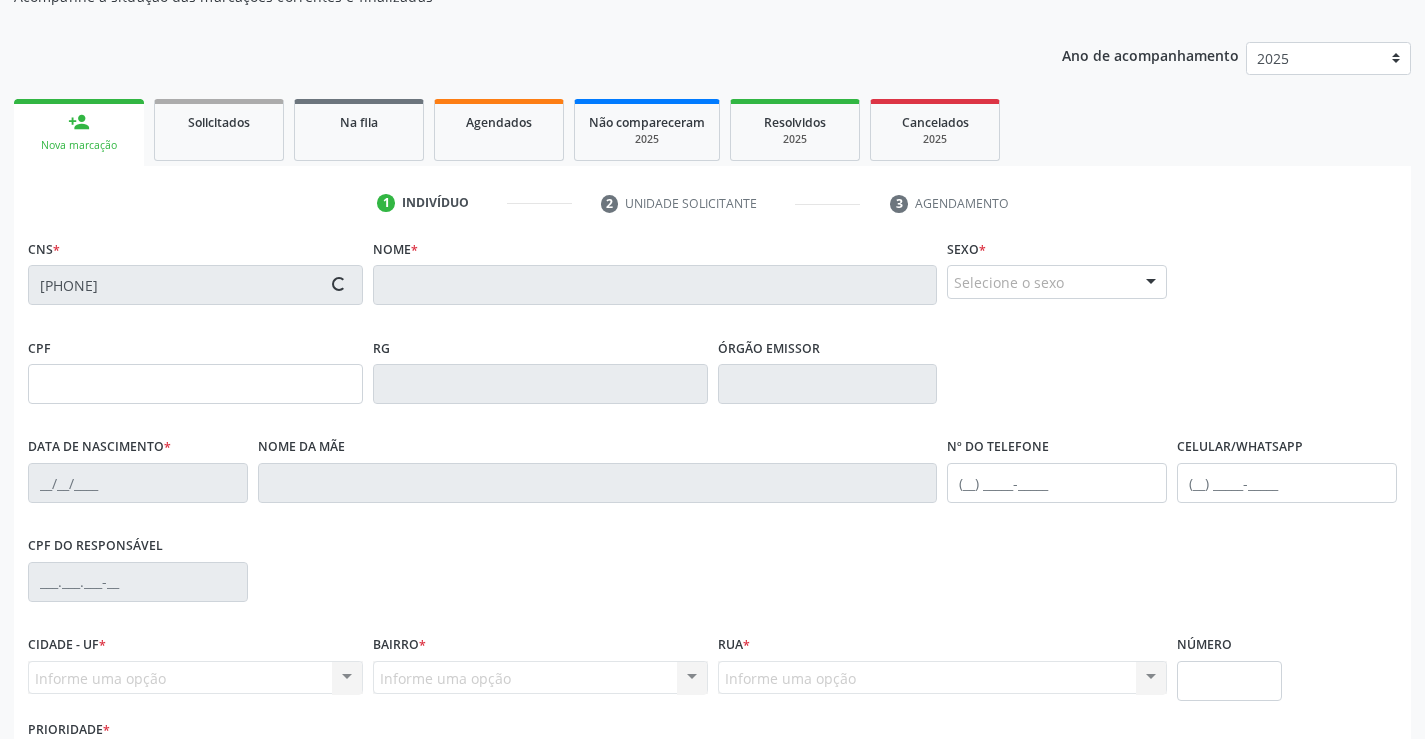 type on "S/N" 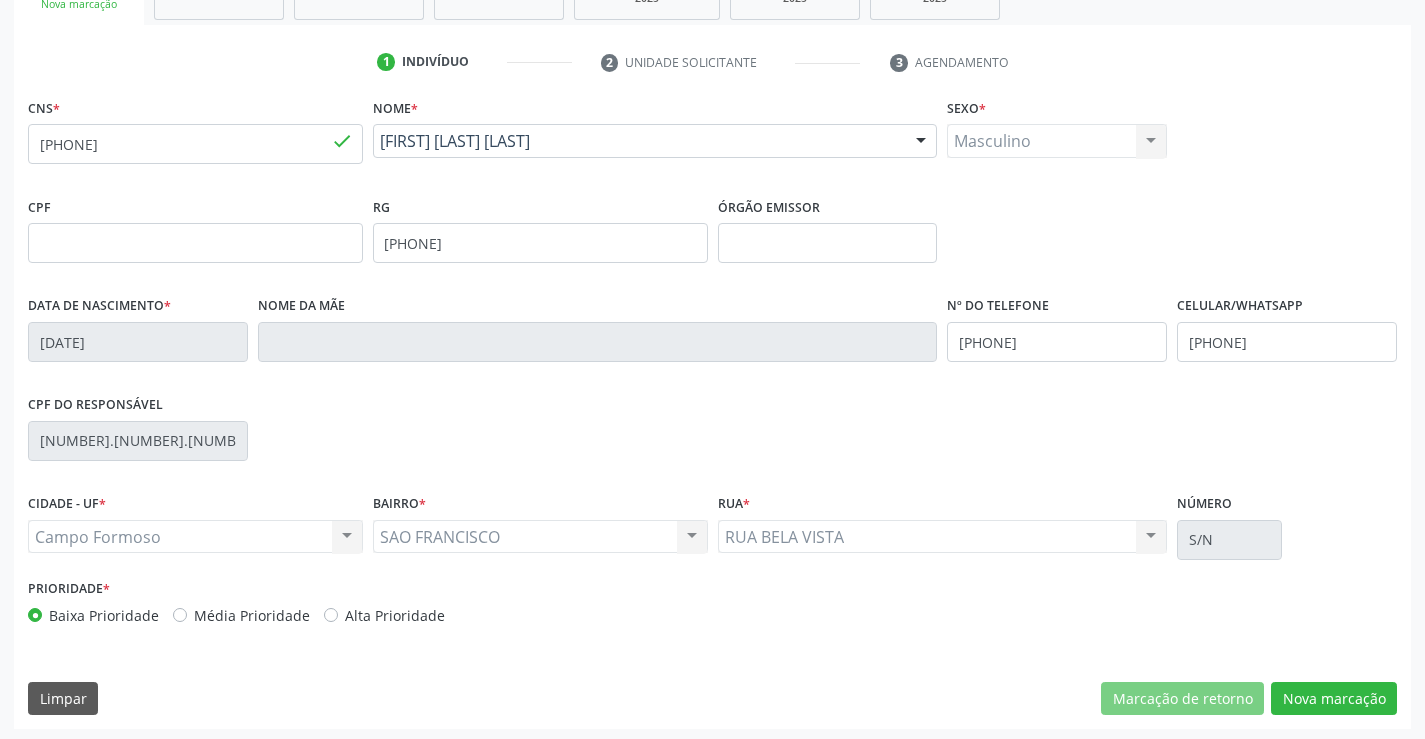 scroll, scrollTop: 345, scrollLeft: 0, axis: vertical 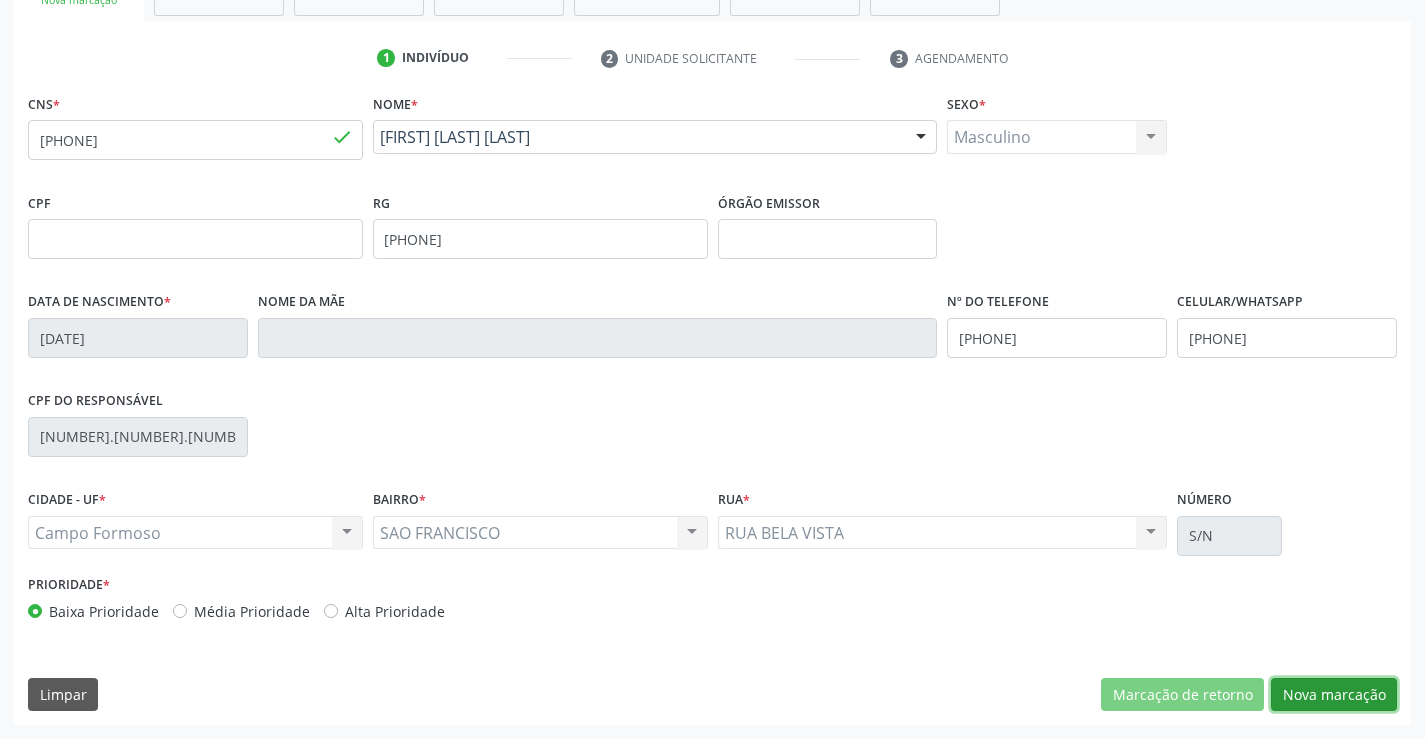 click on "Nova marcação" at bounding box center (1334, 695) 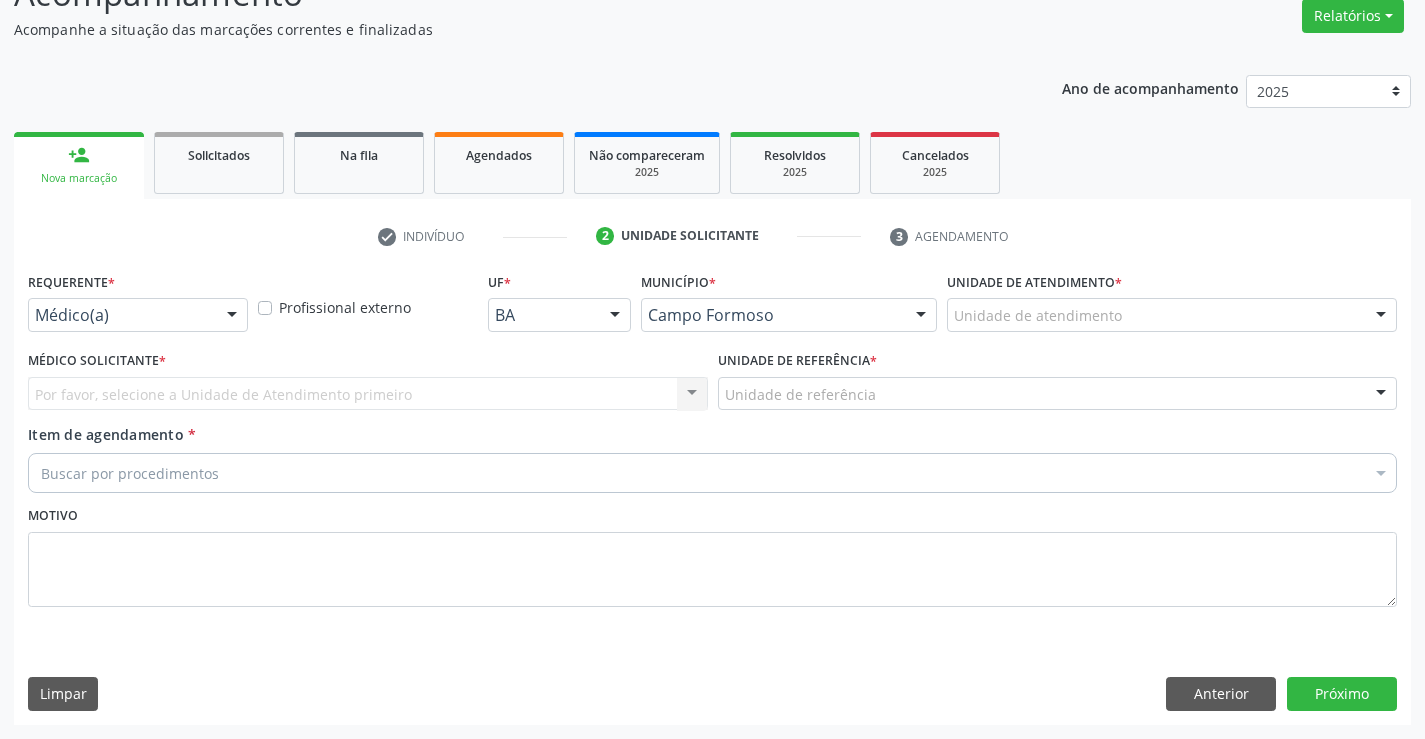 scroll, scrollTop: 167, scrollLeft: 0, axis: vertical 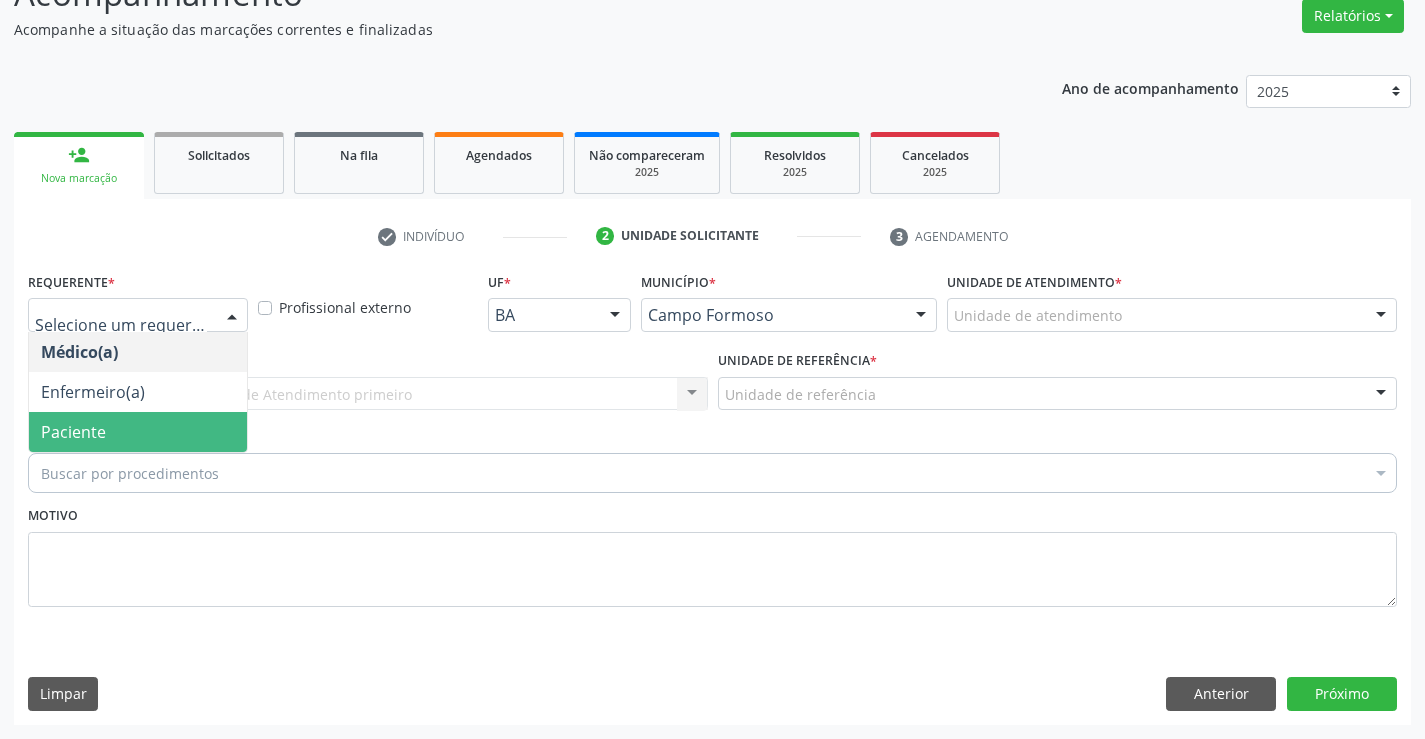 click on "Paciente" at bounding box center [138, 432] 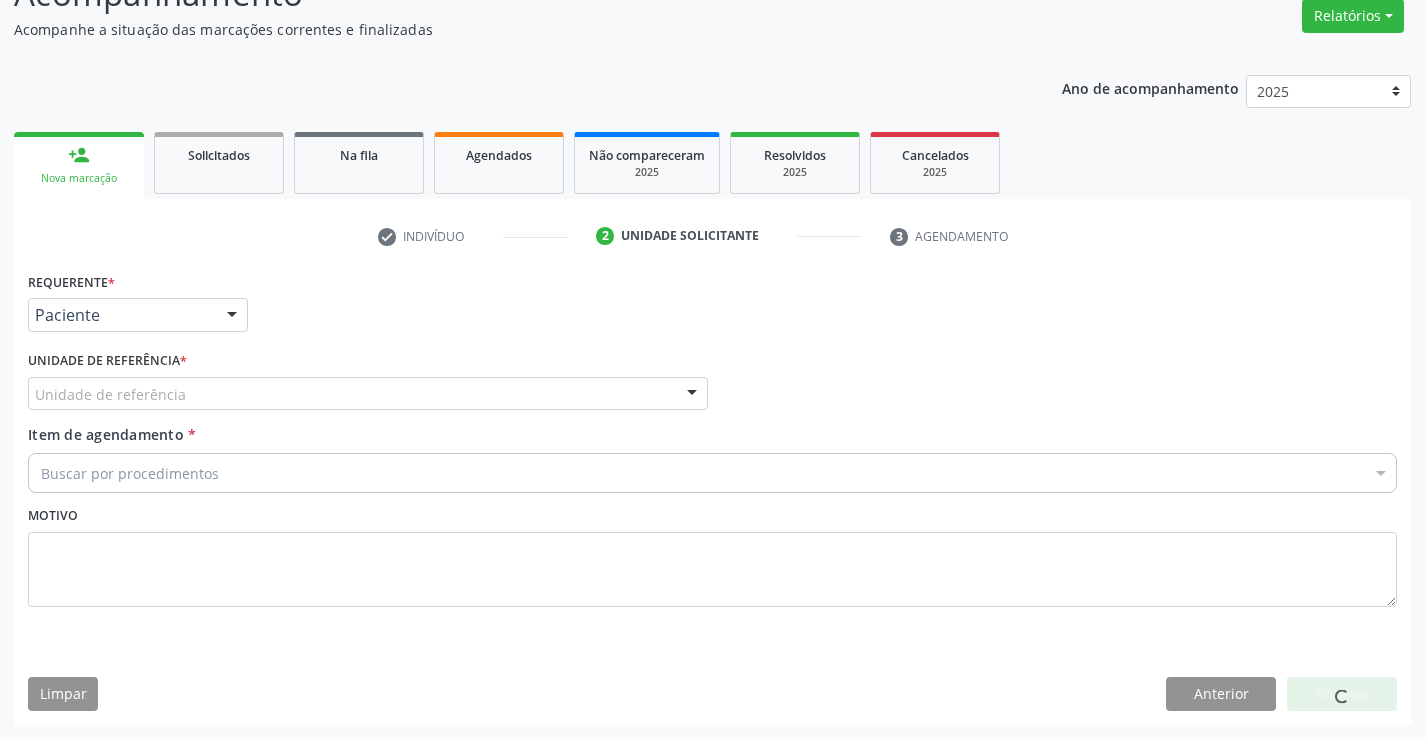 click on "Unidade de referência" at bounding box center [368, 394] 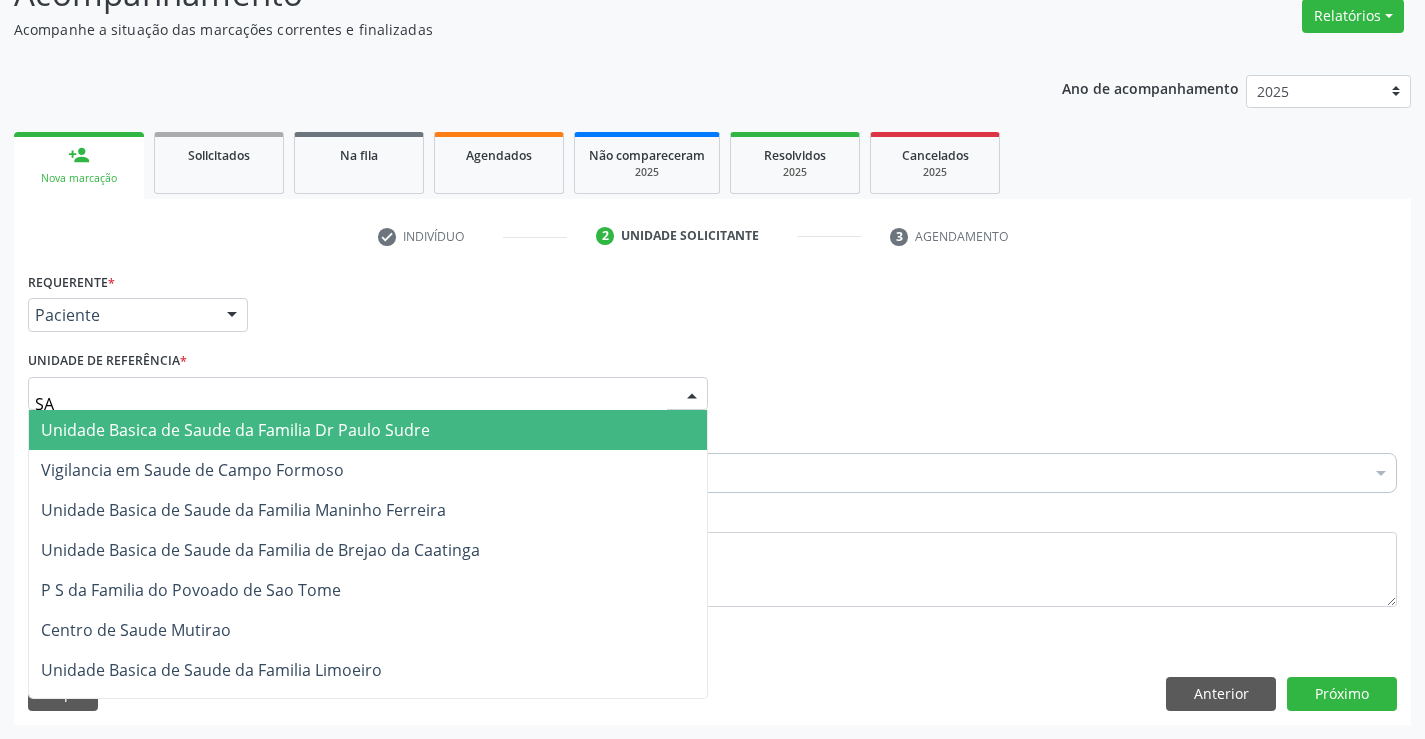 type on "SAO" 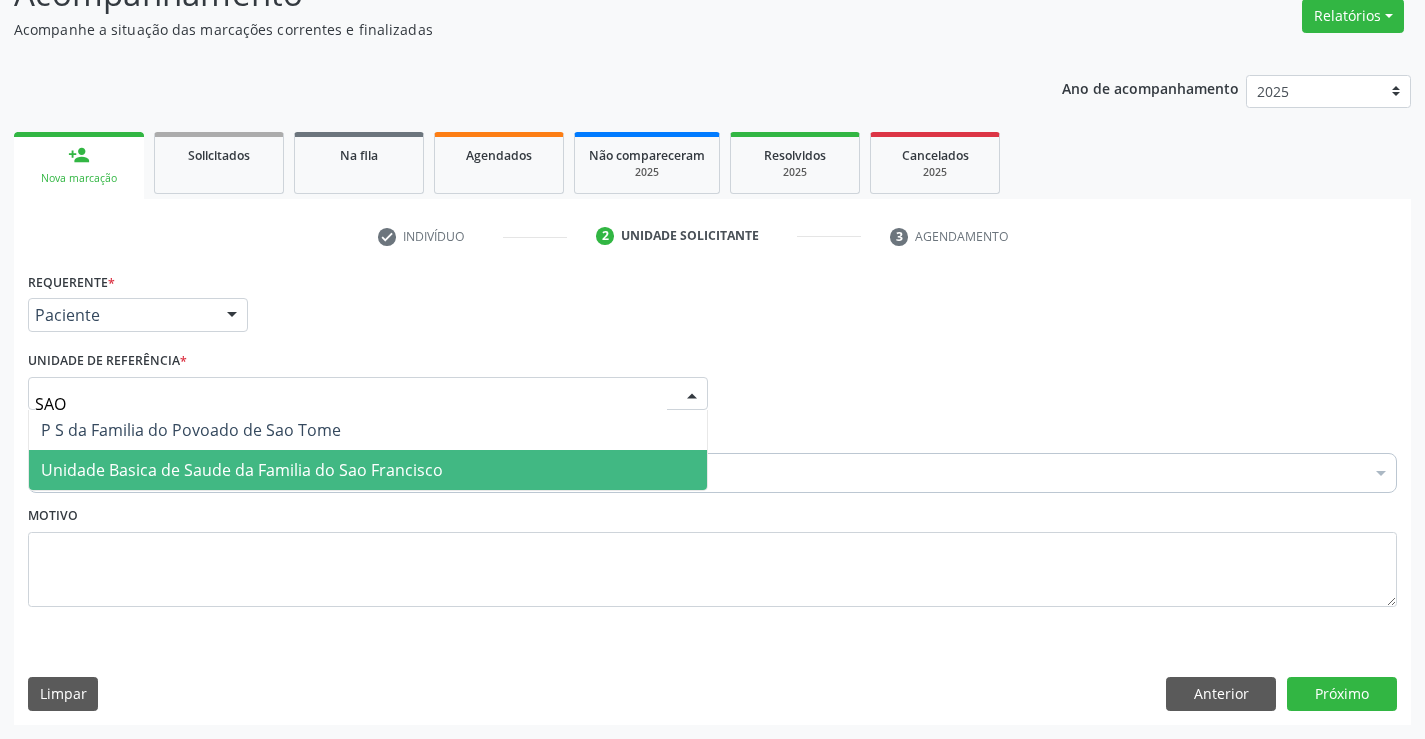 click on "Unidade Basica de Saude da Familia do Sao Francisco" at bounding box center (368, 470) 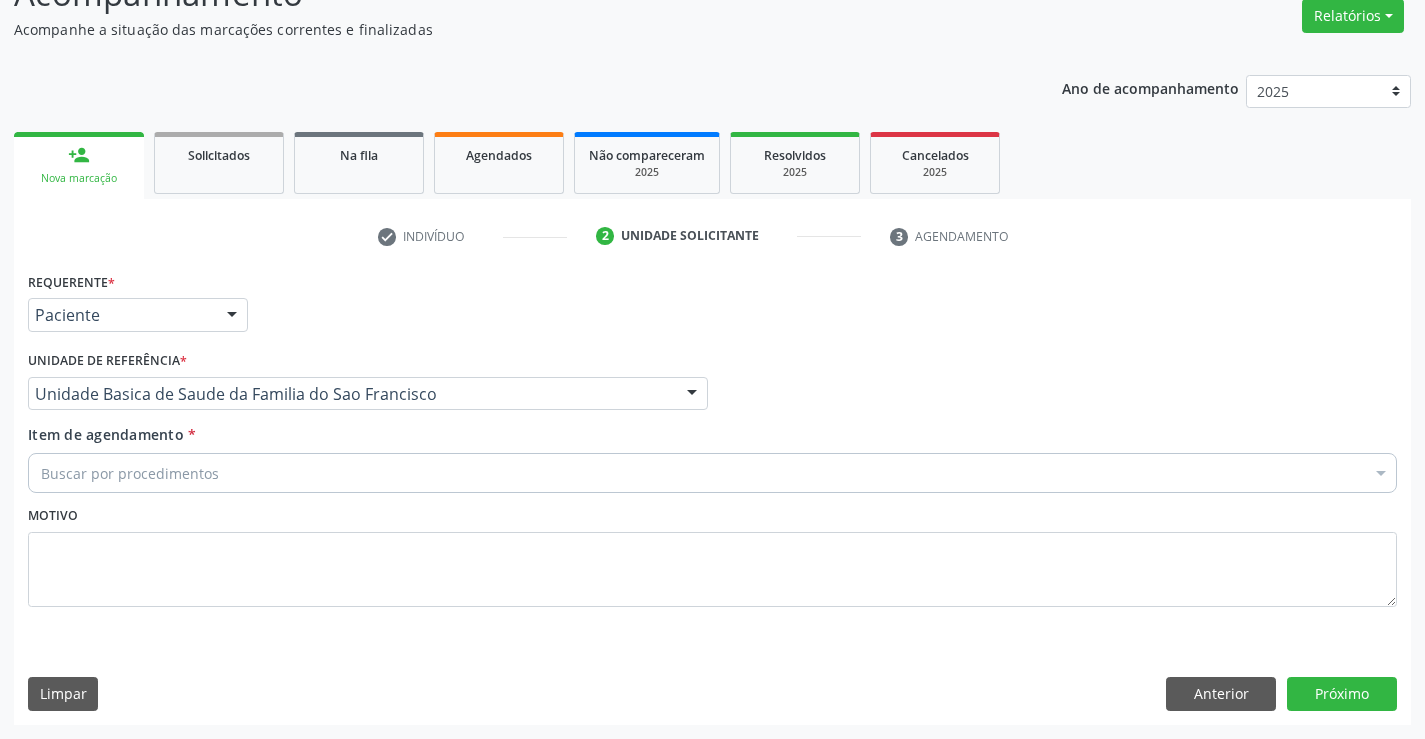 click on "Buscar por procedimentos" at bounding box center [712, 473] 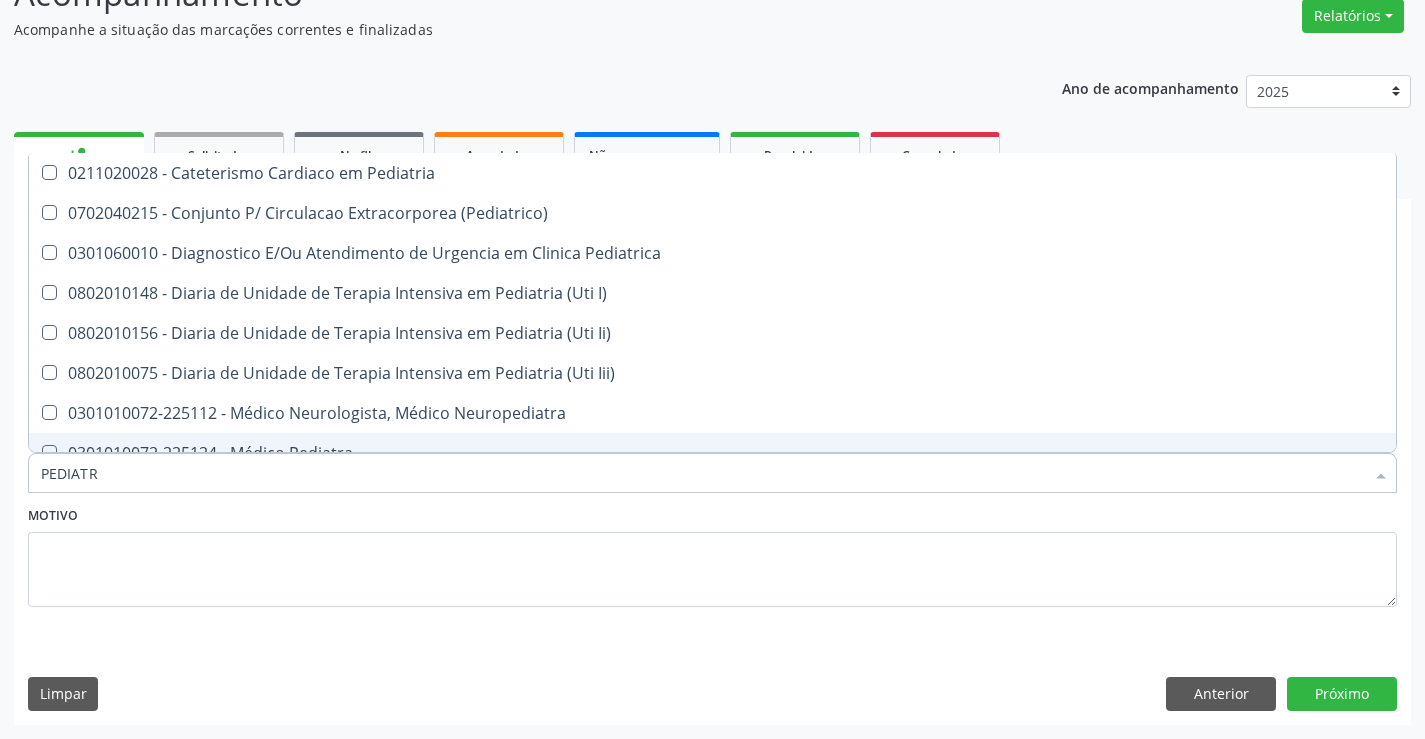 type on "PEDIATRA" 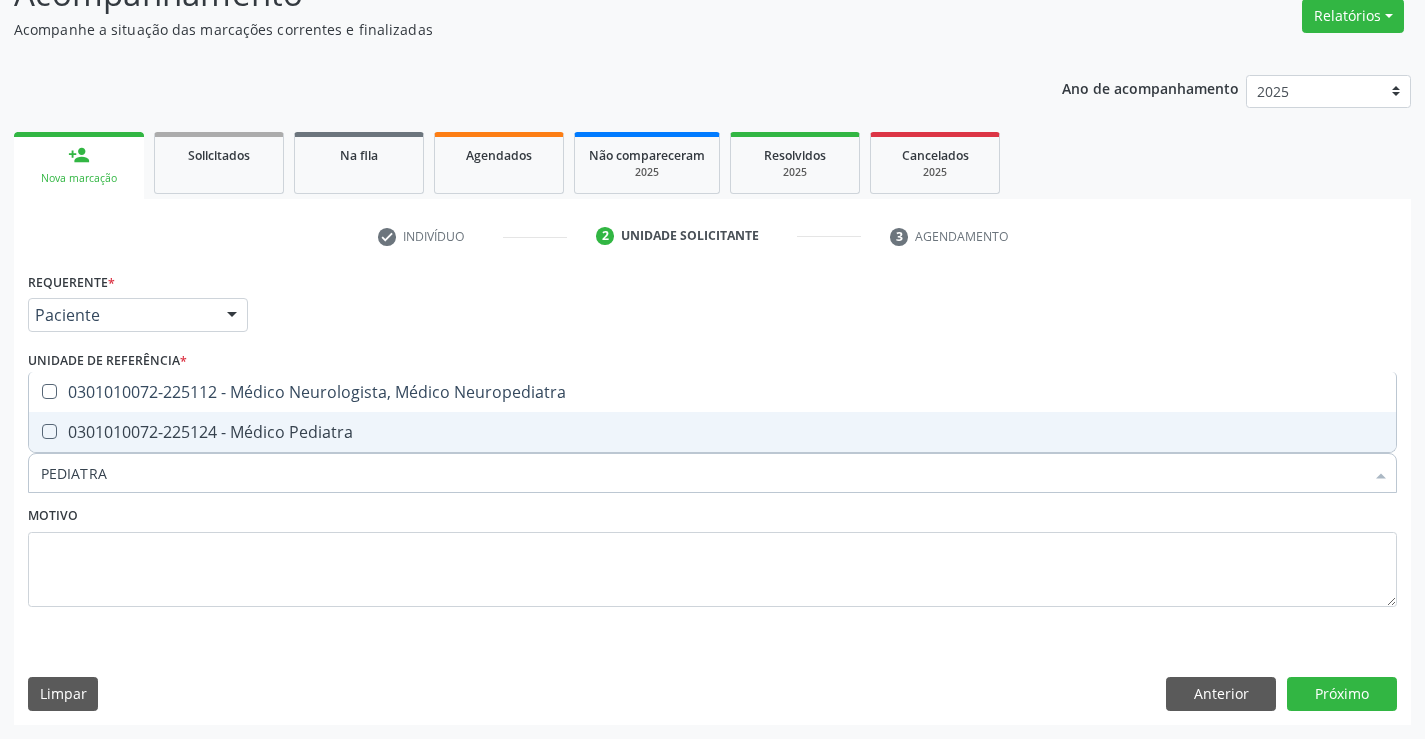 click on "0301010072-225124 - Médico Pediatra" at bounding box center (712, 432) 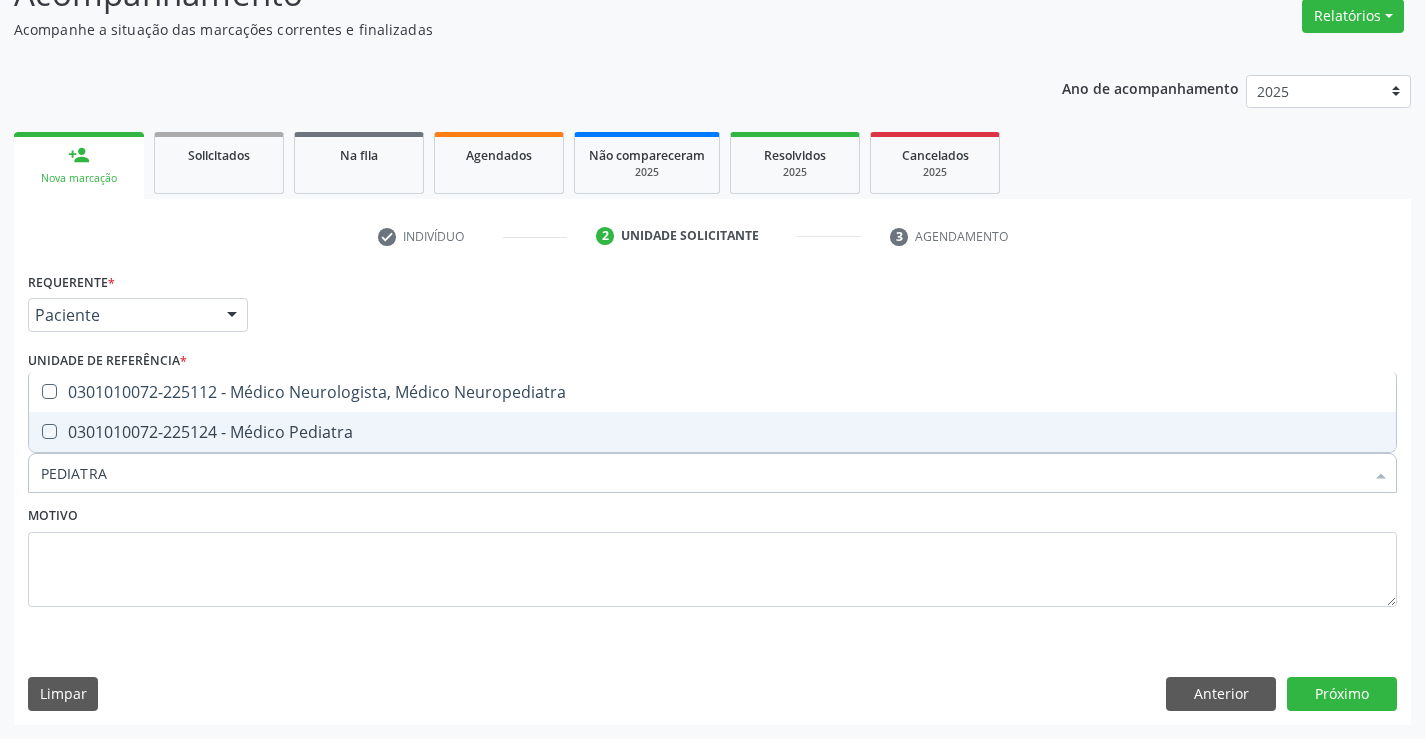 checkbox on "true" 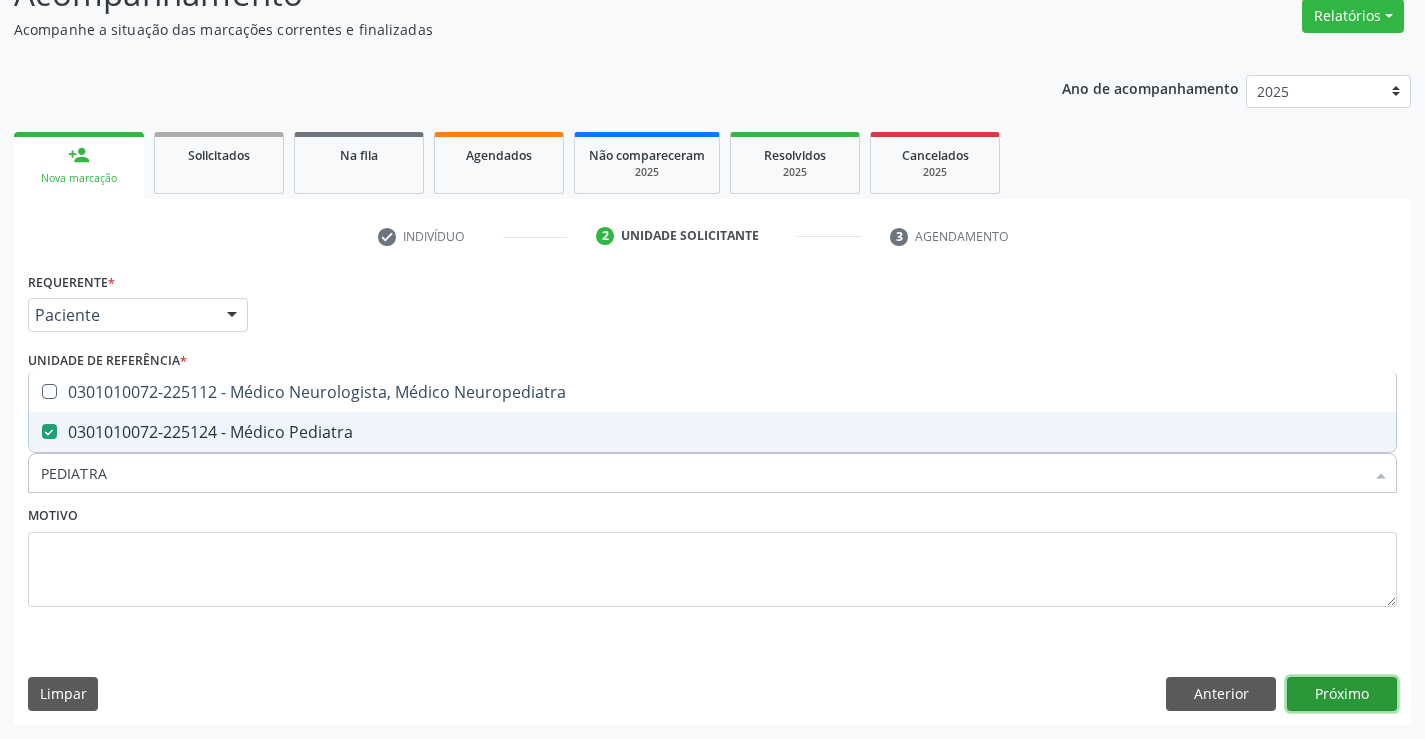 click on "Próximo" at bounding box center [1342, 694] 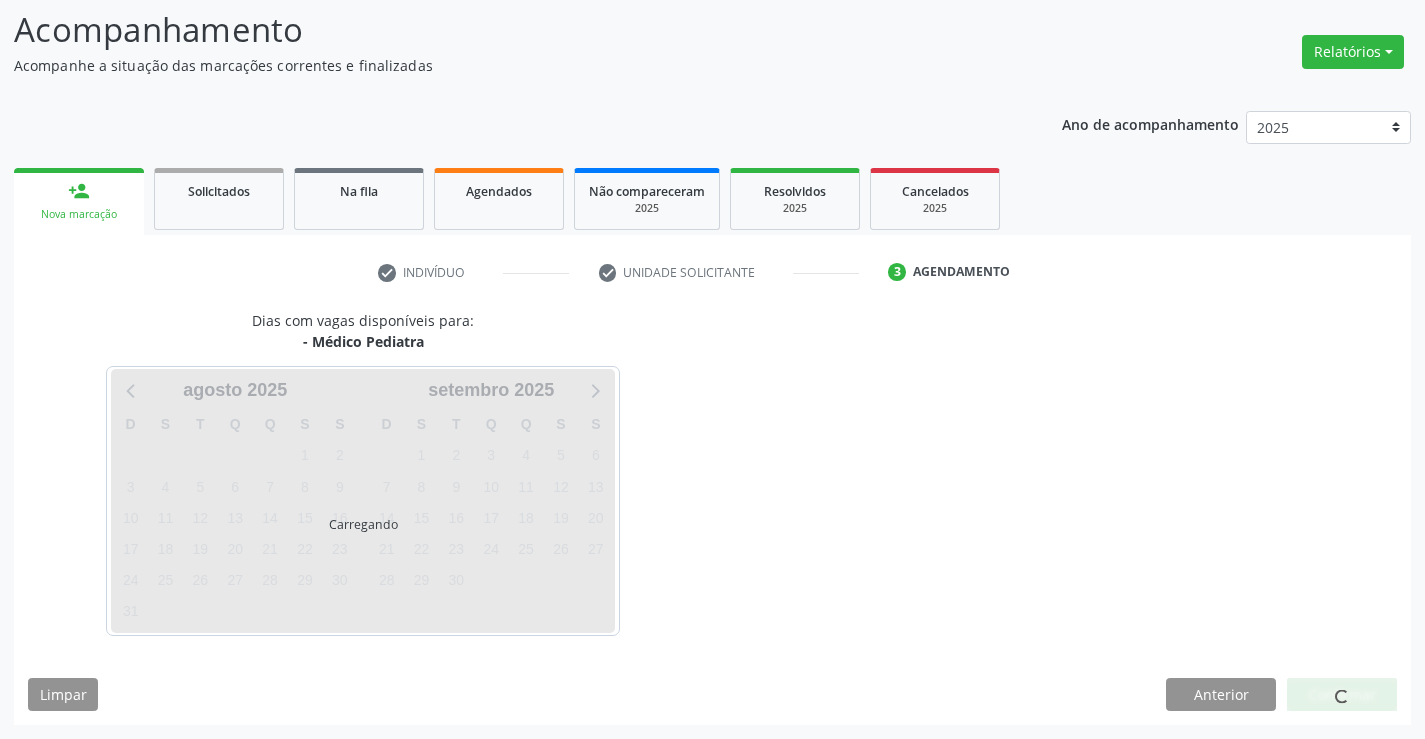 scroll, scrollTop: 131, scrollLeft: 0, axis: vertical 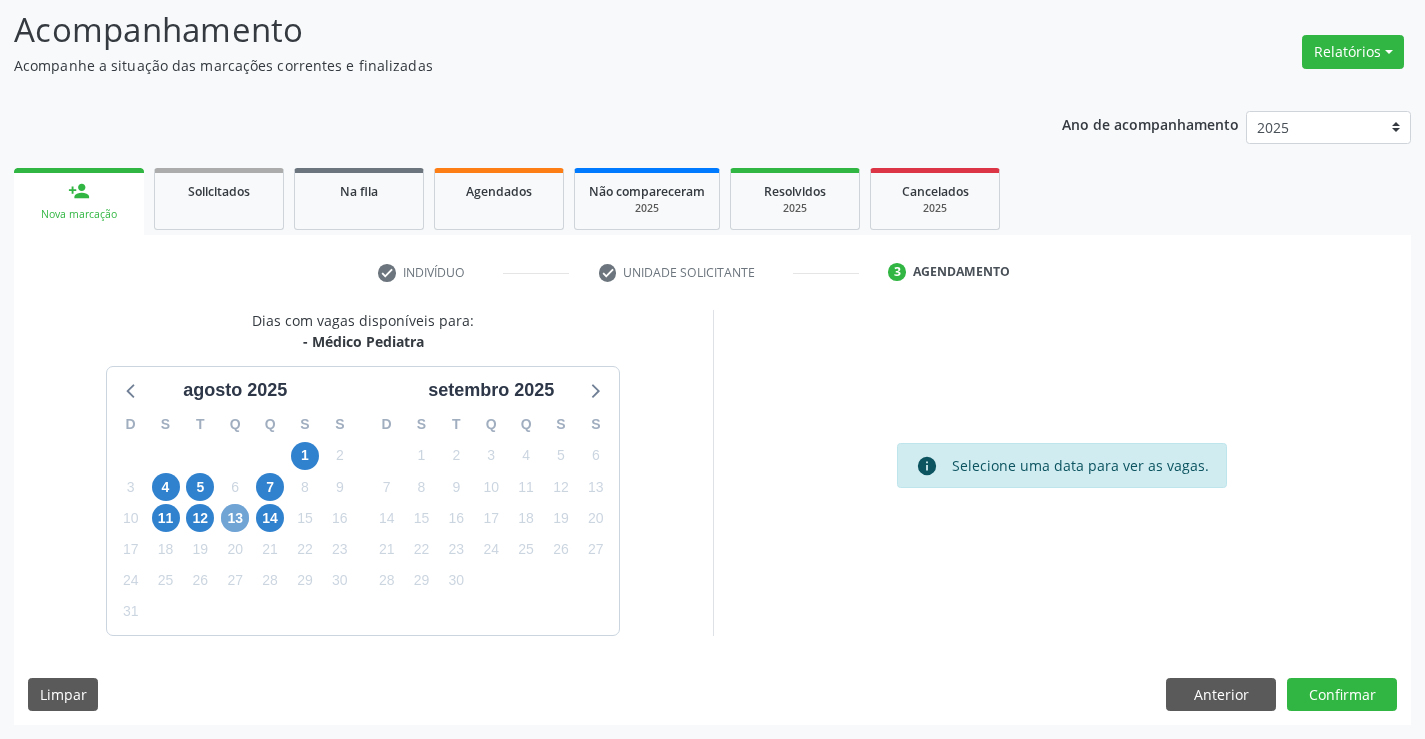 click on "13" at bounding box center [235, 518] 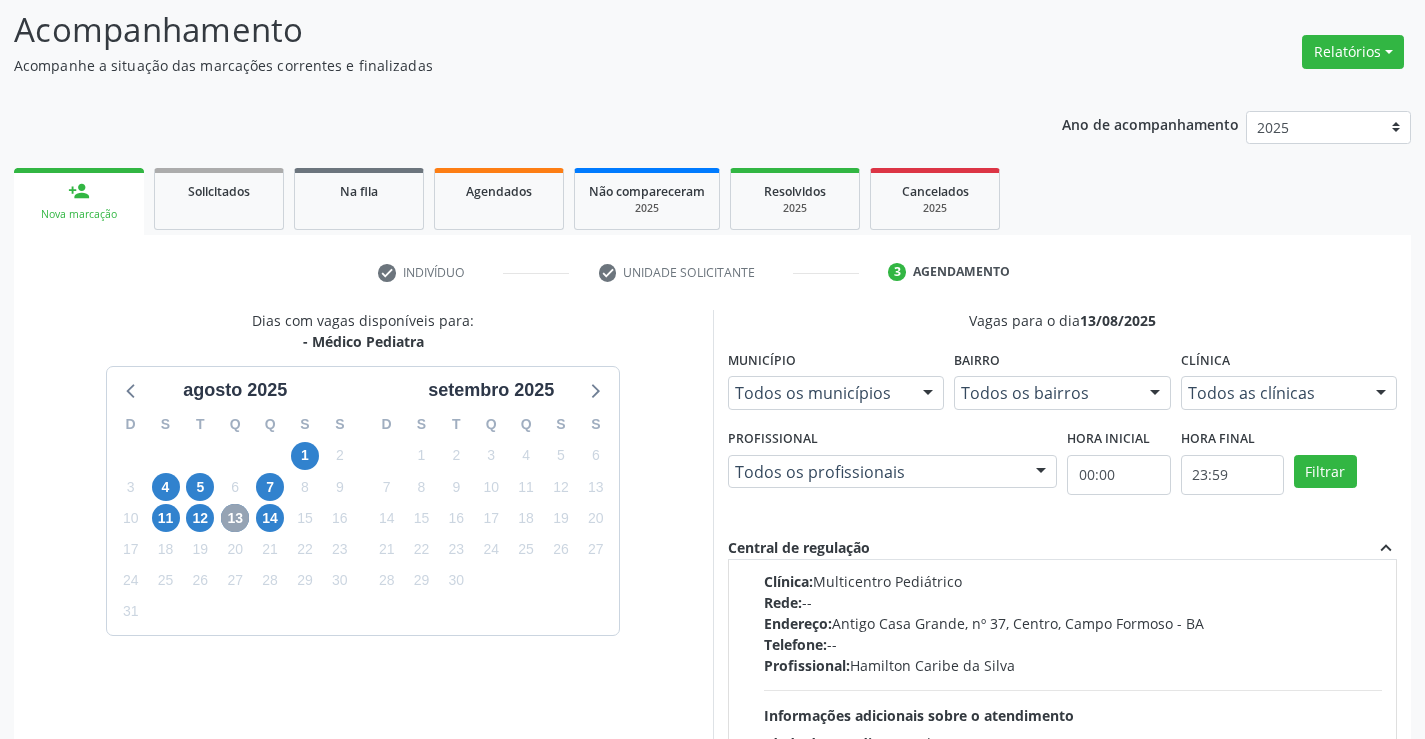 scroll, scrollTop: 0, scrollLeft: 0, axis: both 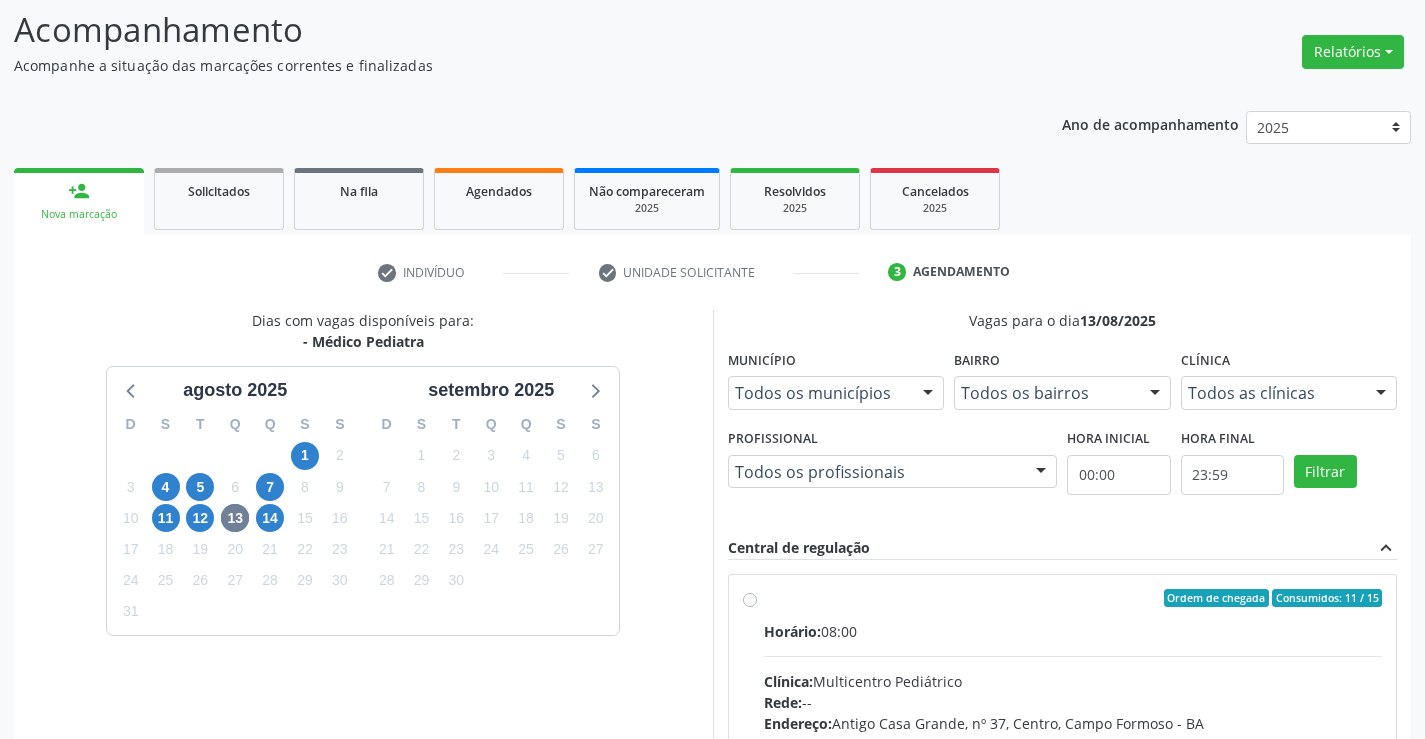 click on "Ordem de chegada
Consumidos: 11 / 15
Horário:   08:00
Clínica:  Multicentro Pediátrico
Rede:
--
Endereço:   Antigo Casa Grande, nº 37, Centro, [CITY] - [STATE]
Telefone:   --
Profissional:
[FIRST] [LAST]
Informações adicionais sobre o atendimento
Idade de atendimento:
de 0 a 16 anos
Gênero(s) atendido(s):
Masculino e Feminino
Informações adicionais:
--" at bounding box center (1073, 742) 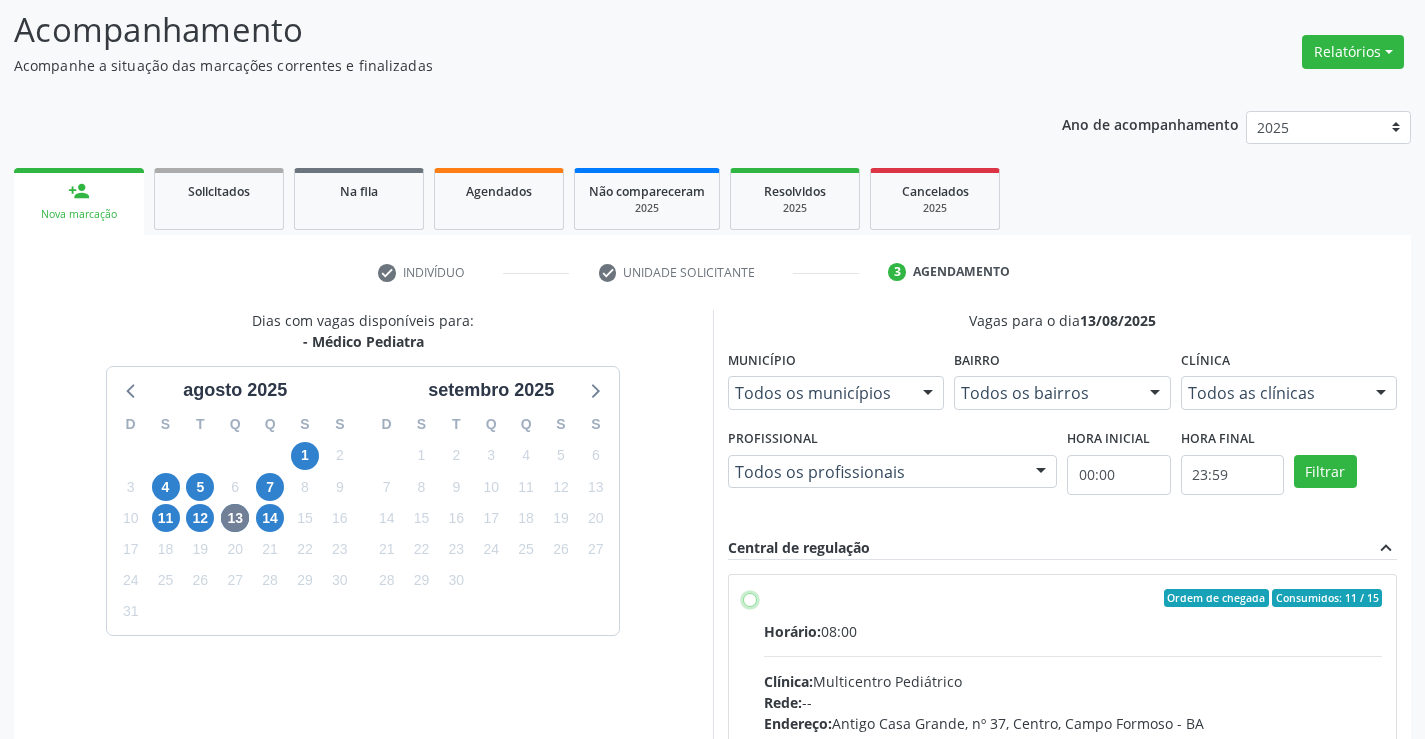click on "Ordem de chegada
Consumidos: 11 / 15
Horário:   08:00
Clínica:  Multicentro Pediátrico
Rede:
--
Endereço:   Antigo Casa Grande, nº 37, Centro, [CITY] - [STATE]
Telefone:   --
Profissional:
[FIRST] [LAST]
Informações adicionais sobre o atendimento
Idade de atendimento:
de 0 a 16 anos
Gênero(s) atendido(s):
Masculino e Feminino
Informações adicionais:
--" at bounding box center (750, 598) 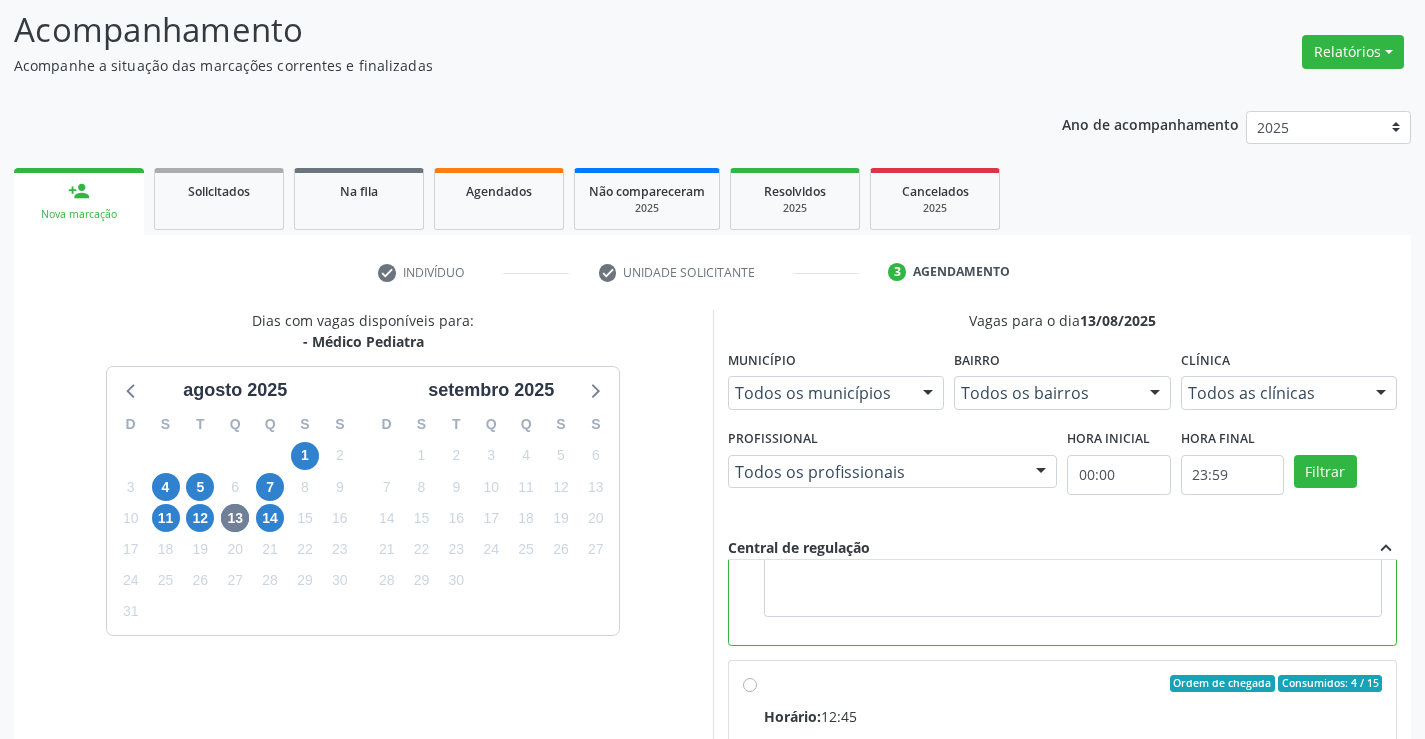 scroll, scrollTop: 450, scrollLeft: 0, axis: vertical 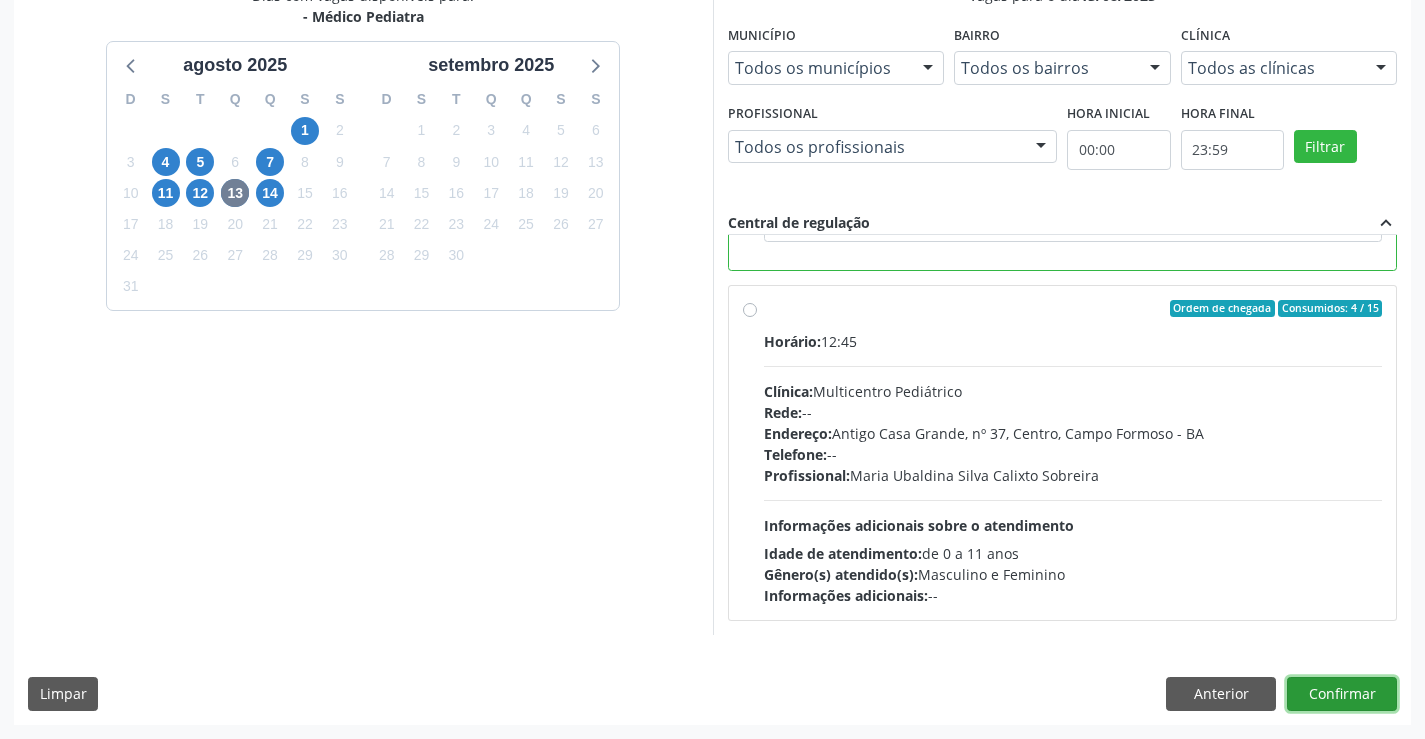click on "Confirmar" at bounding box center (1342, 694) 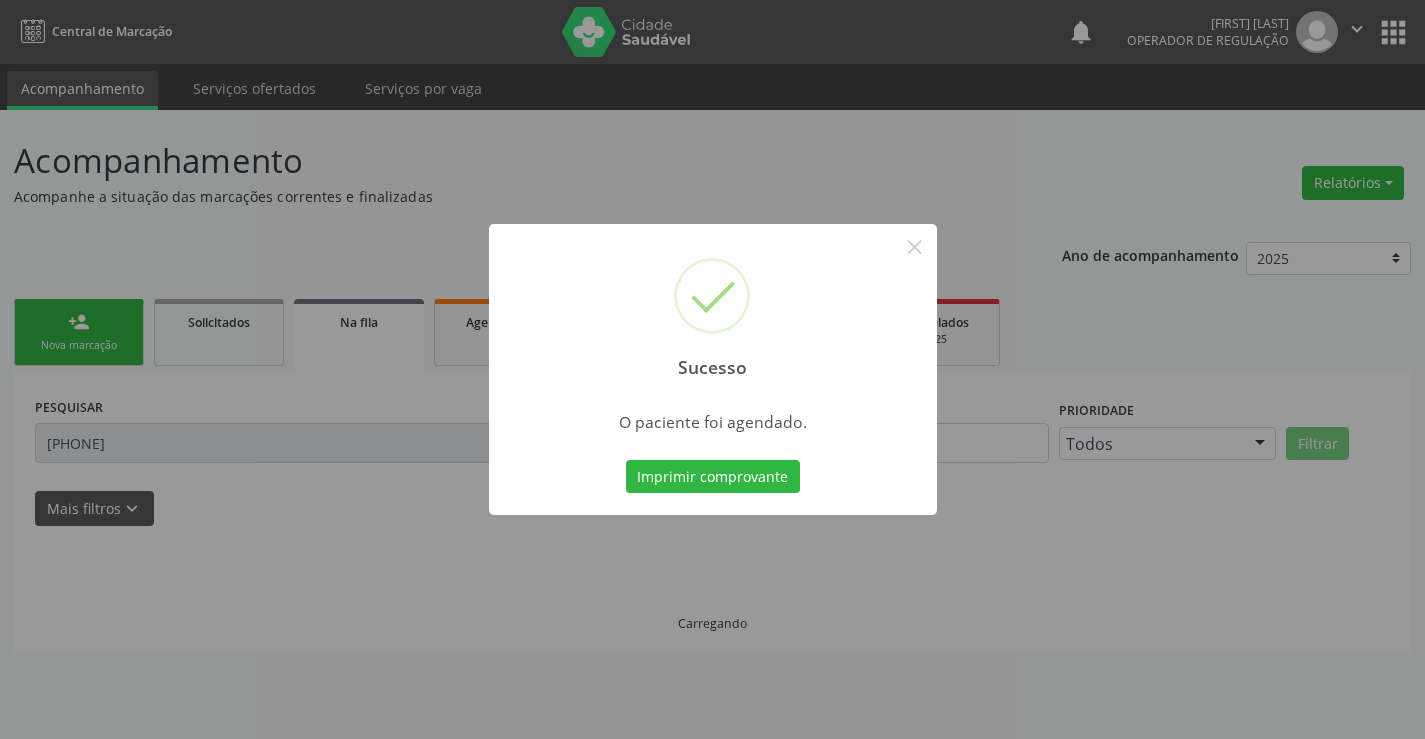 scroll, scrollTop: 0, scrollLeft: 0, axis: both 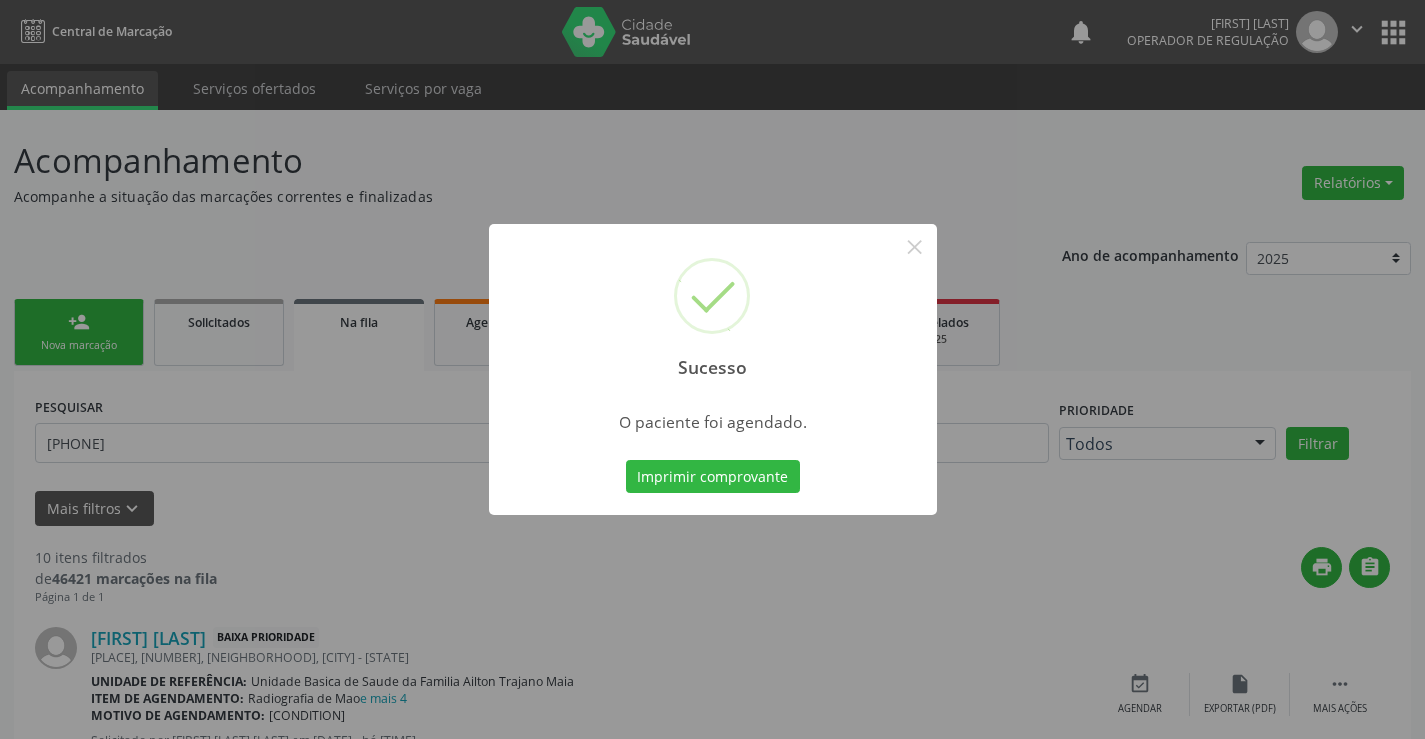 type 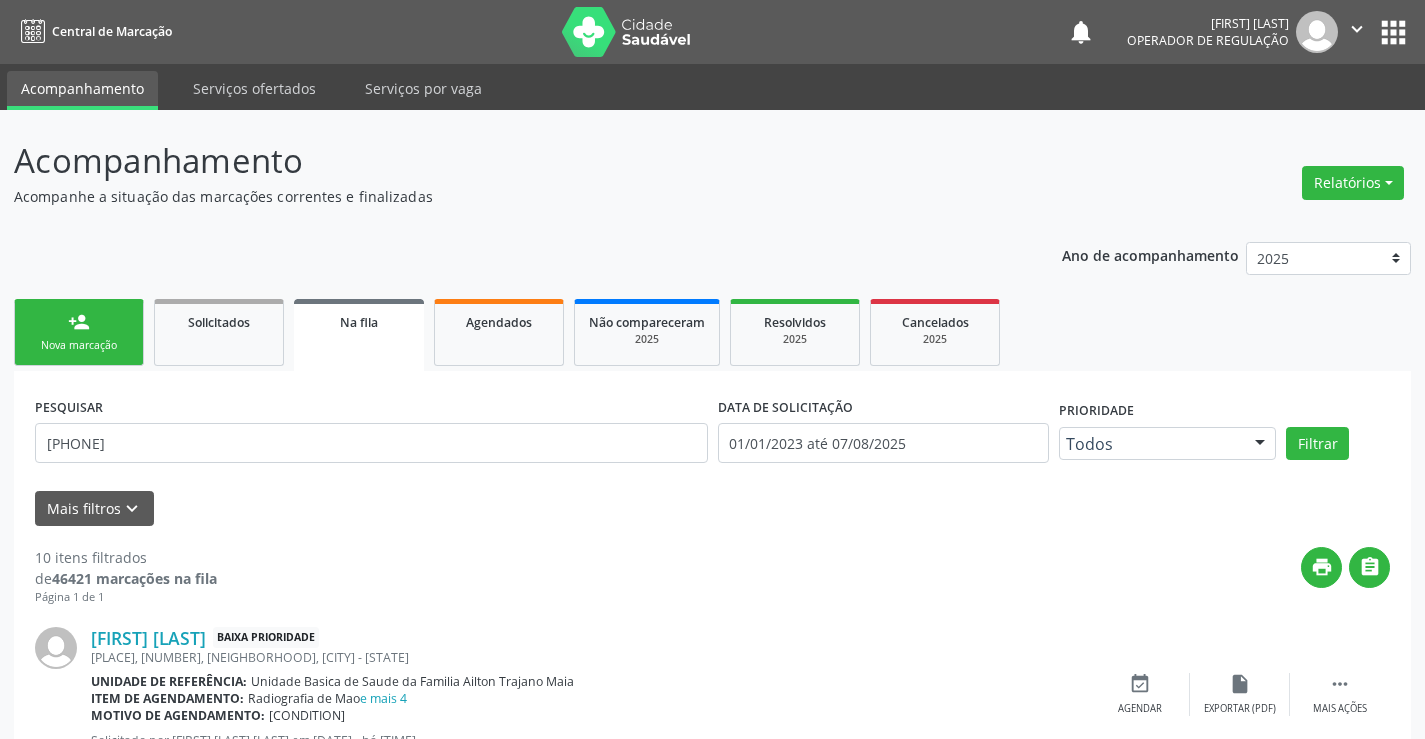 click on "person_add
Nova marcação" at bounding box center [79, 332] 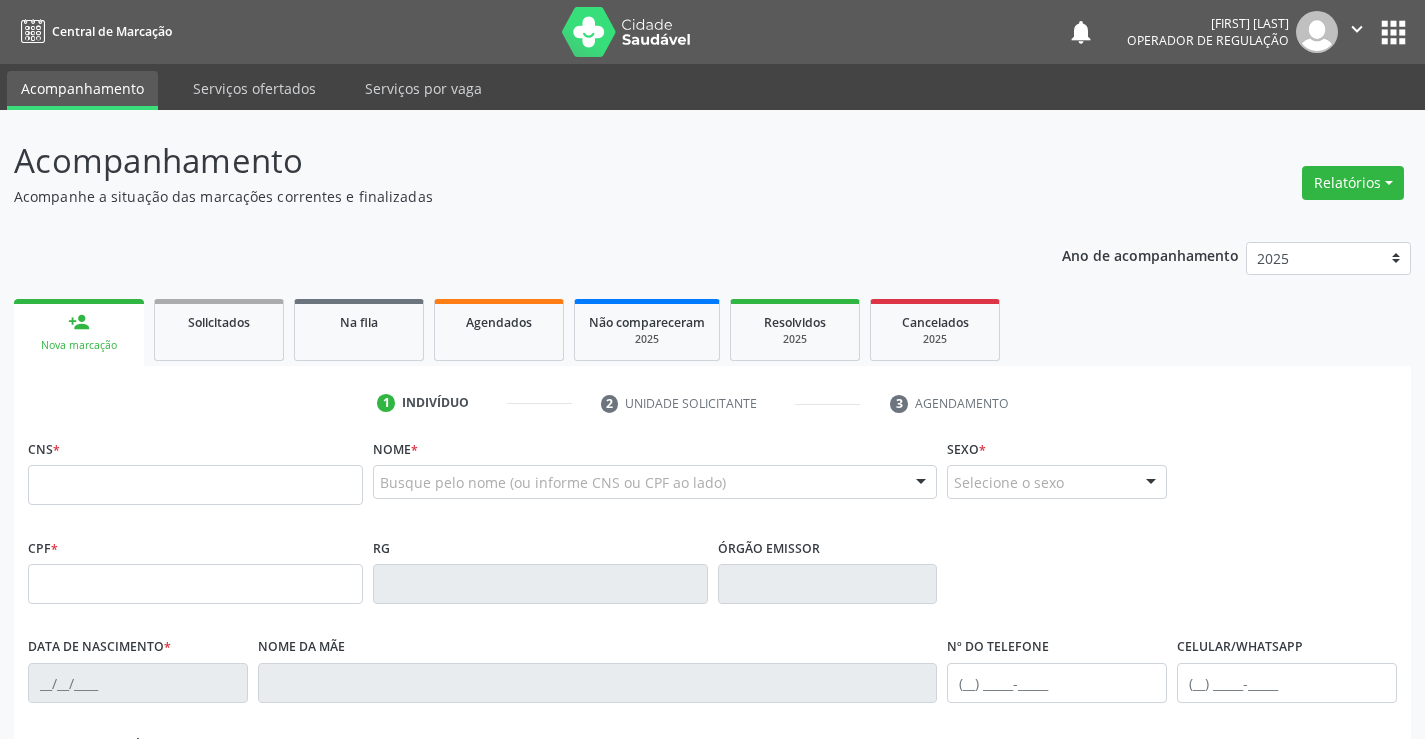 click on "person_add
Nova marcação" at bounding box center (79, 332) 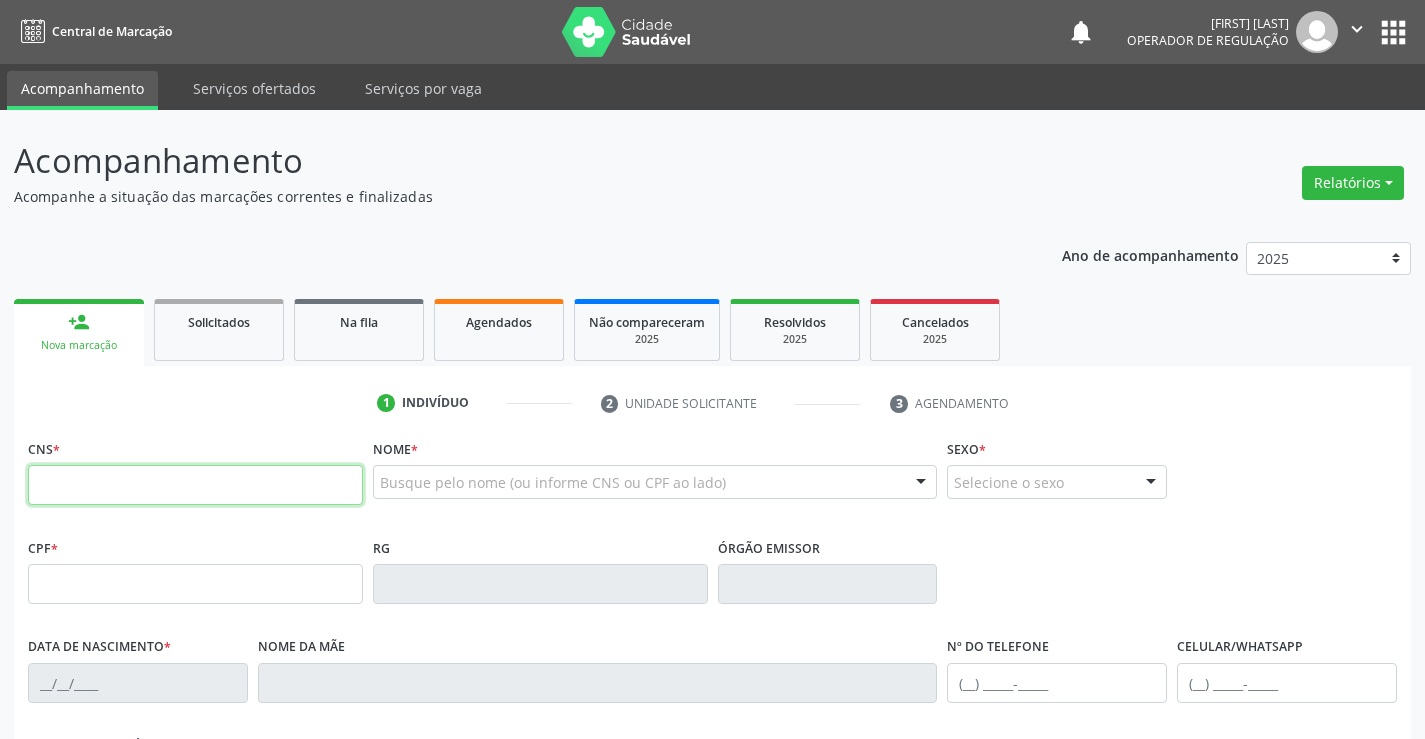click at bounding box center (195, 485) 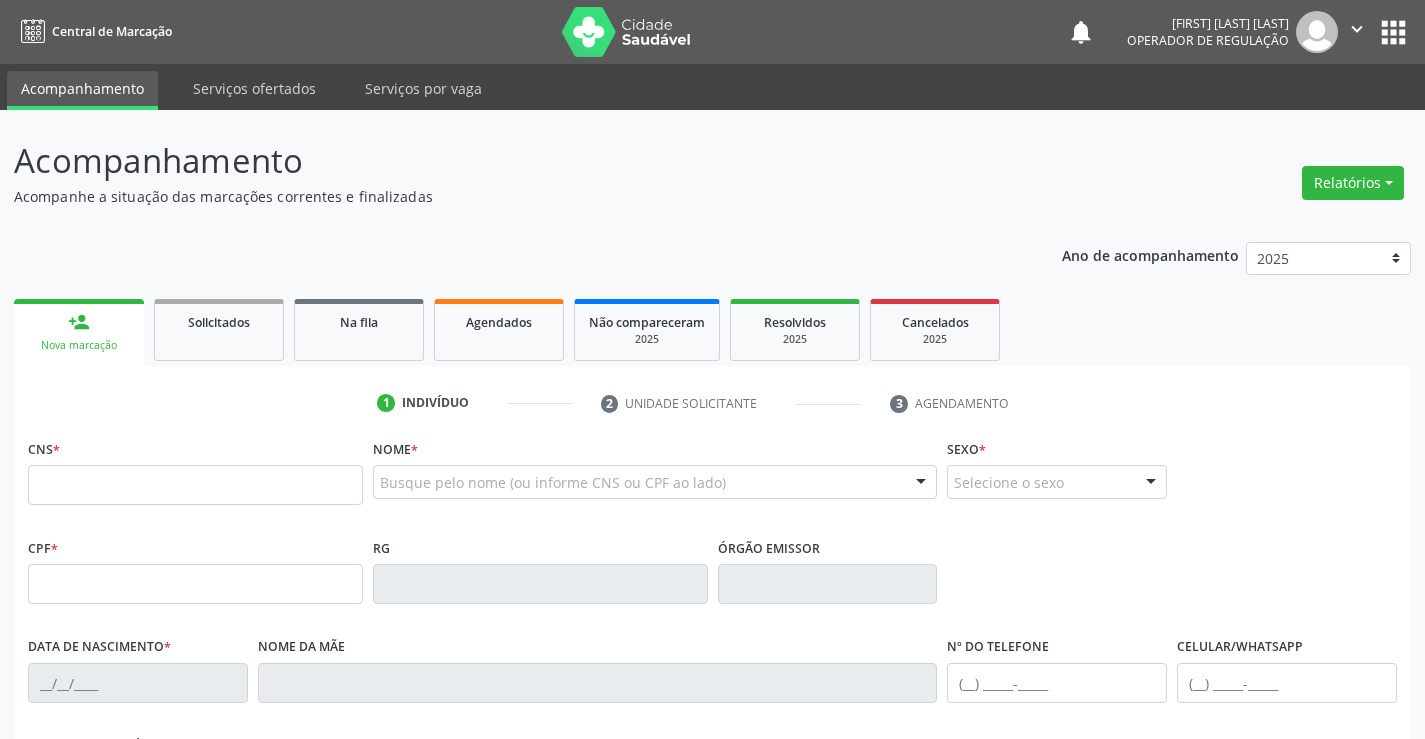 scroll, scrollTop: 0, scrollLeft: 0, axis: both 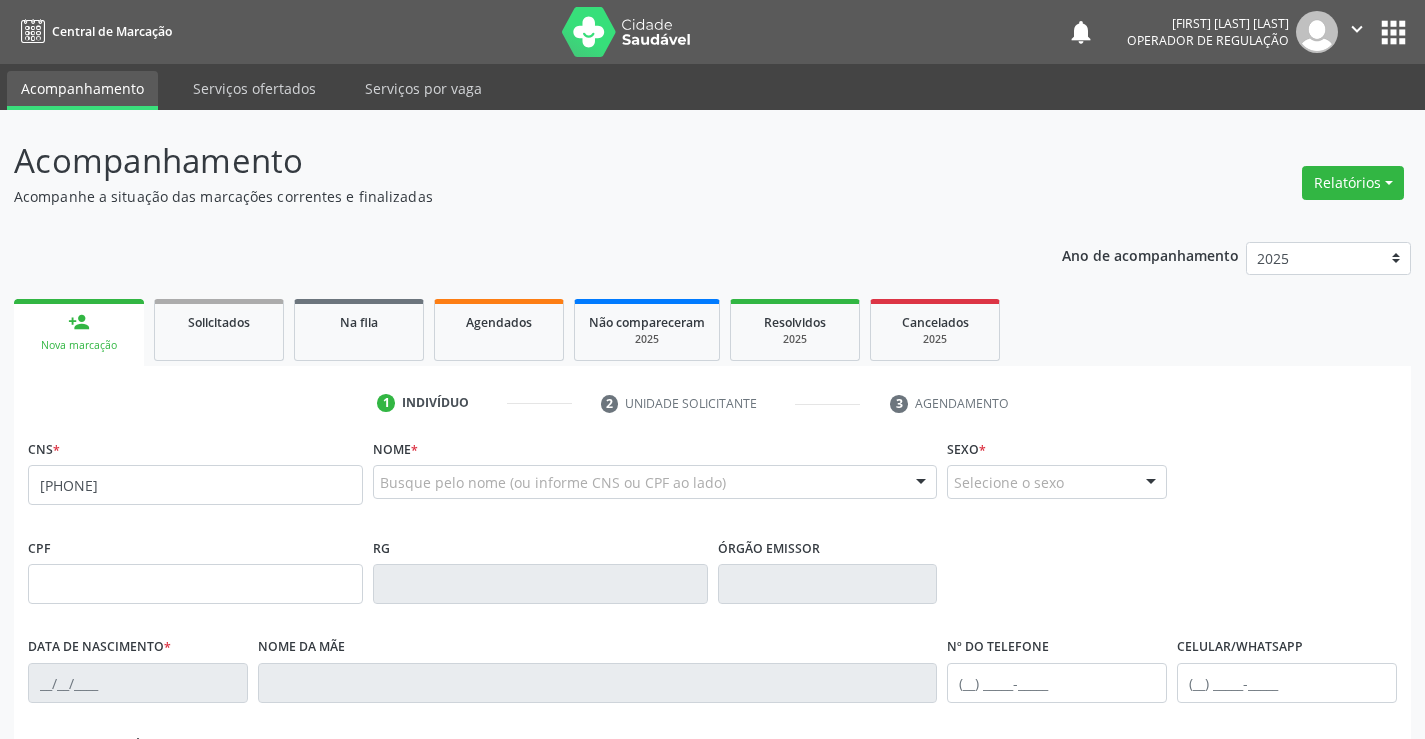type on "[PHONE]" 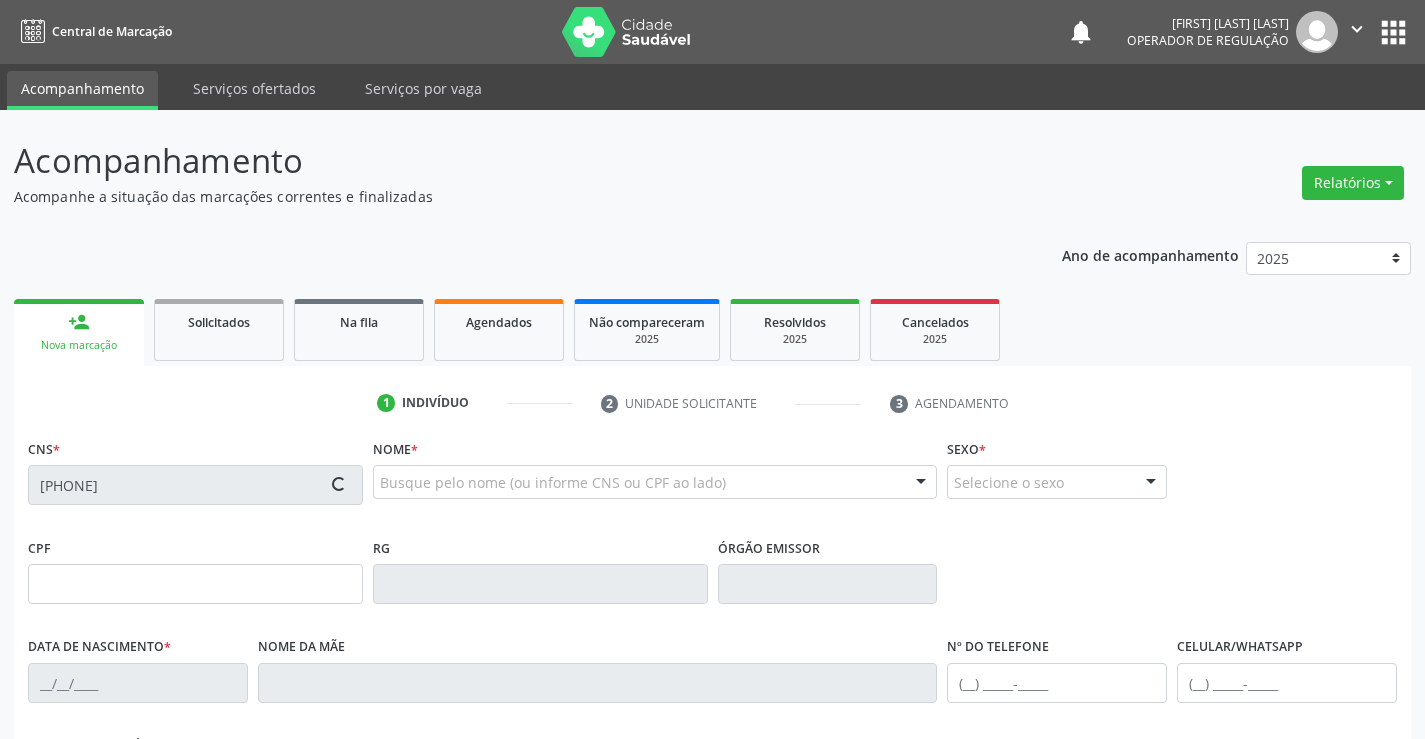 type on "[PHONE]" 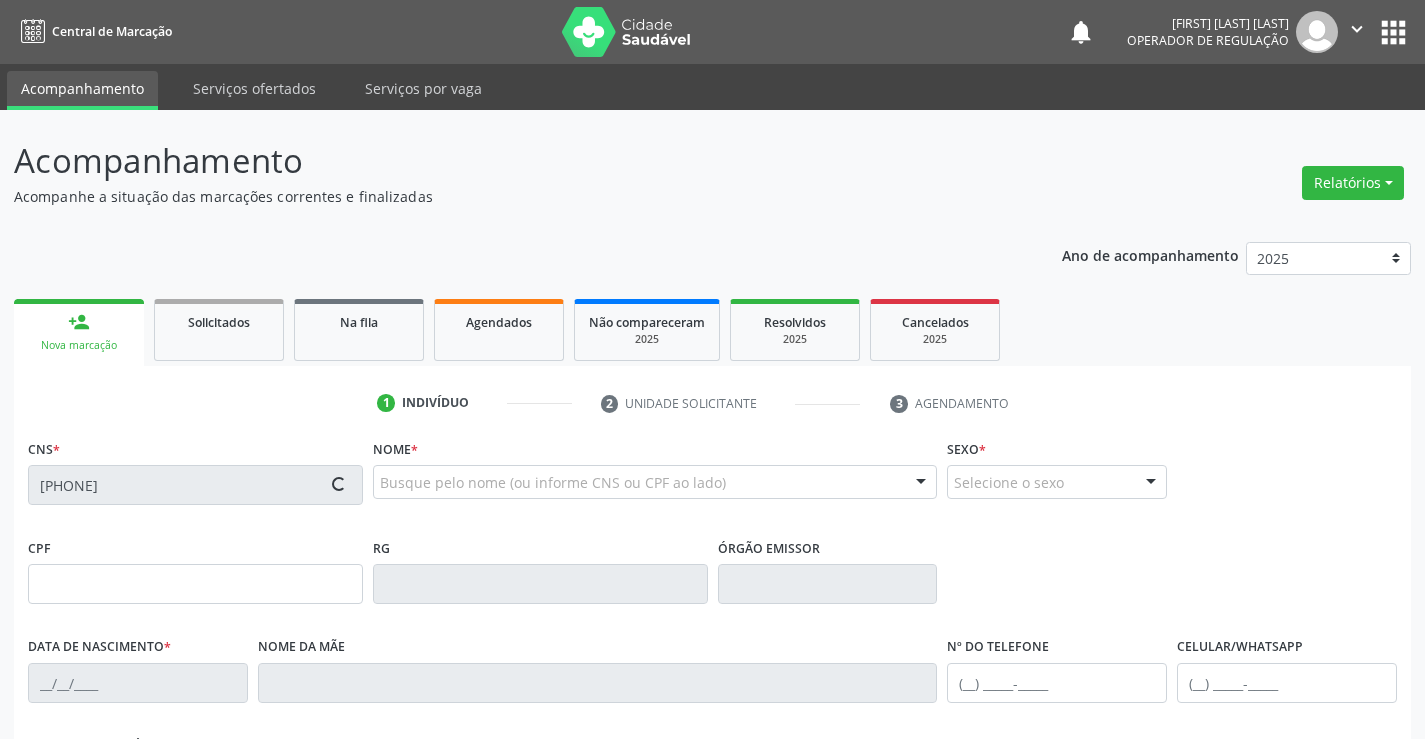 type on "[DATE]" 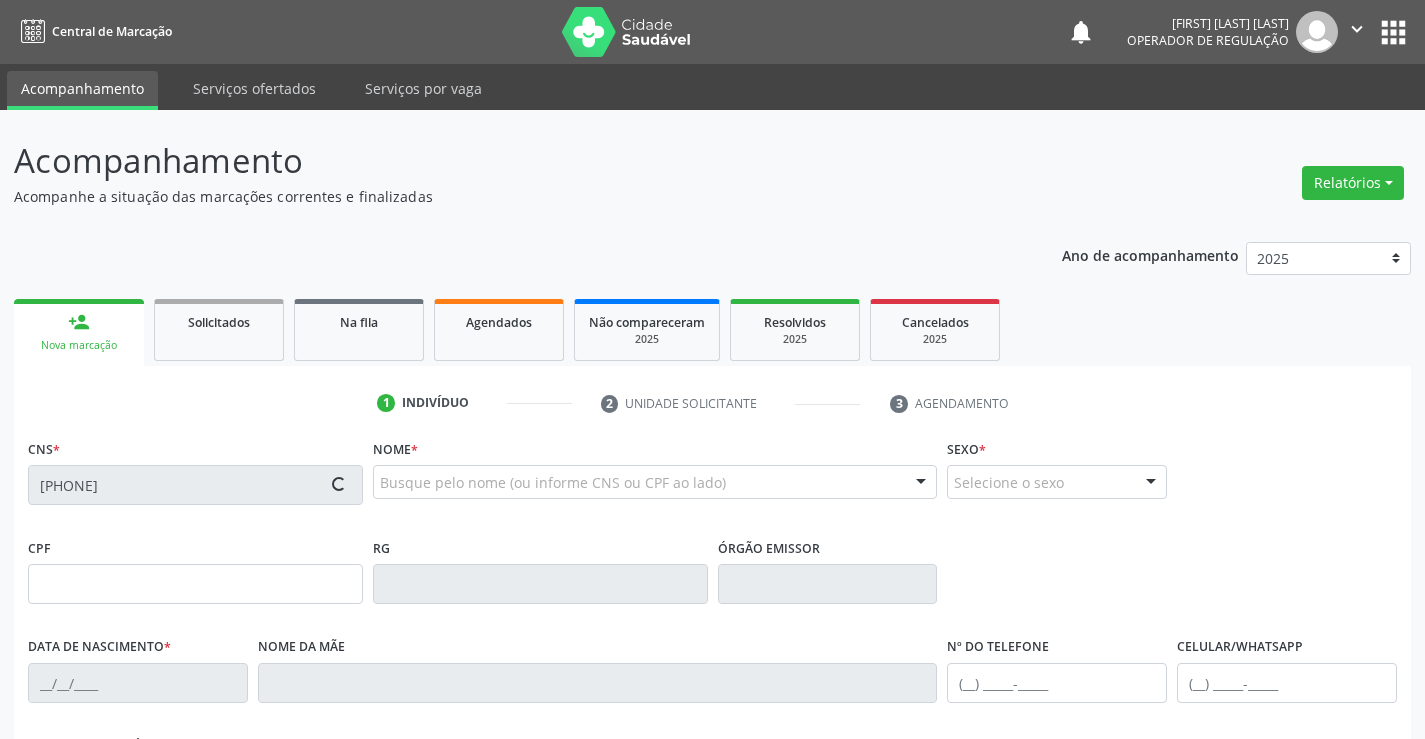type on "863.256.985-68" 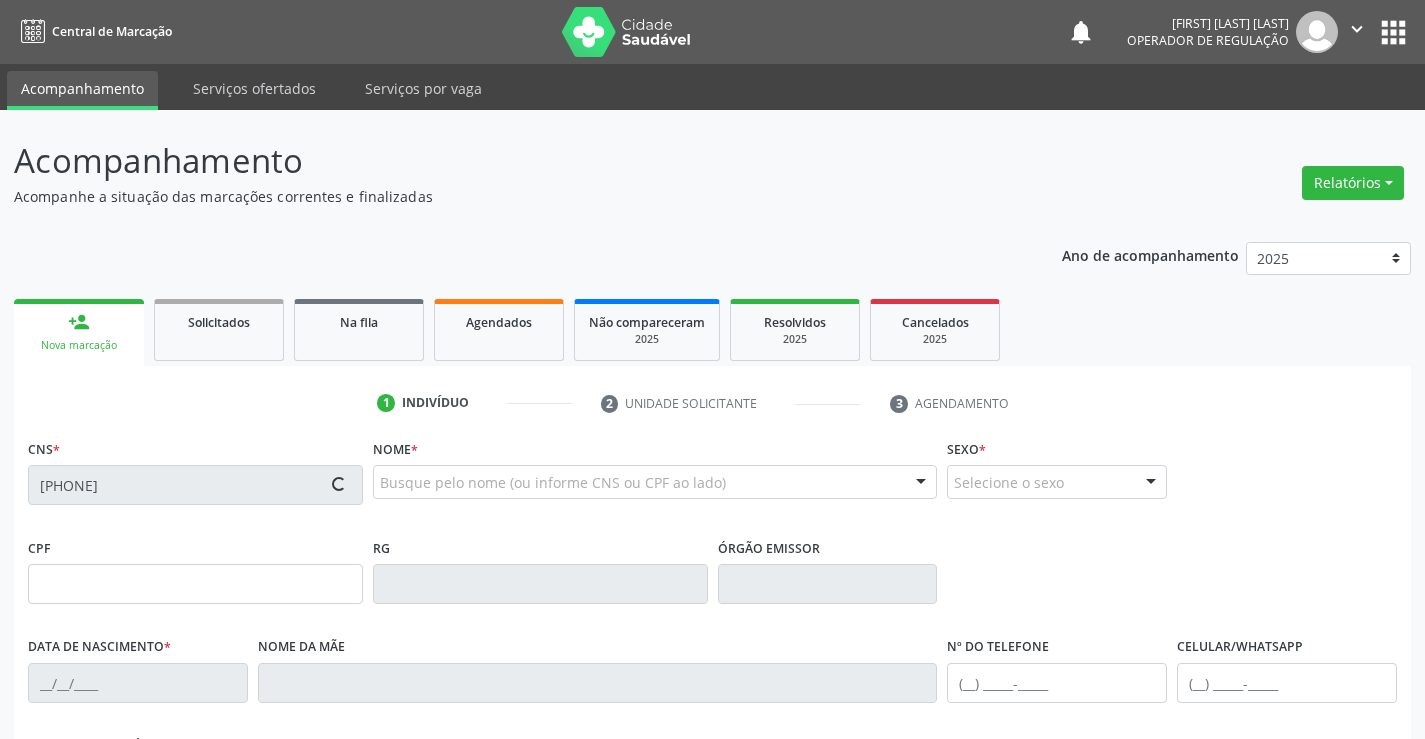 type on "195" 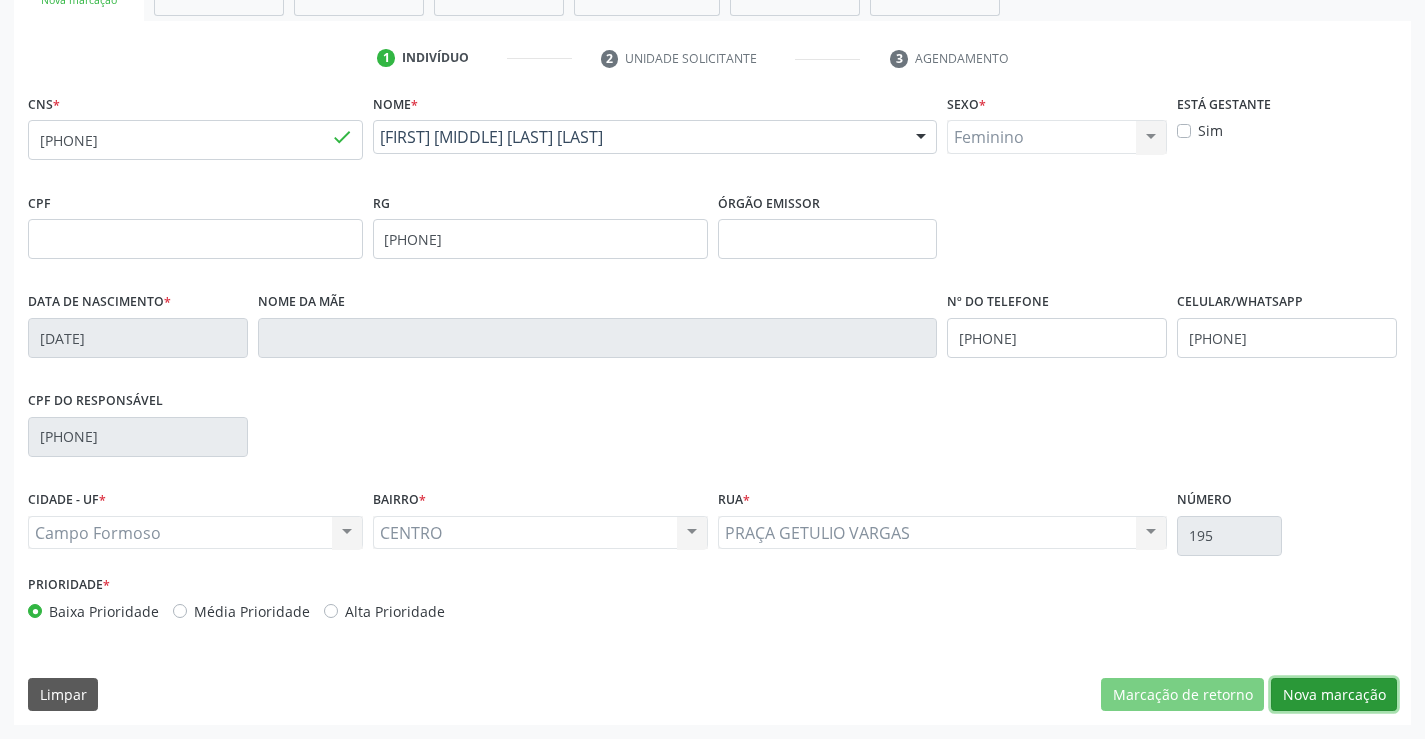 click on "Nova marcação" at bounding box center [1334, 695] 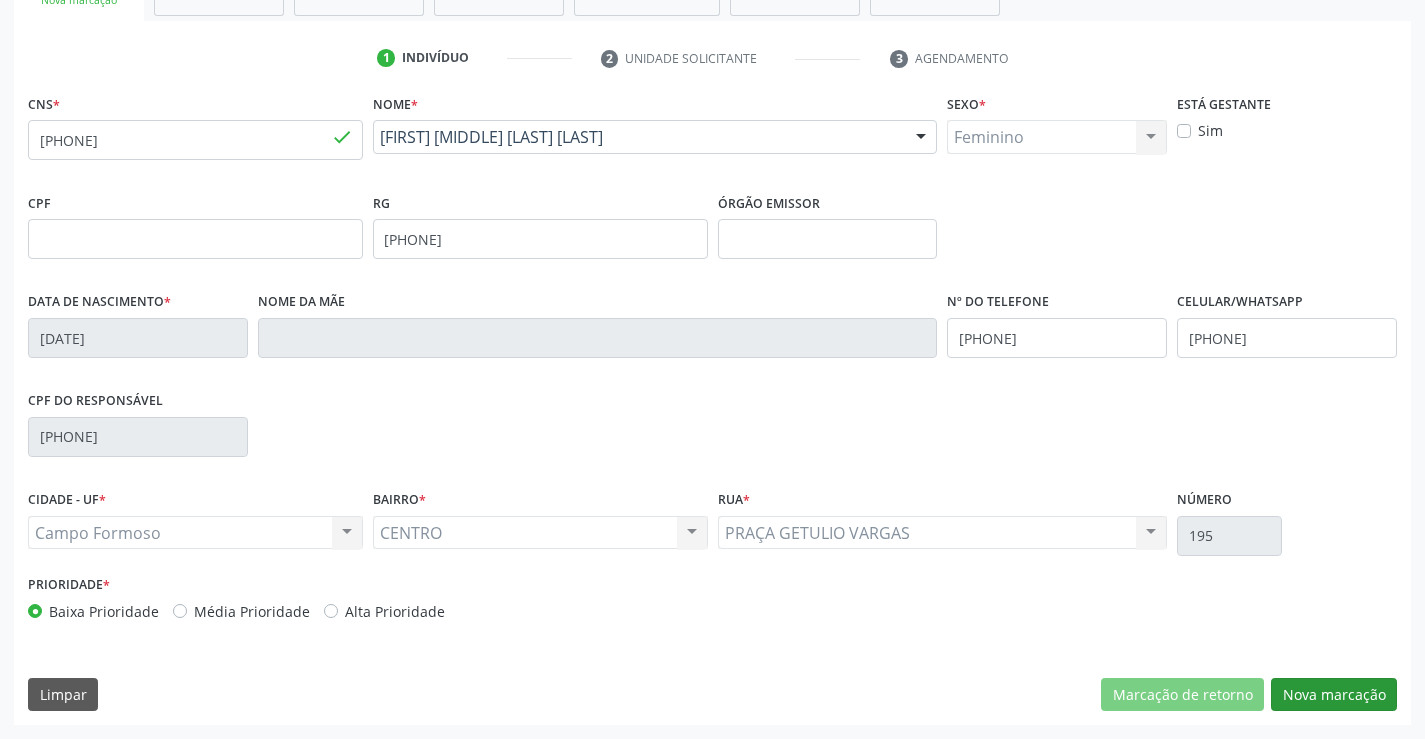 scroll, scrollTop: 167, scrollLeft: 0, axis: vertical 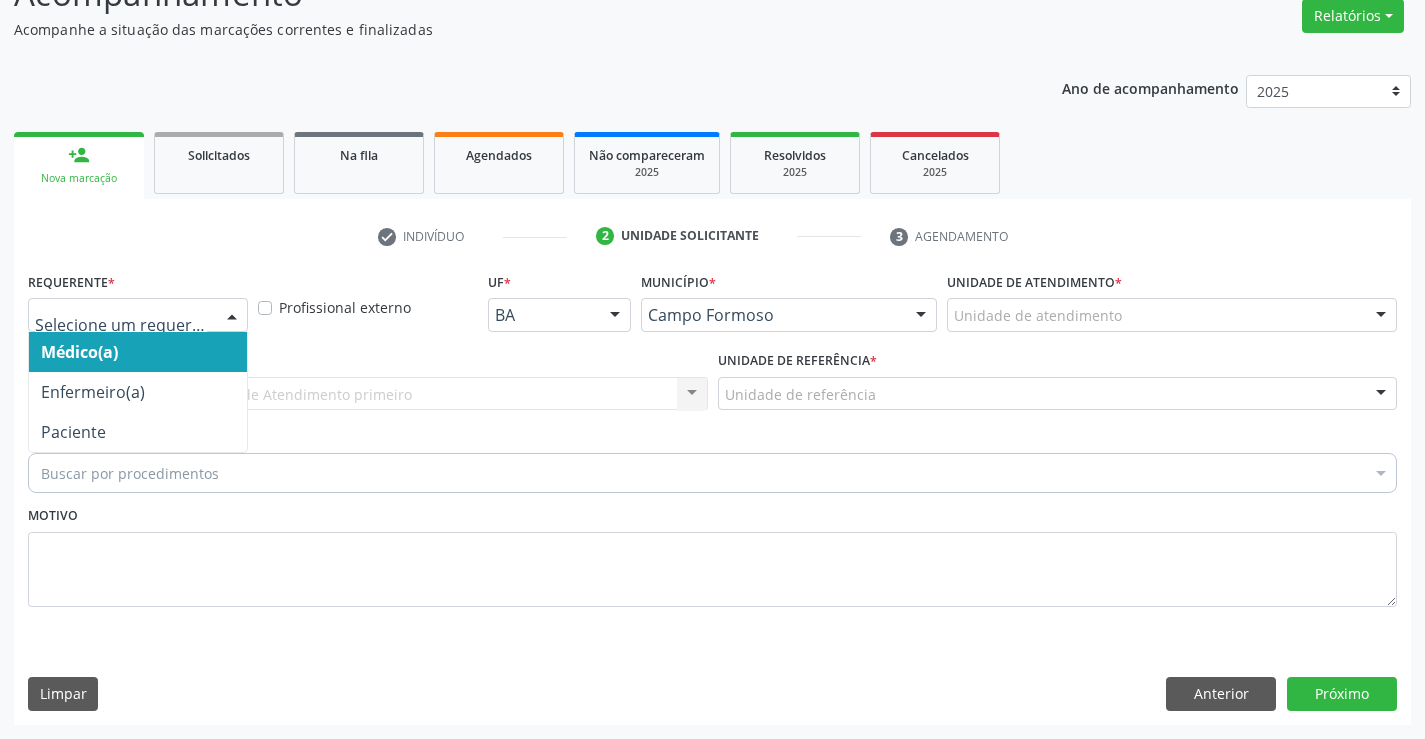 drag, startPoint x: 242, startPoint y: 317, endPoint x: 237, endPoint y: 354, distance: 37.336308 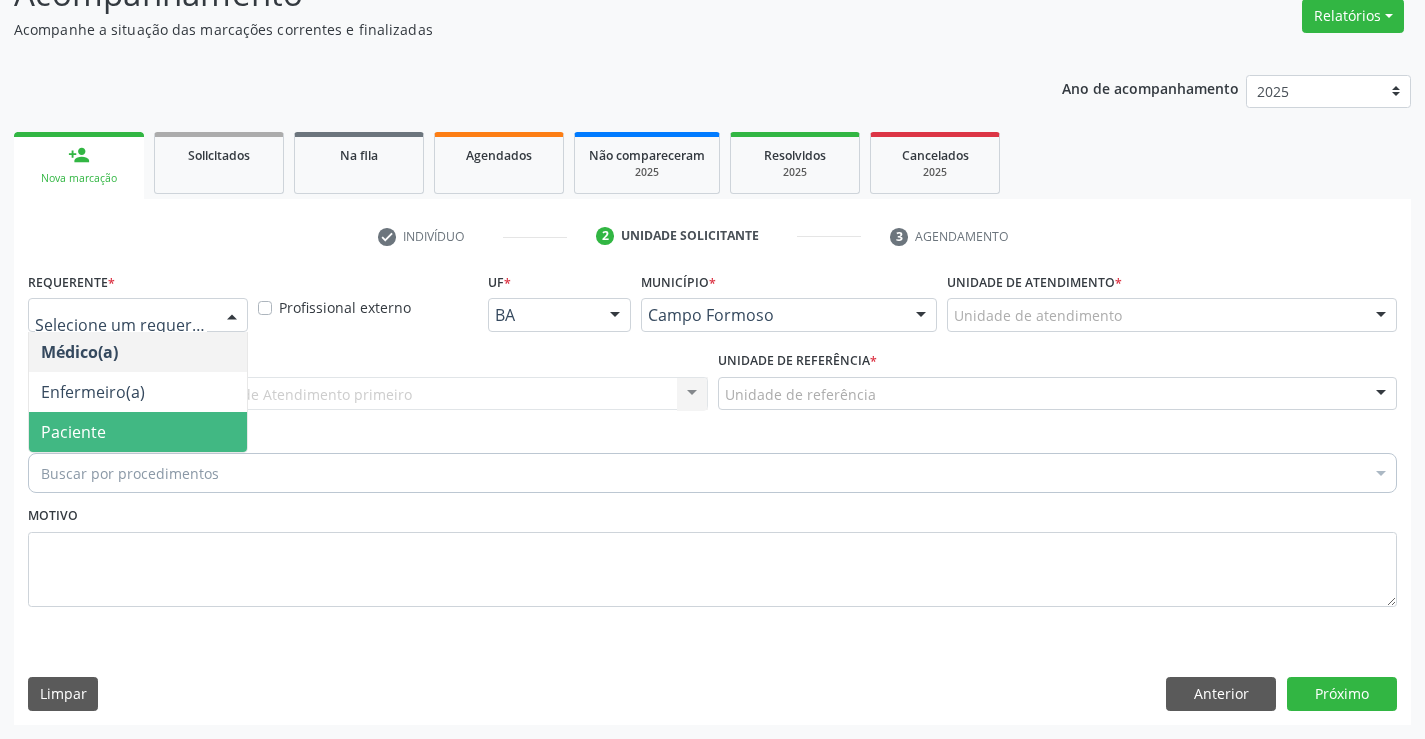 click on "Paciente" at bounding box center [138, 432] 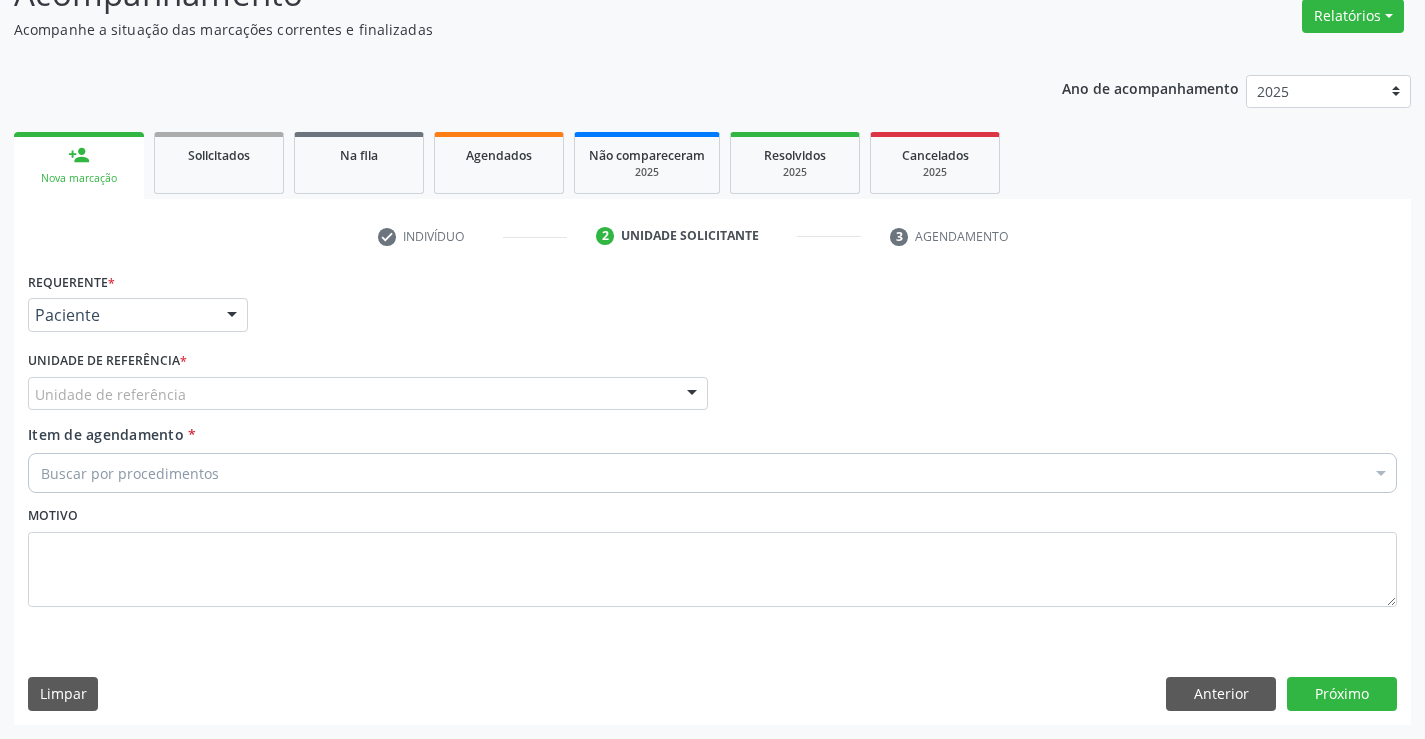 click on "Unidade de referência" at bounding box center (368, 394) 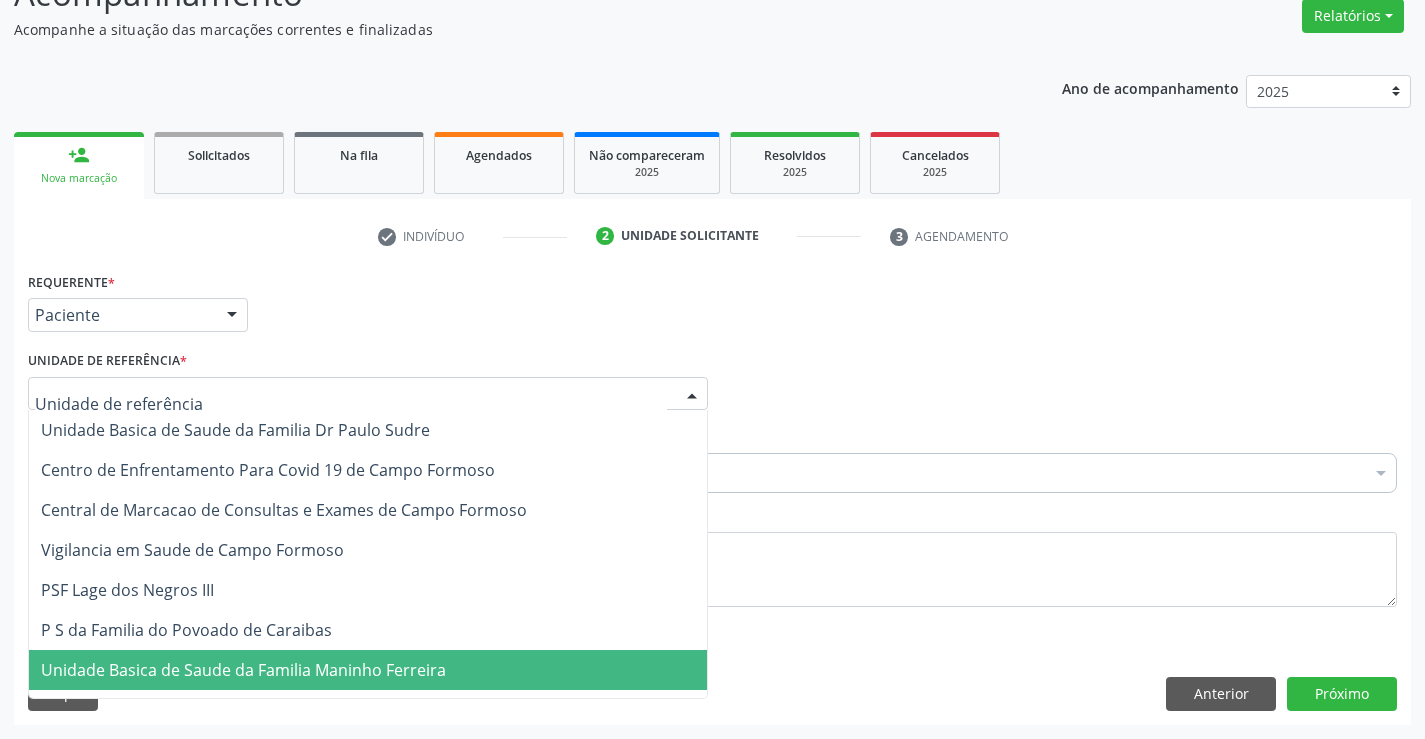 drag, startPoint x: 327, startPoint y: 656, endPoint x: 329, endPoint y: 568, distance: 88.02273 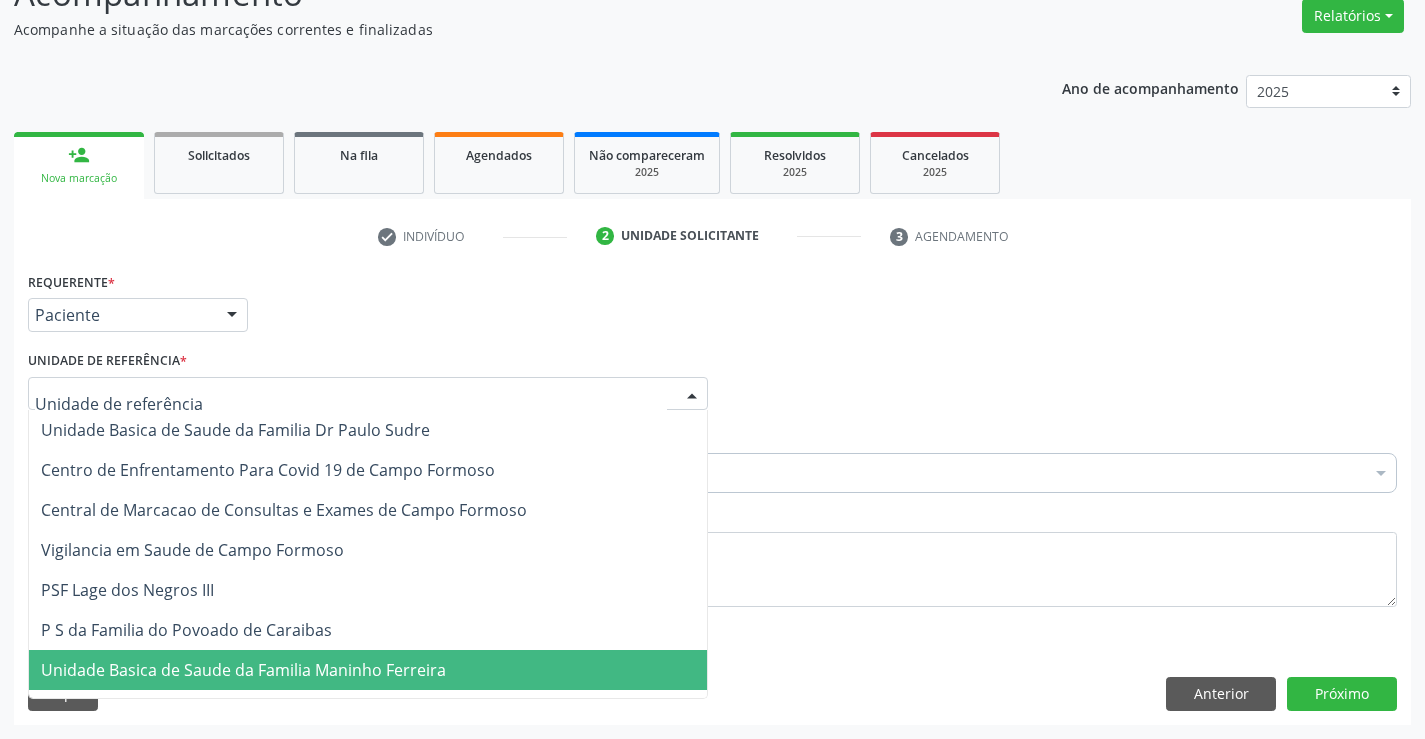 click on "Unidade Basica de Saude da Familia Maninho Ferreira" at bounding box center [243, 670] 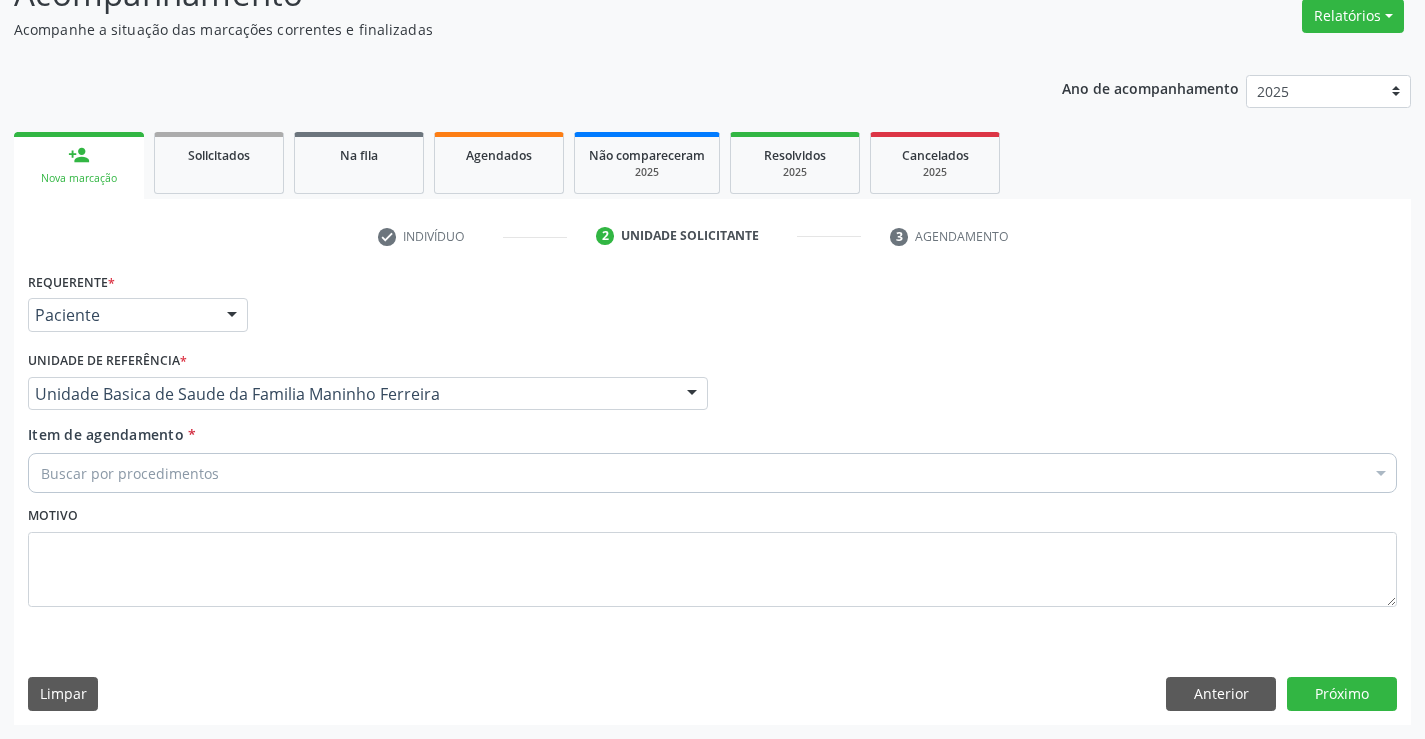 click on "Buscar por procedimentos" at bounding box center (712, 473) 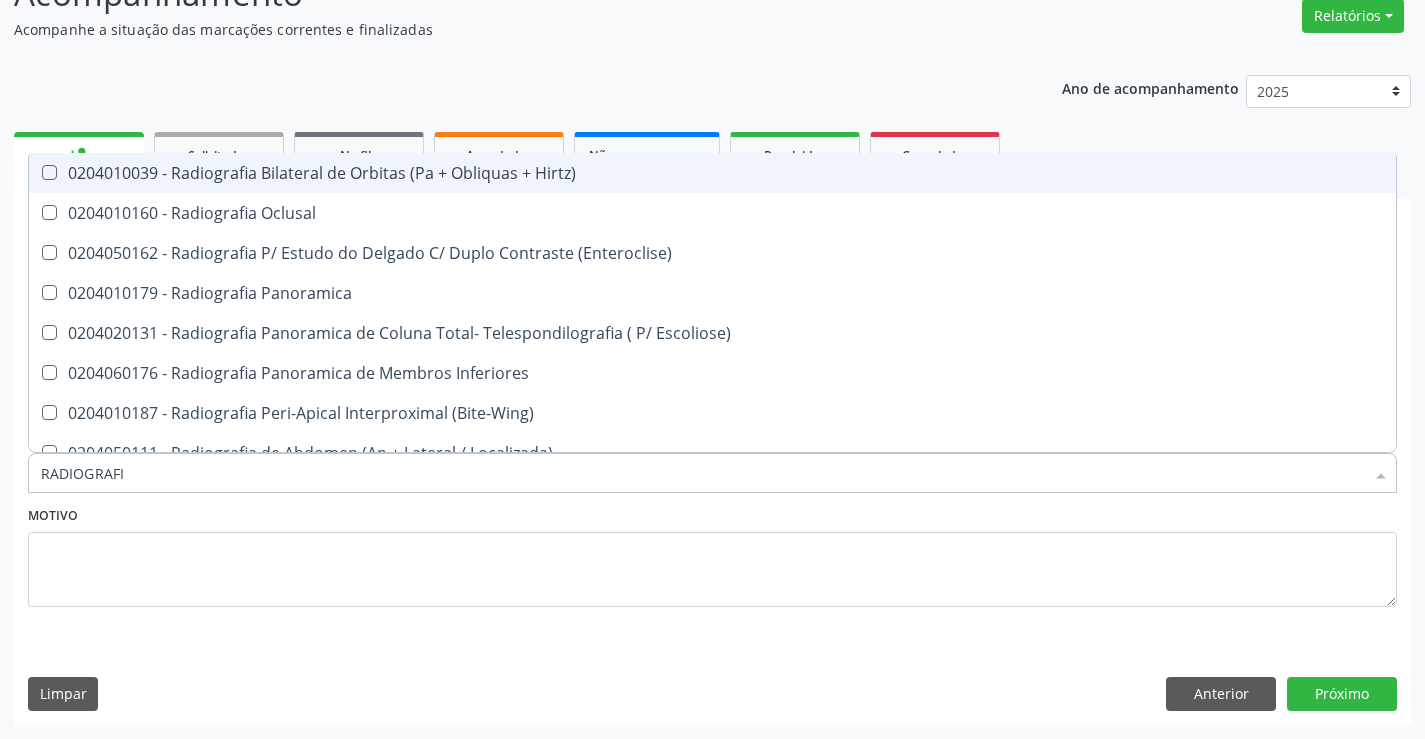 type on "RADIOGRAFIA" 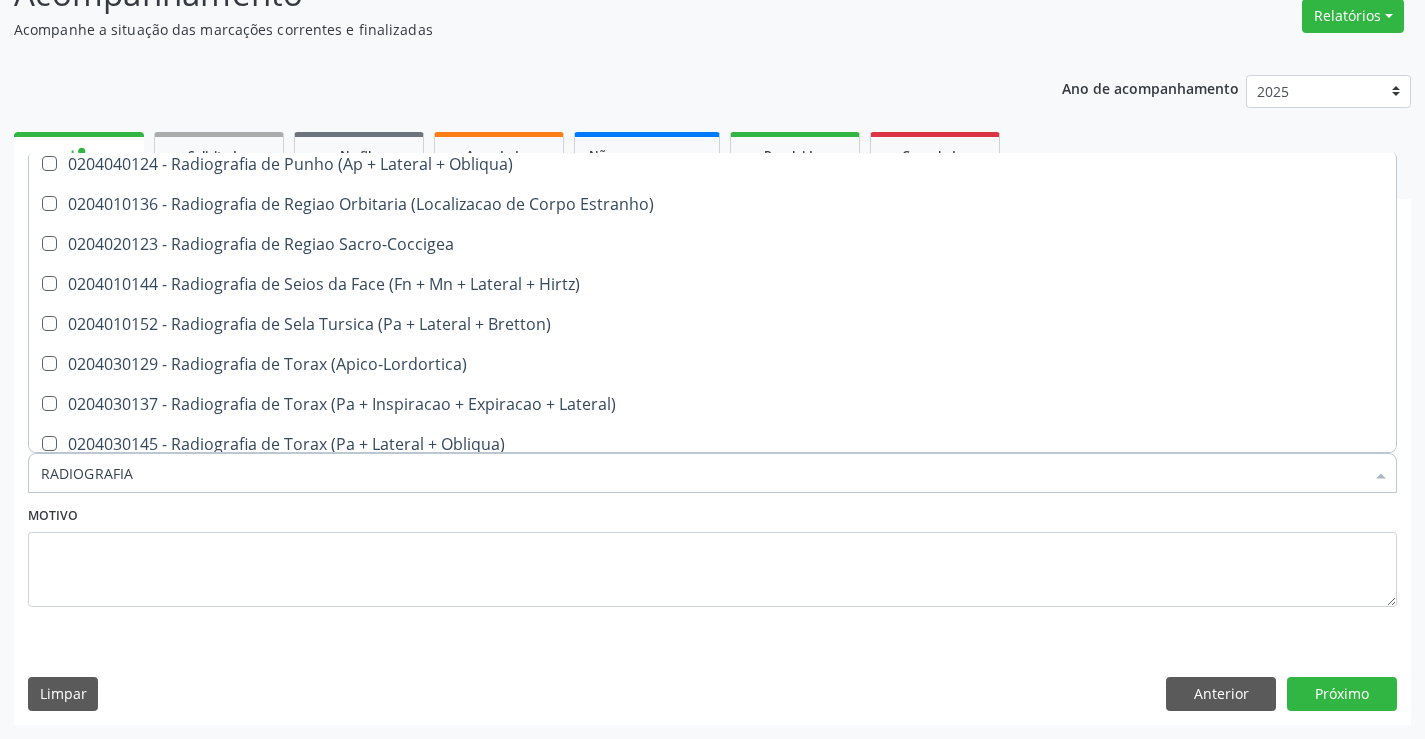 scroll, scrollTop: 2341, scrollLeft: 0, axis: vertical 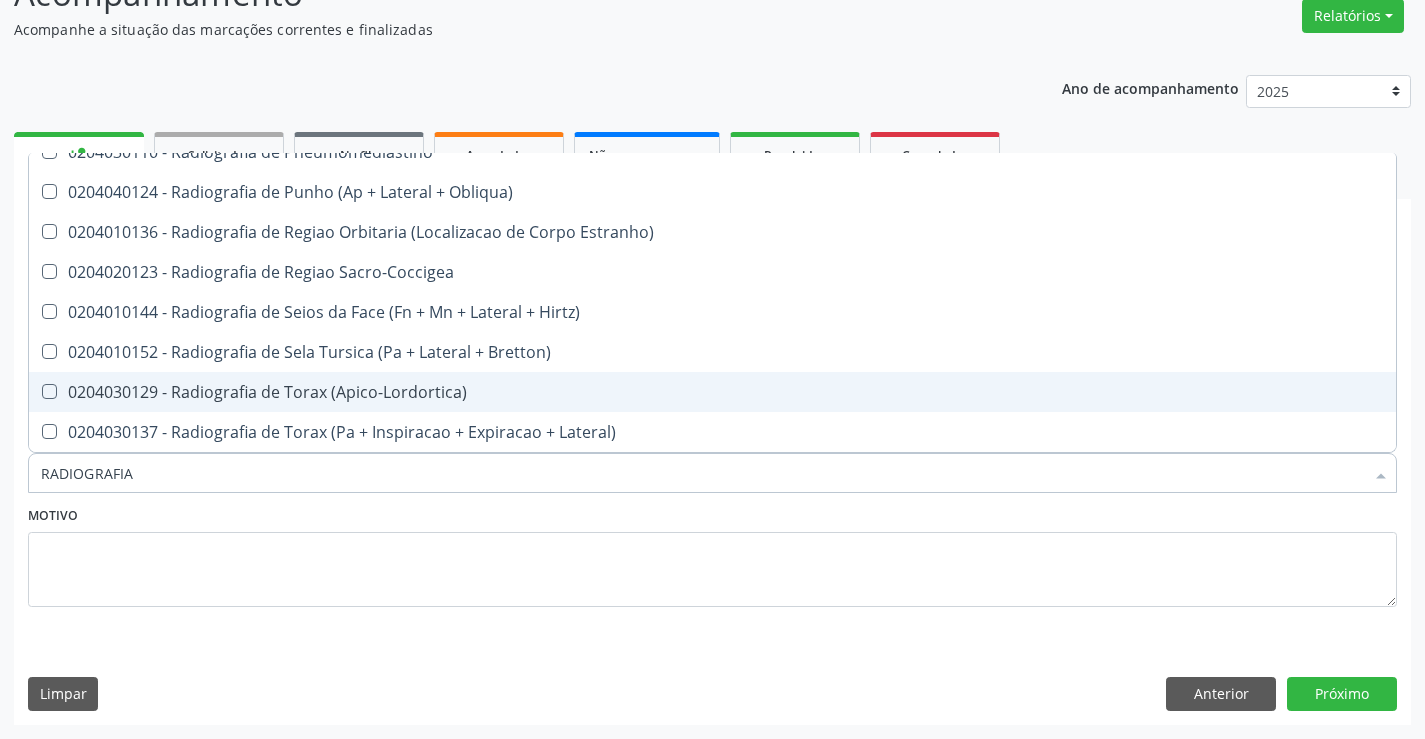 click on "0204030129 - Radiografia de Torax (Apico-Lordortica)" at bounding box center [712, 392] 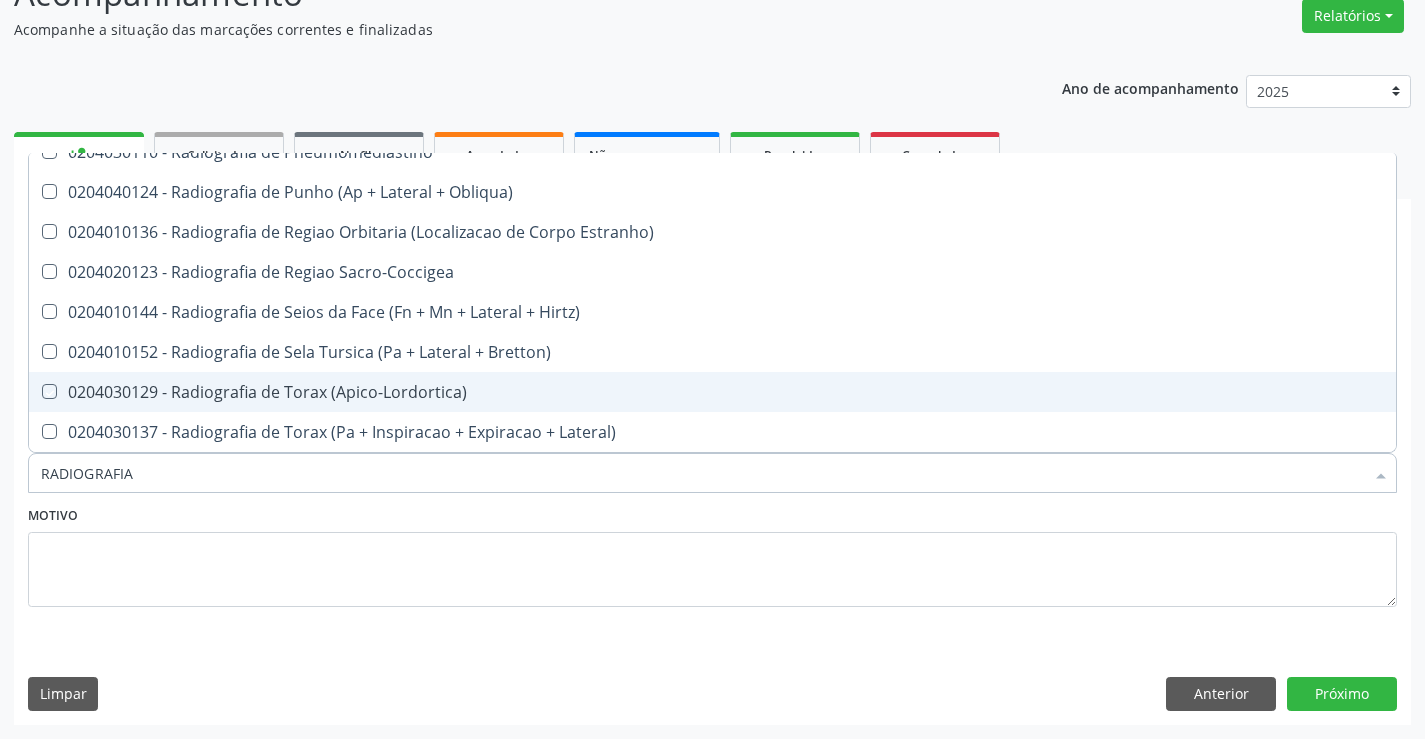 checkbox on "true" 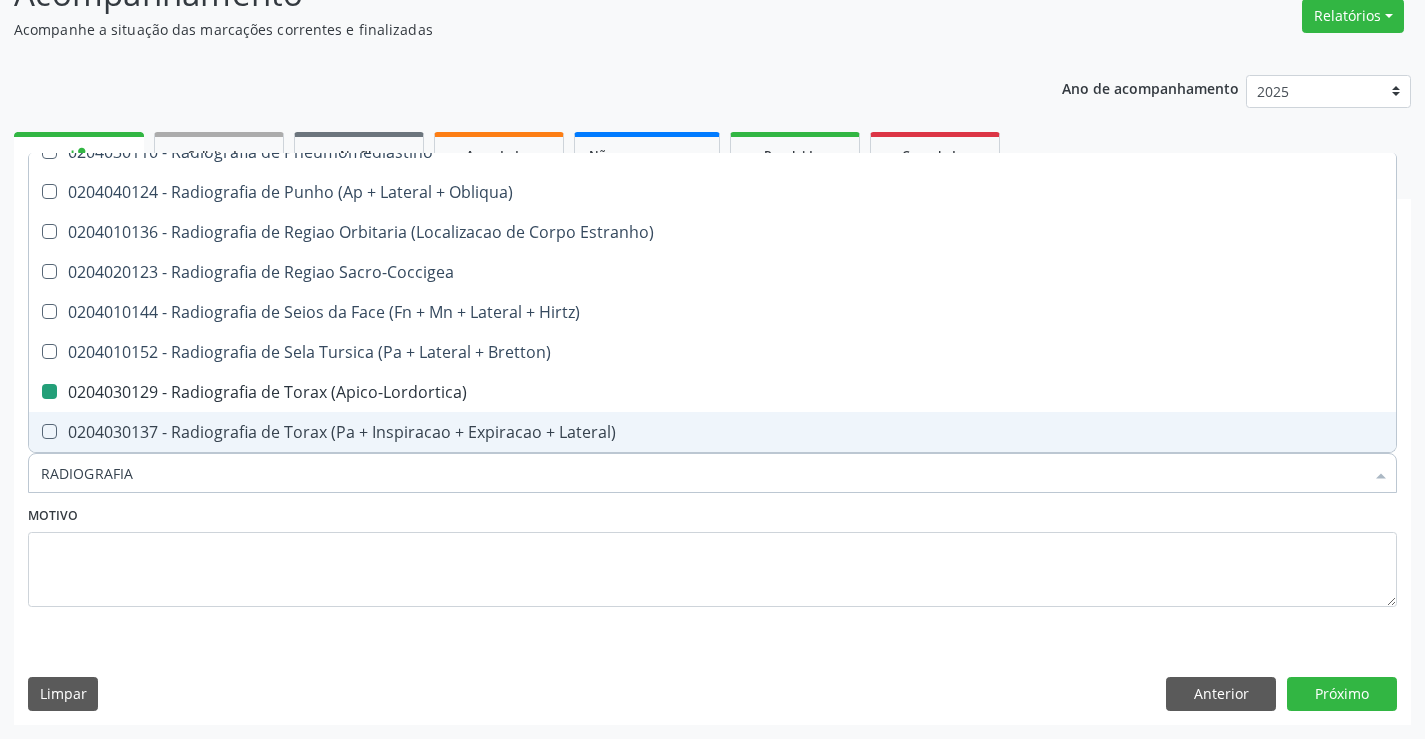 click on "Motivo" at bounding box center [712, 554] 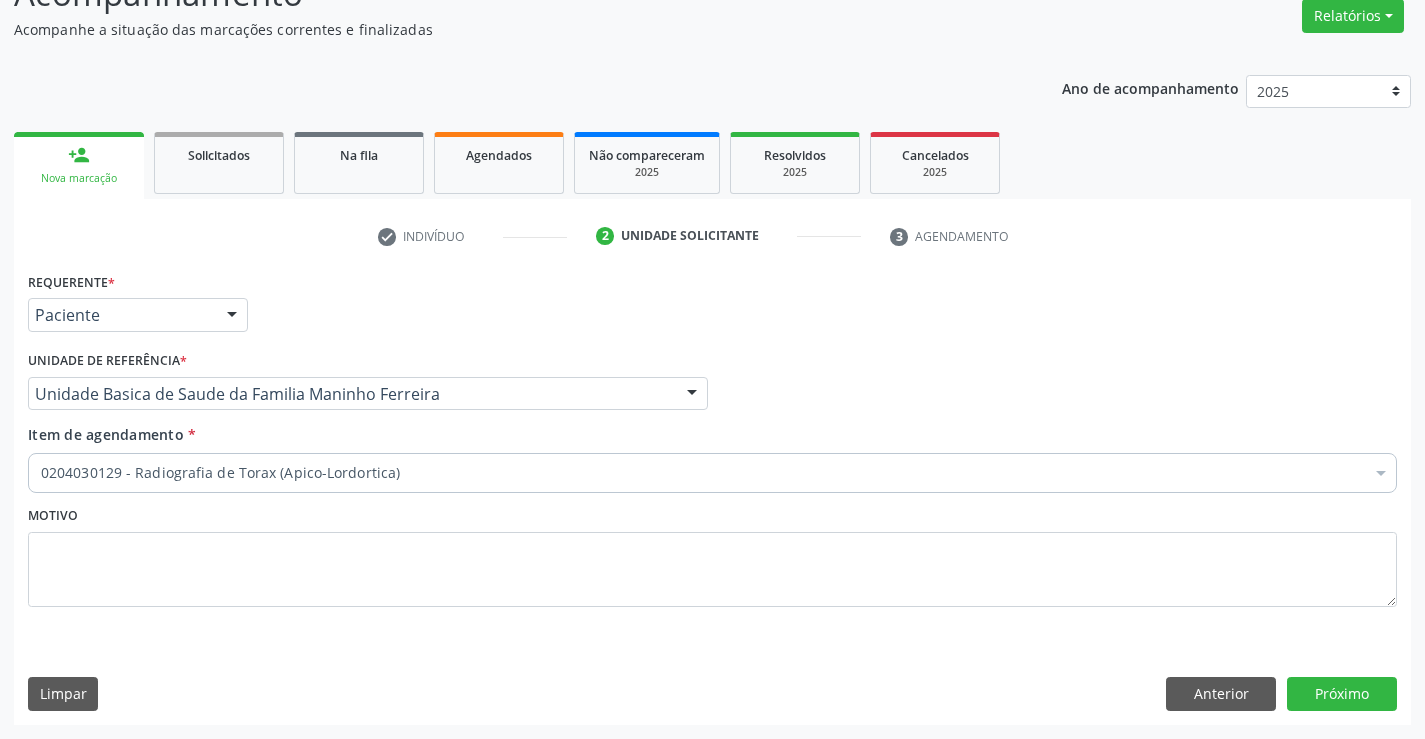 scroll, scrollTop: 0, scrollLeft: 0, axis: both 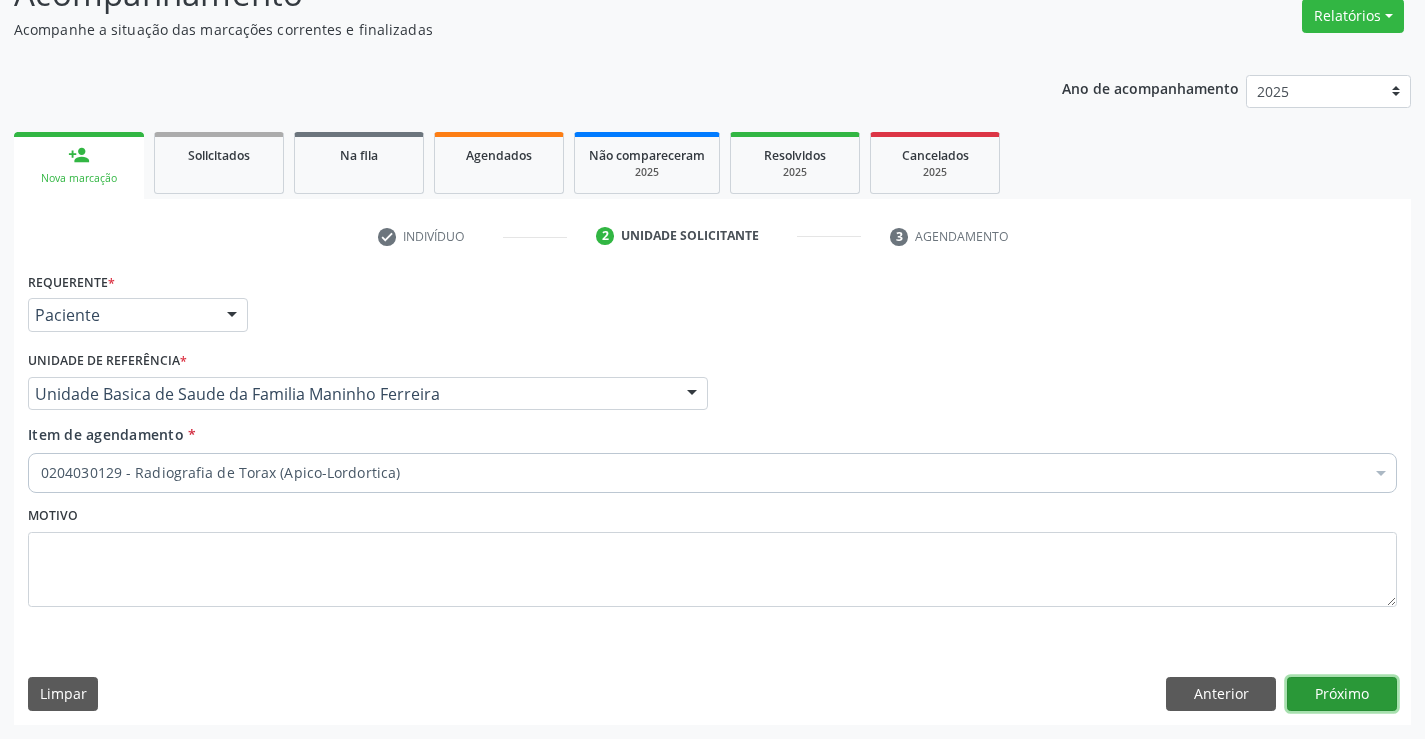 click on "Próximo" at bounding box center (1342, 694) 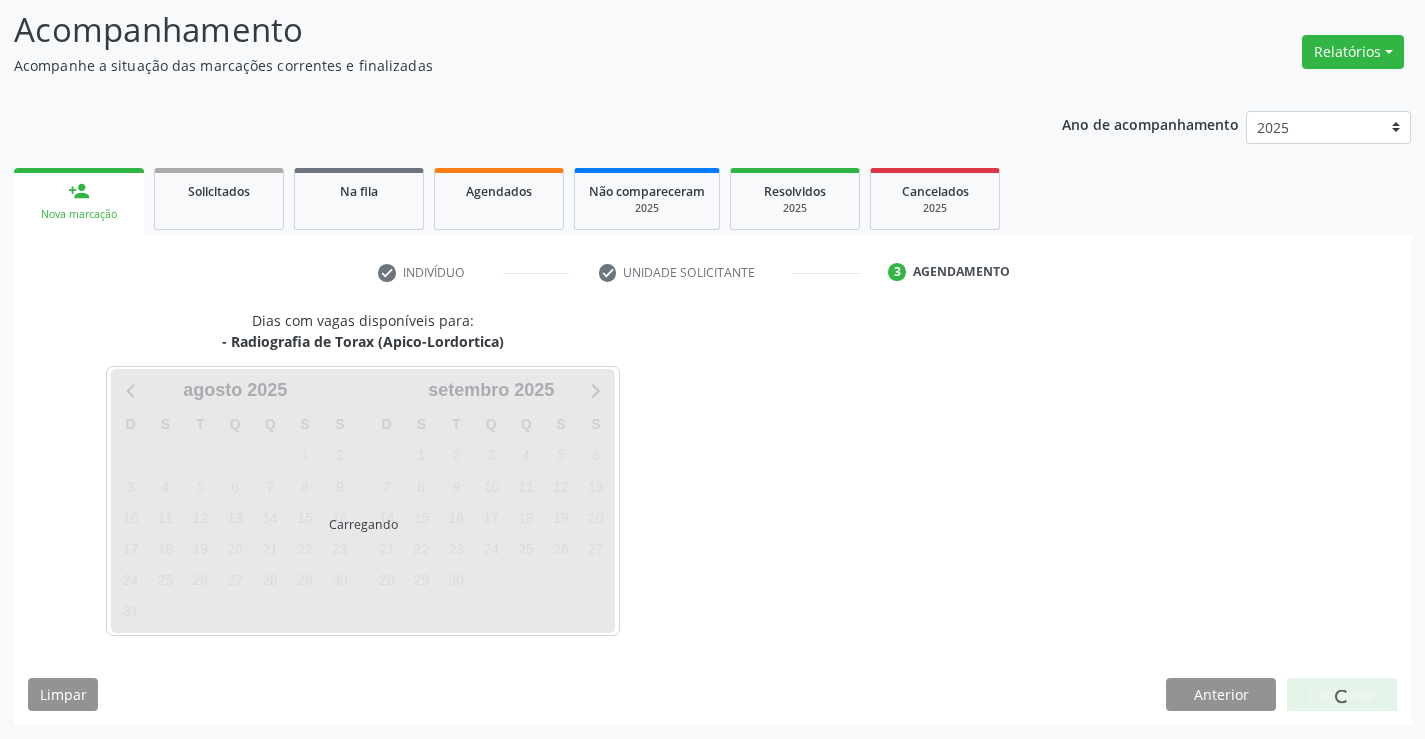 scroll, scrollTop: 167, scrollLeft: 0, axis: vertical 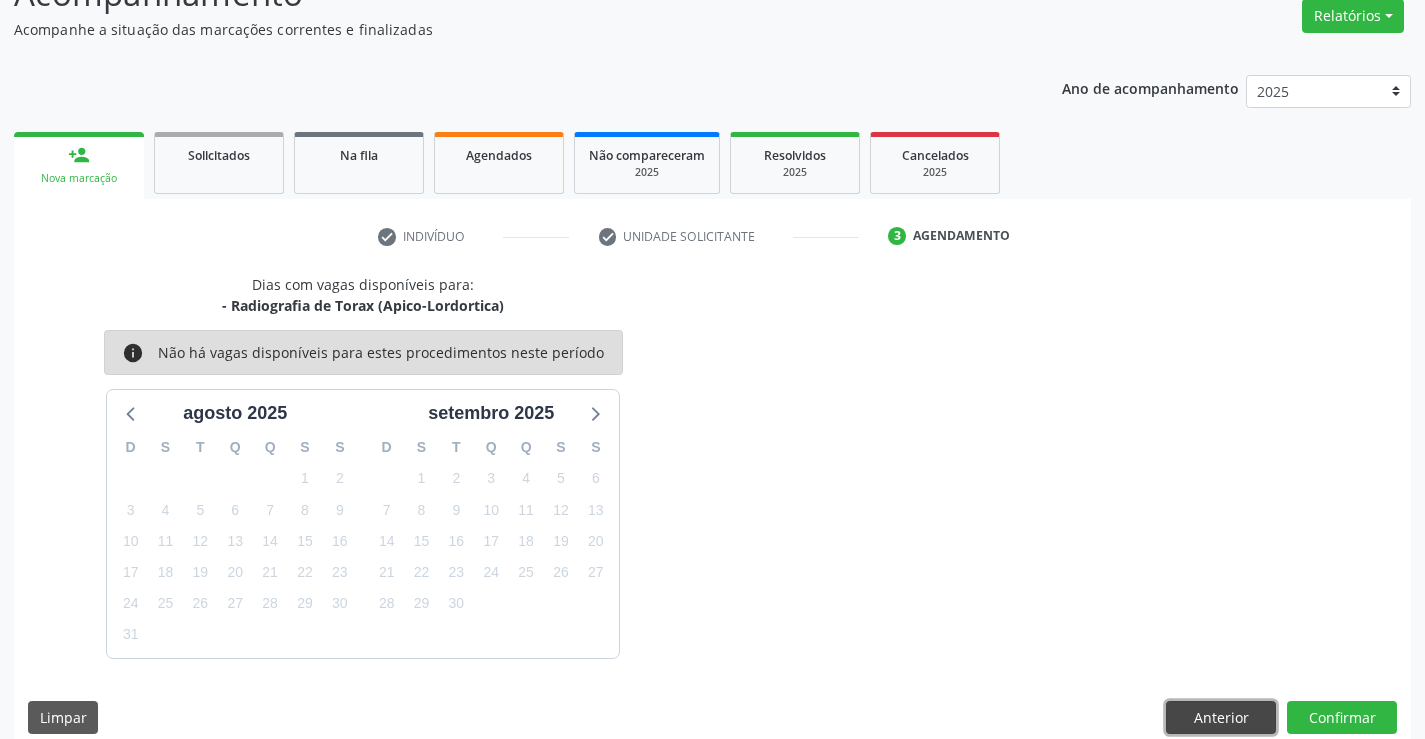 click on "Anterior" at bounding box center [1221, 718] 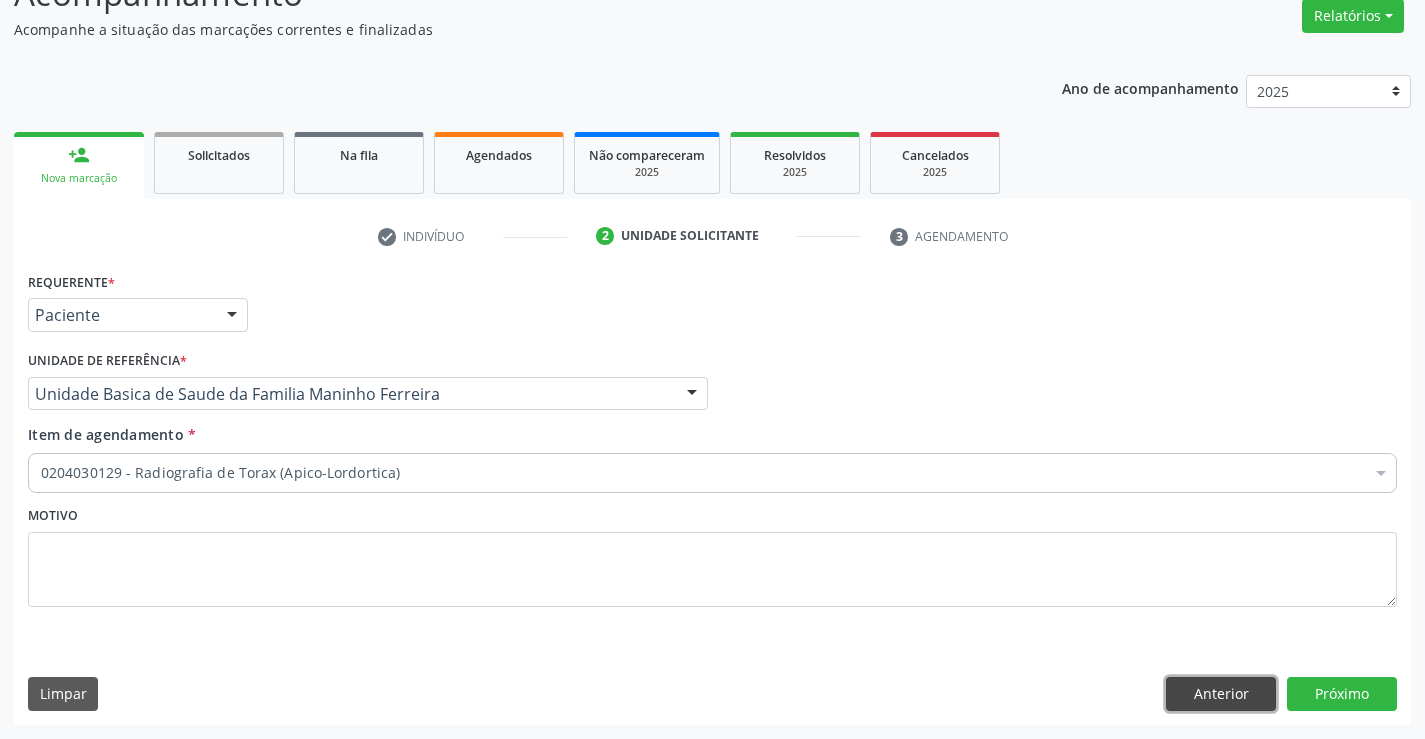 click on "Anterior" at bounding box center (1221, 694) 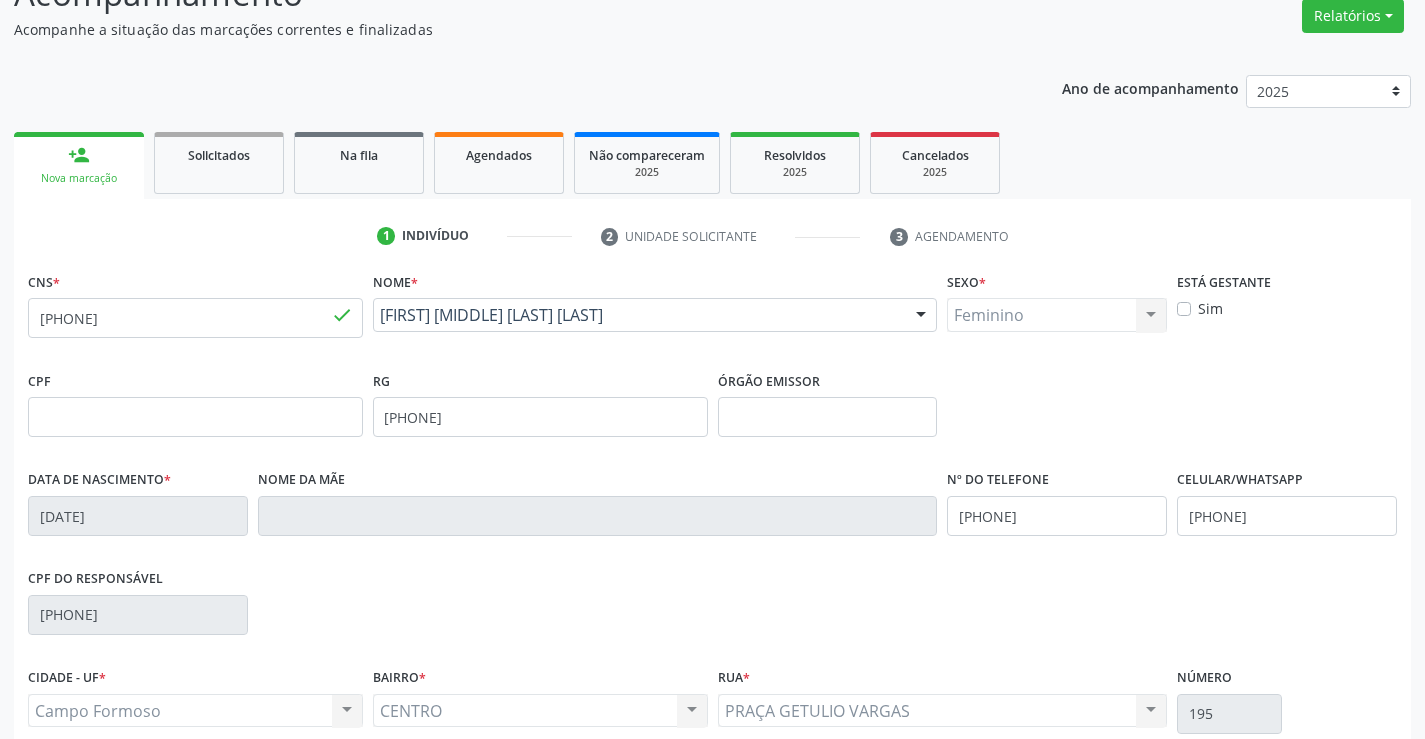 scroll, scrollTop: 0, scrollLeft: 0, axis: both 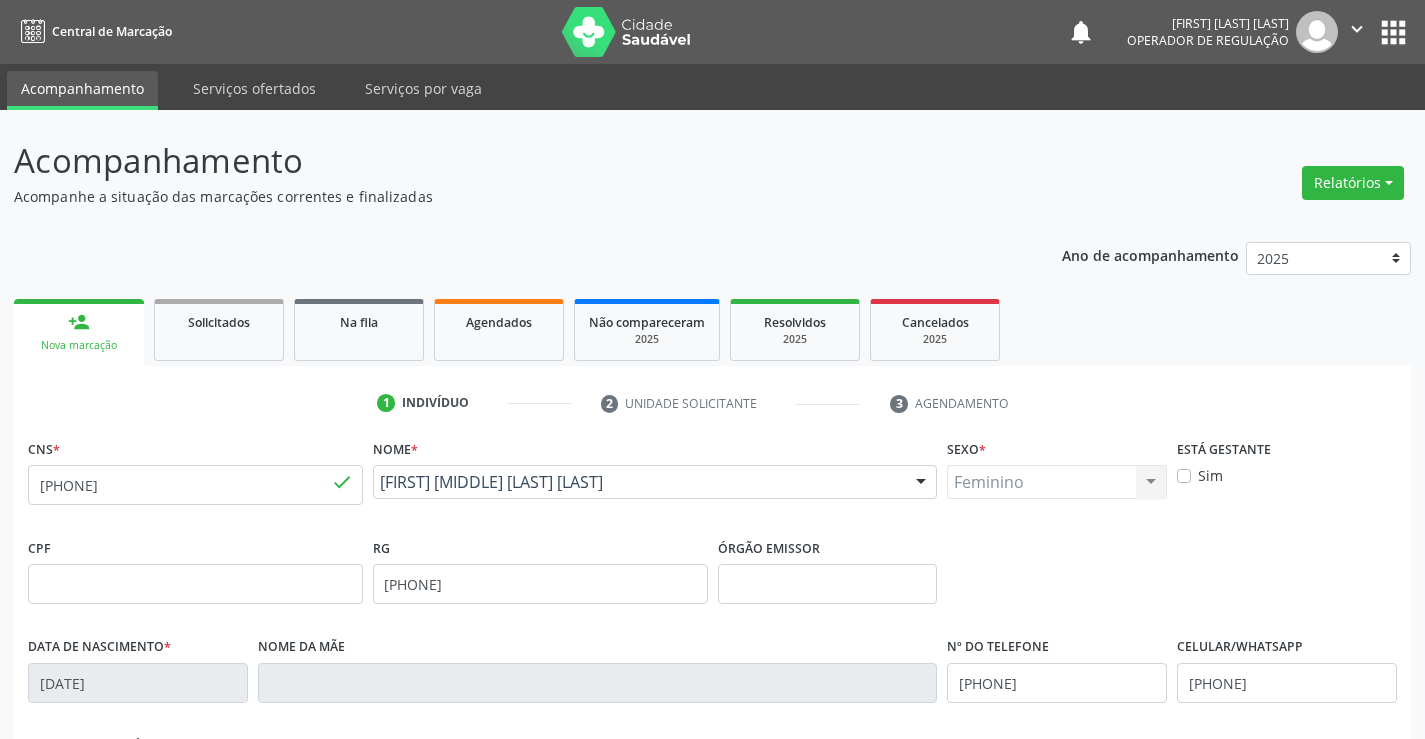 click on "" at bounding box center [1357, 29] 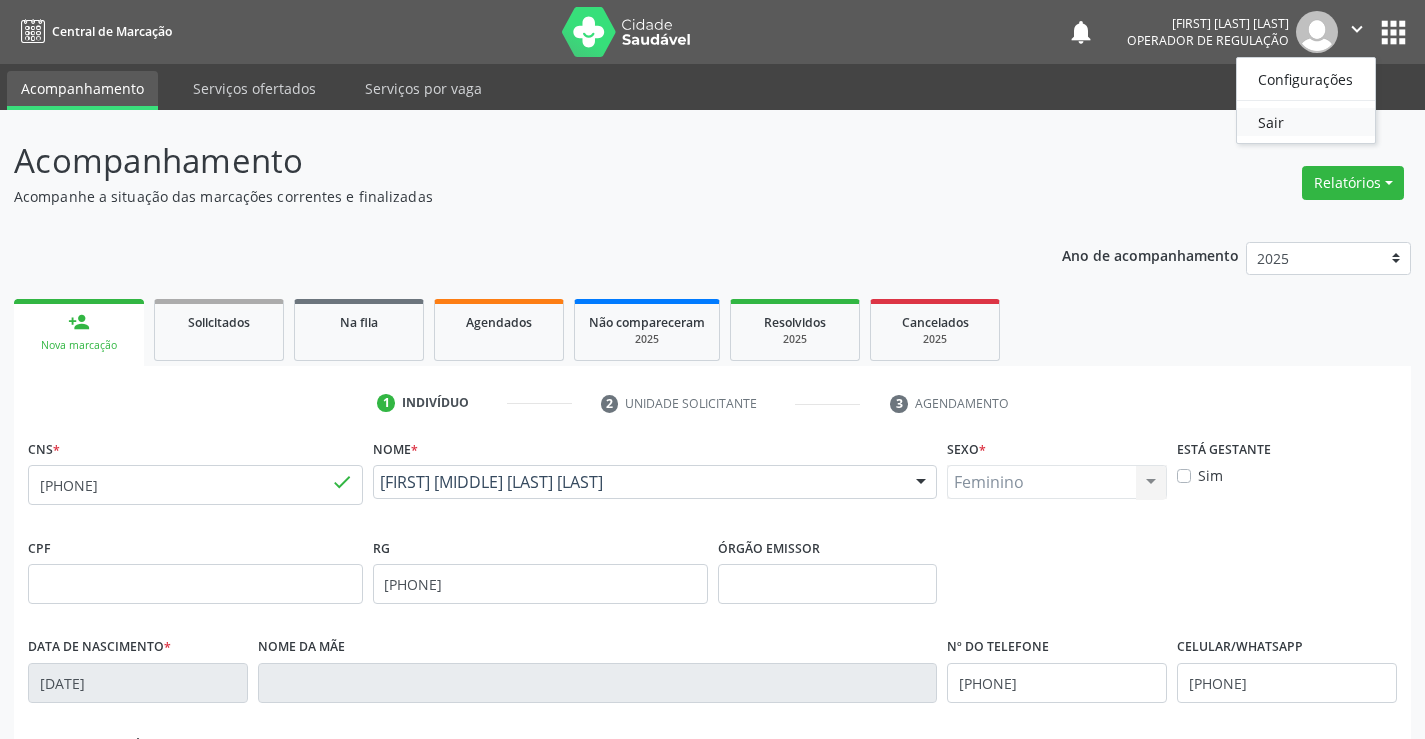 click on "Sair" at bounding box center (1306, 122) 